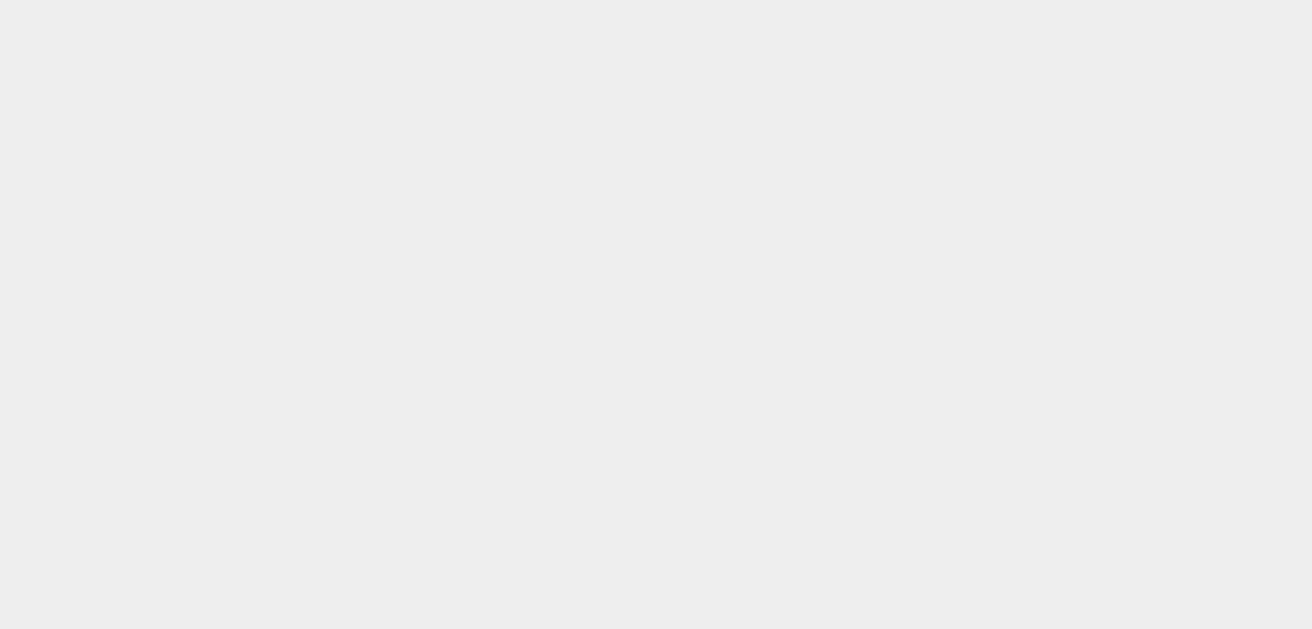 scroll, scrollTop: 0, scrollLeft: 0, axis: both 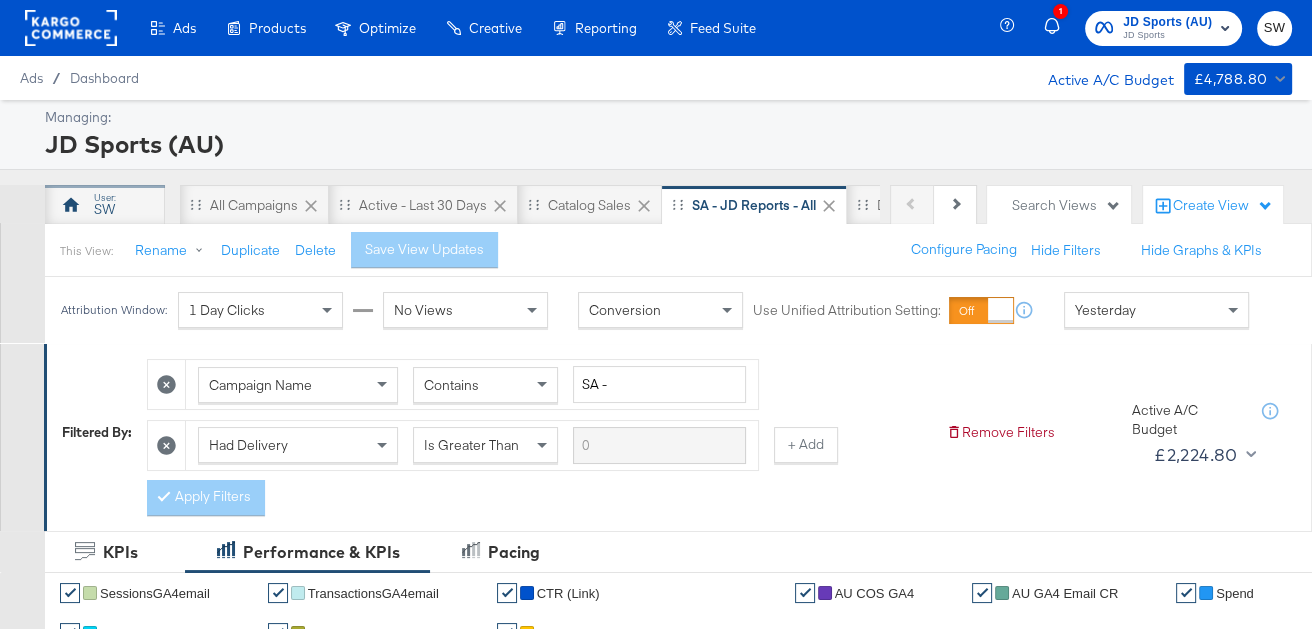click on "SW" at bounding box center [105, 205] 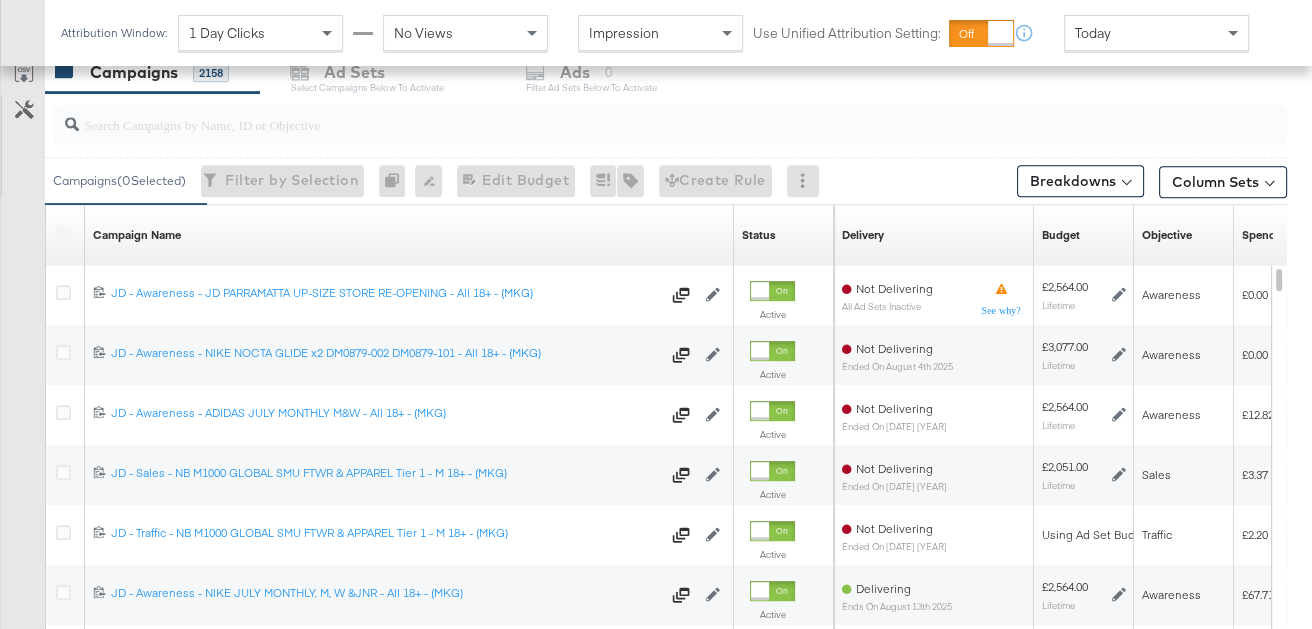 scroll, scrollTop: 1072, scrollLeft: 0, axis: vertical 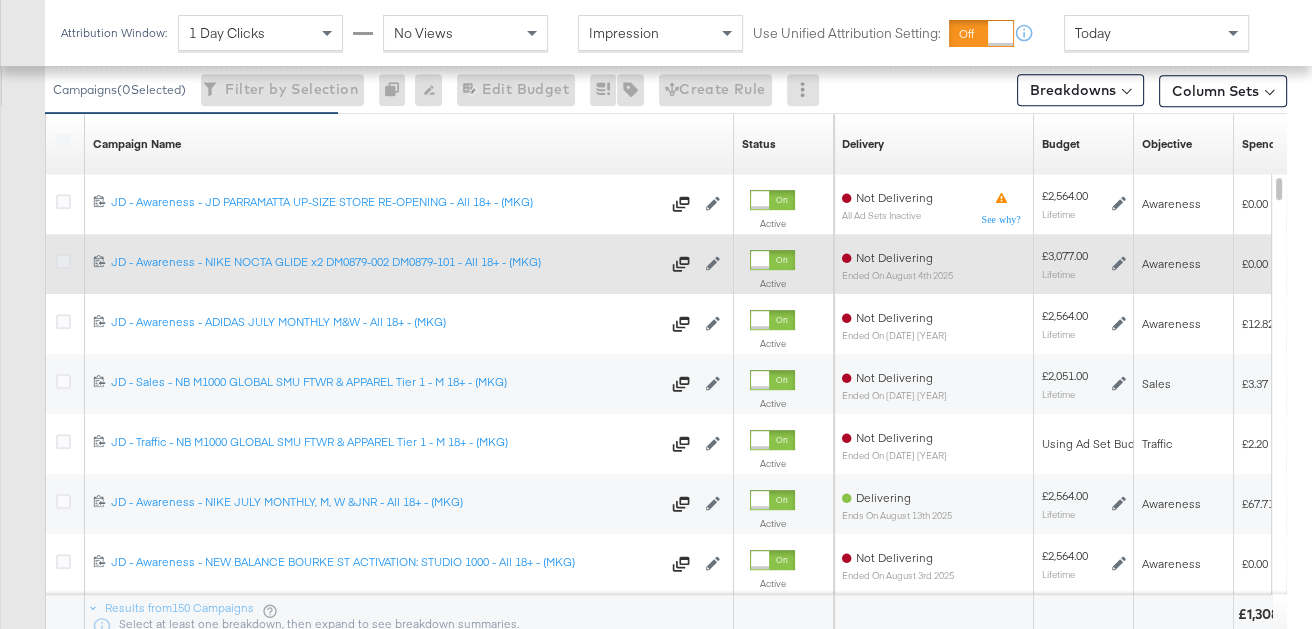 click at bounding box center (63, 261) 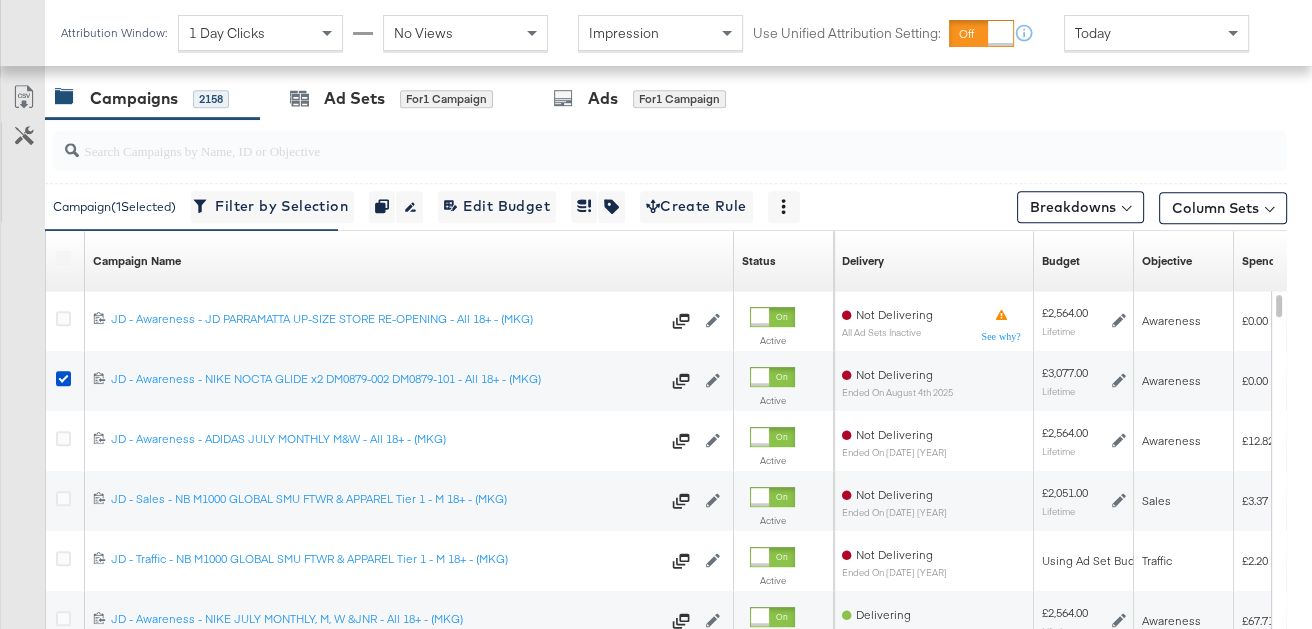 scroll, scrollTop: 912, scrollLeft: 0, axis: vertical 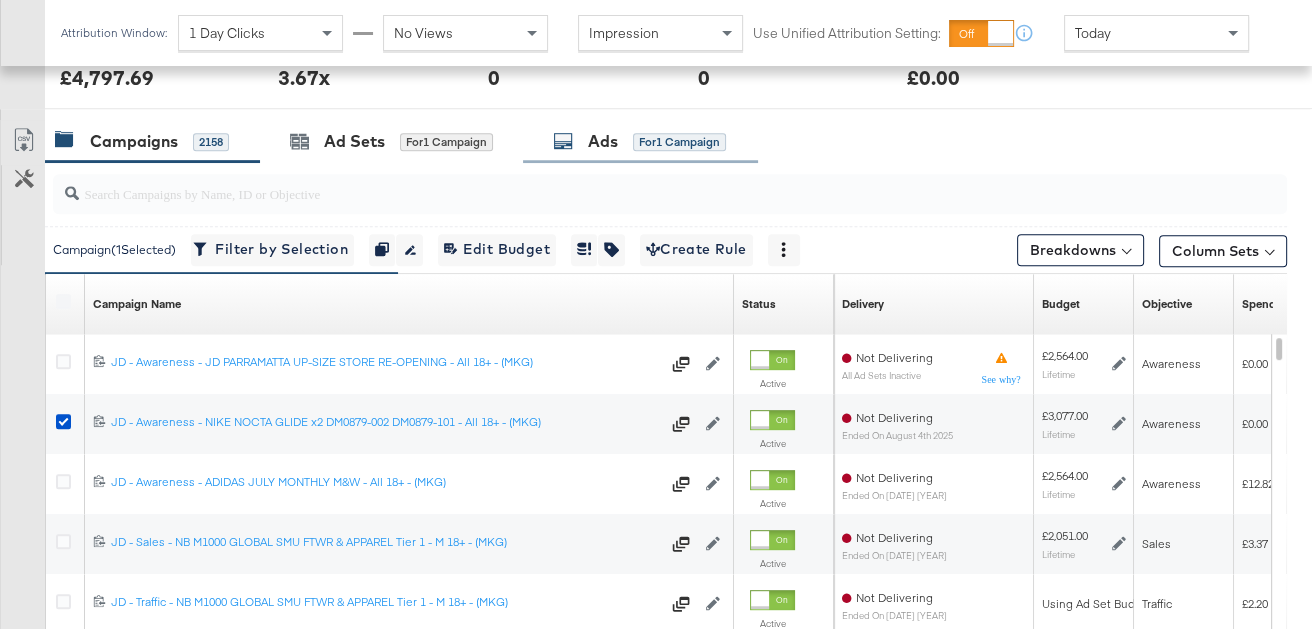click on "Ads for  1   Campaign" at bounding box center (639, 141) 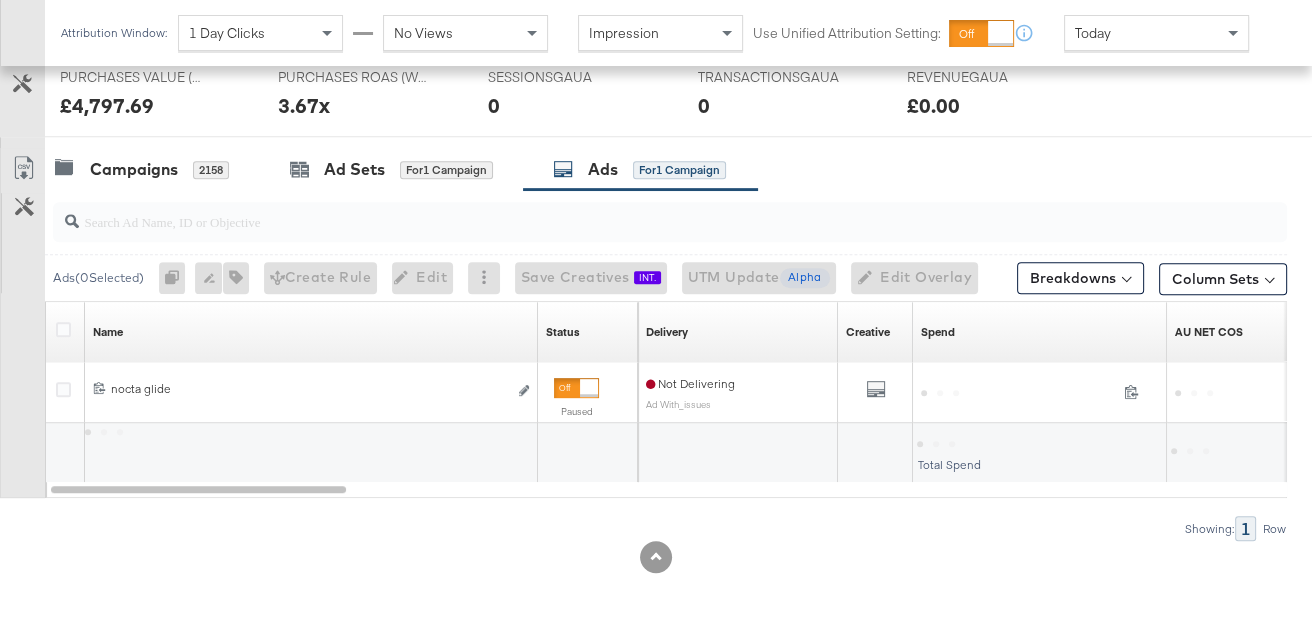 scroll, scrollTop: 882, scrollLeft: 0, axis: vertical 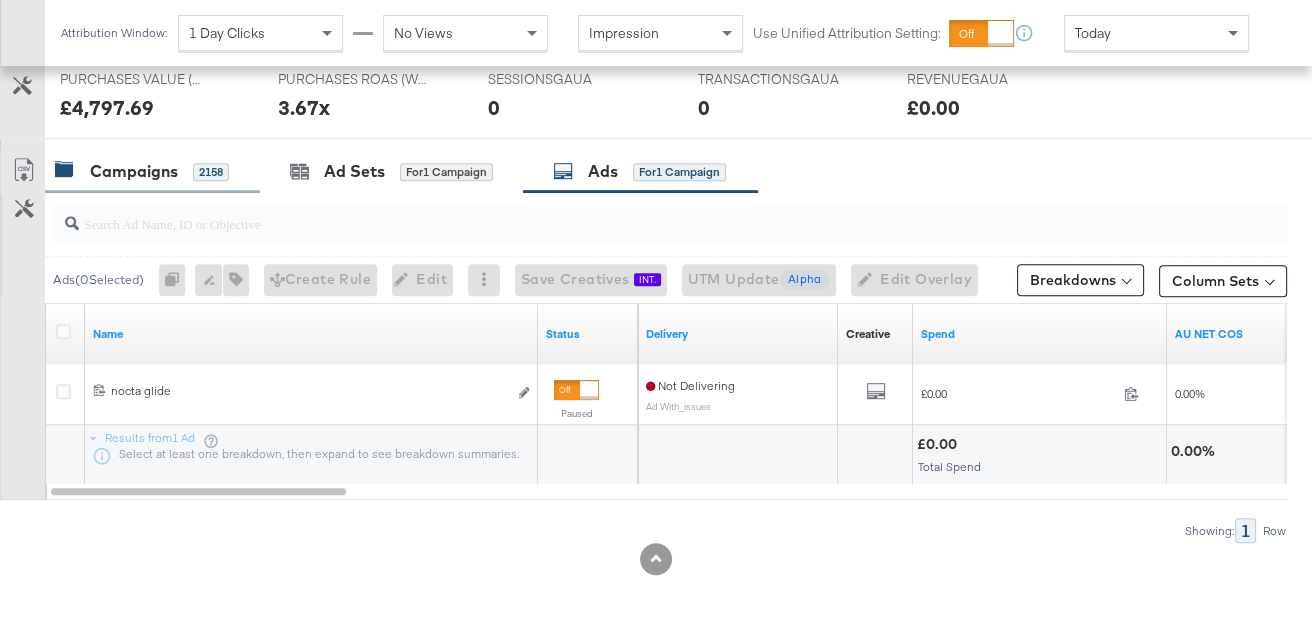 click on "Campaigns" at bounding box center (134, 171) 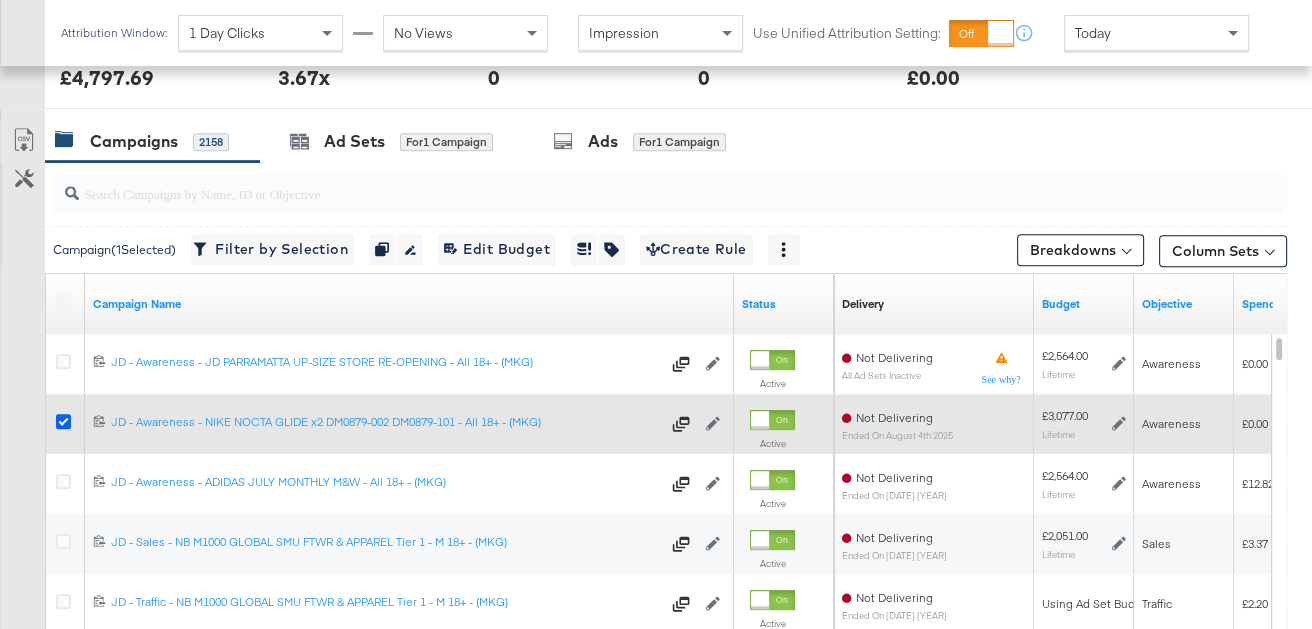 click at bounding box center [63, 421] 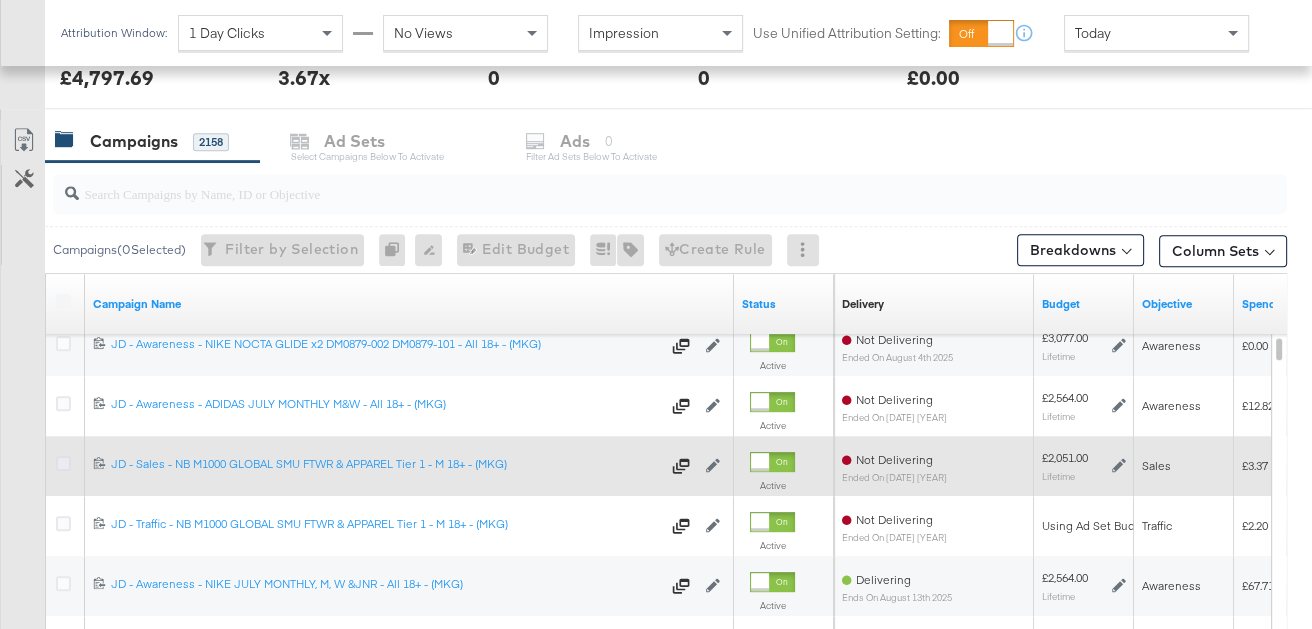 click at bounding box center (63, 463) 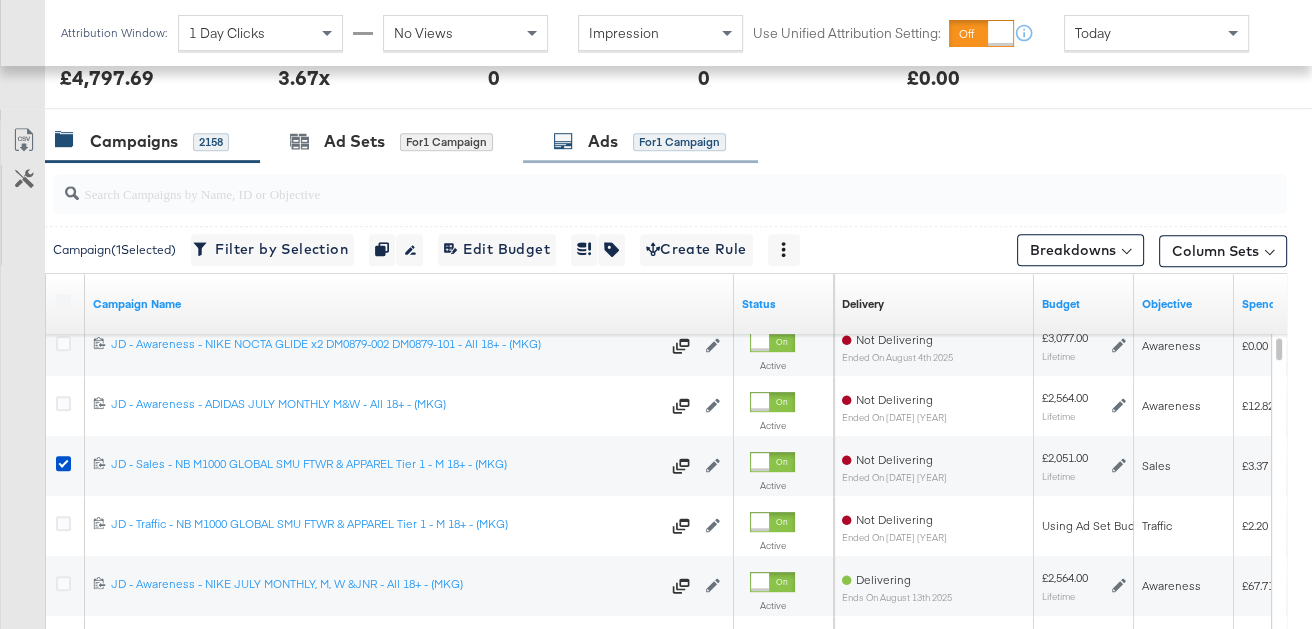 click on "for  1   Campaign" at bounding box center (679, 142) 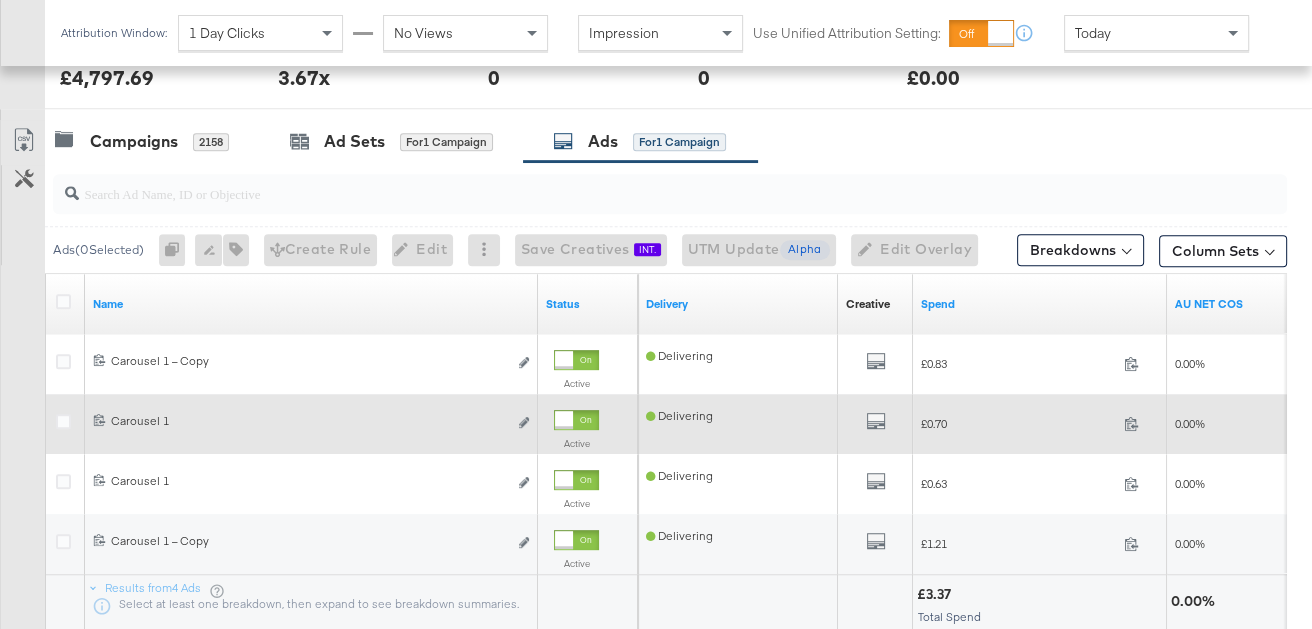 click on "All Previews" at bounding box center (875, 423) 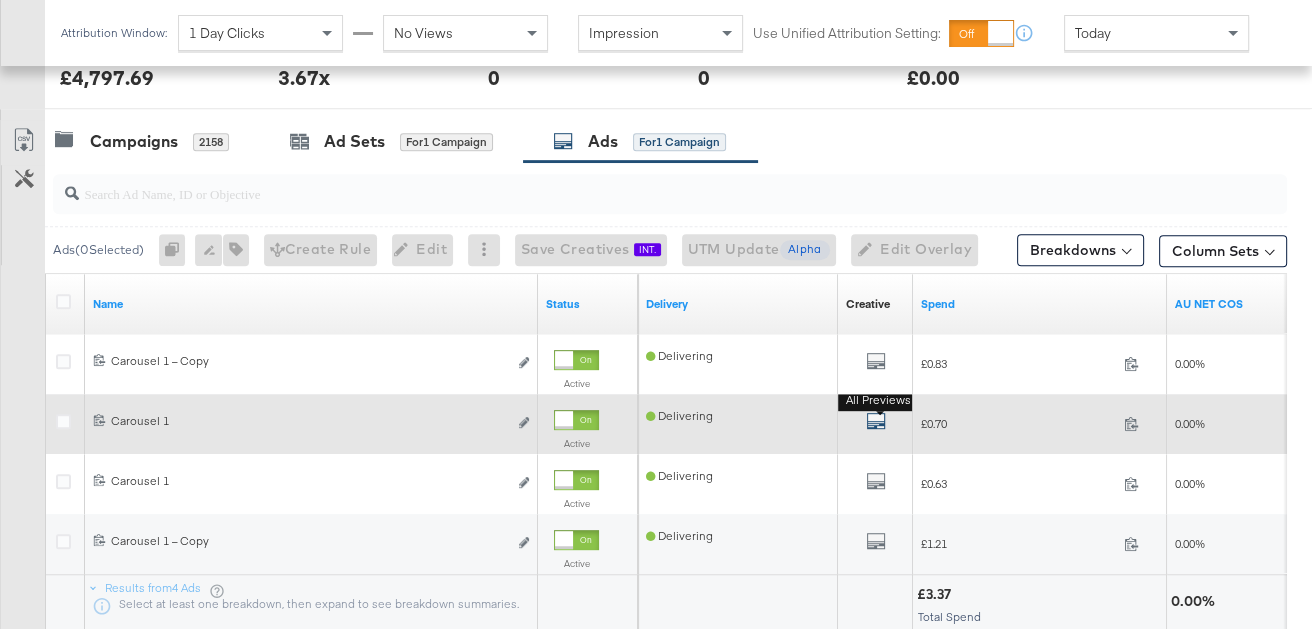 click at bounding box center (876, 421) 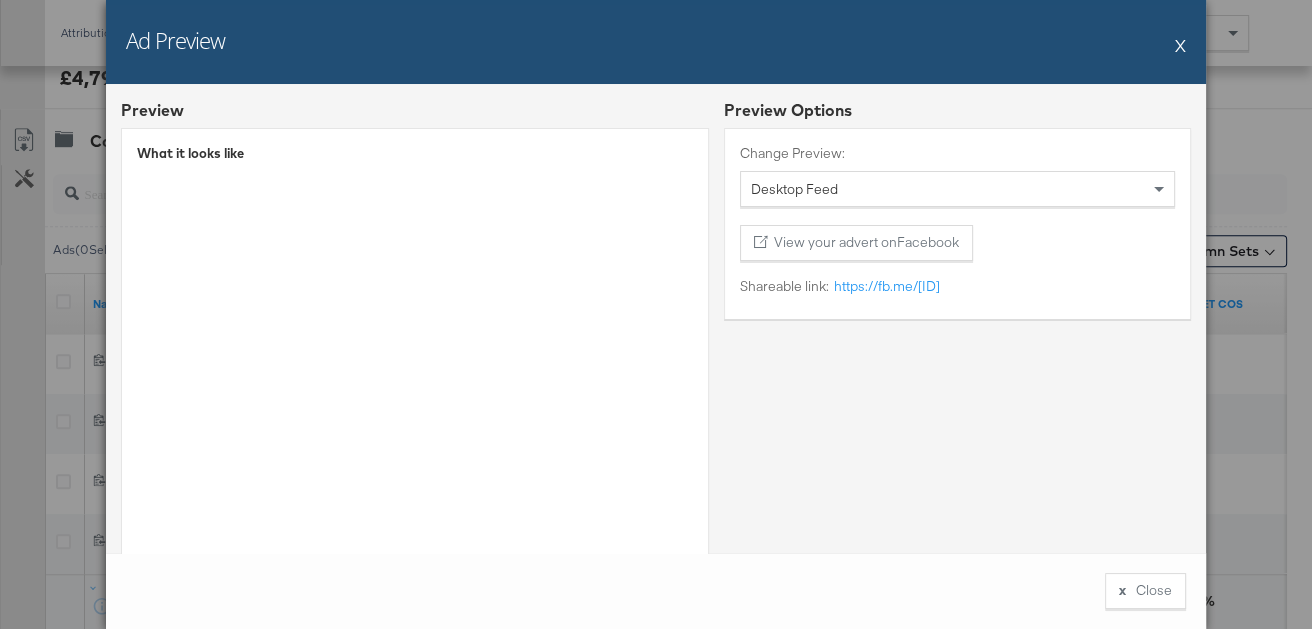 click on "X" at bounding box center (1180, 45) 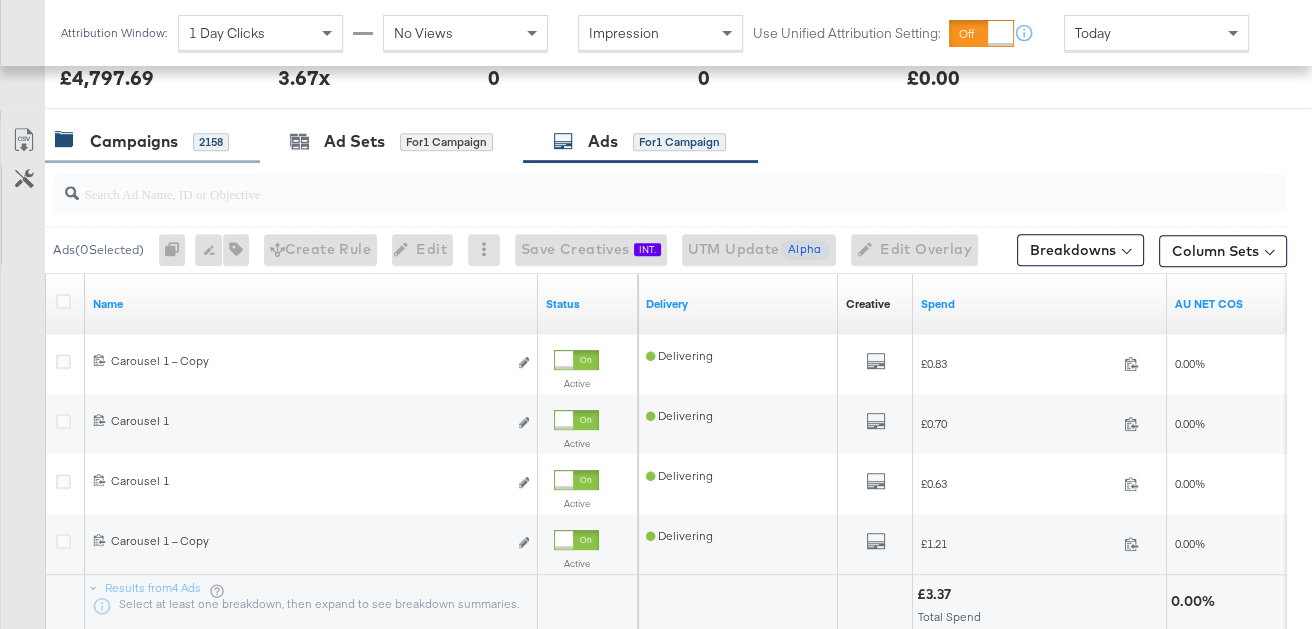 click on "2158" at bounding box center (211, 142) 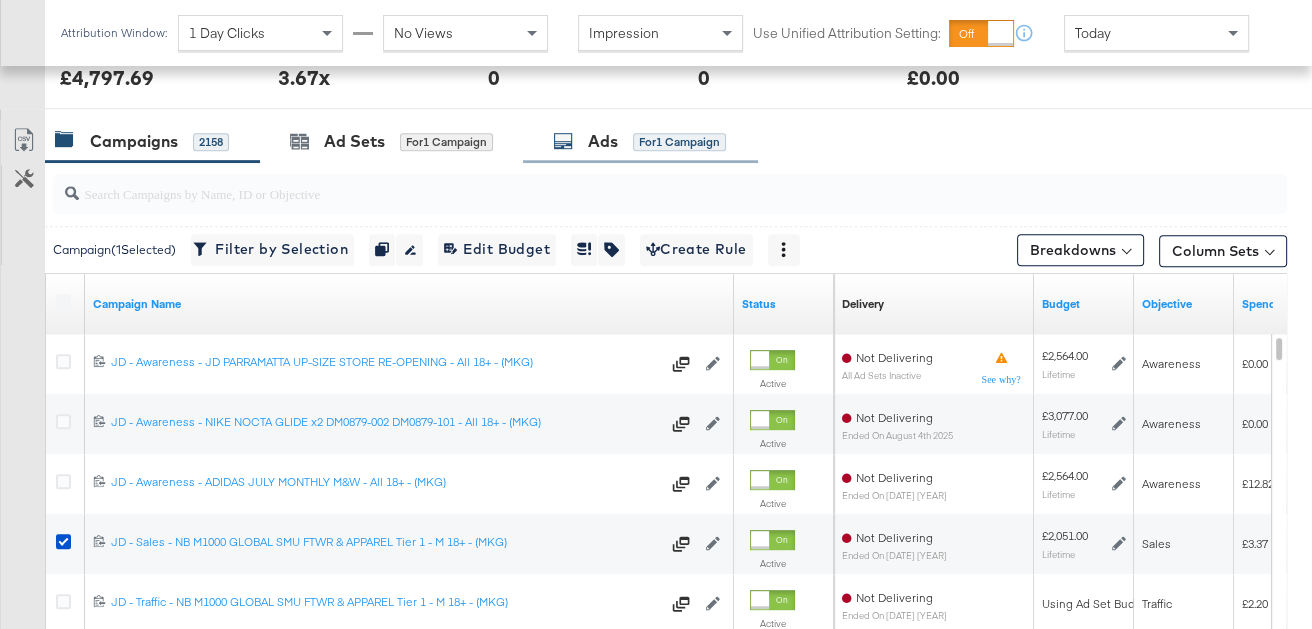 click on "Ads" at bounding box center (603, 141) 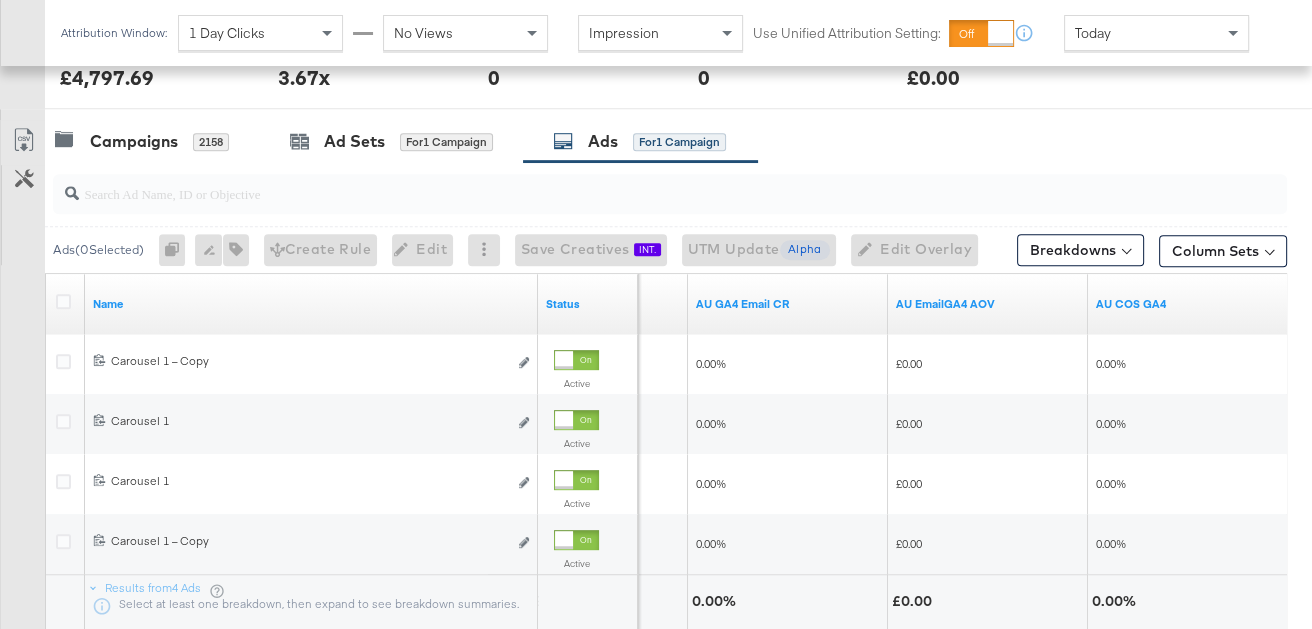 click on "Today" at bounding box center (1156, 33) 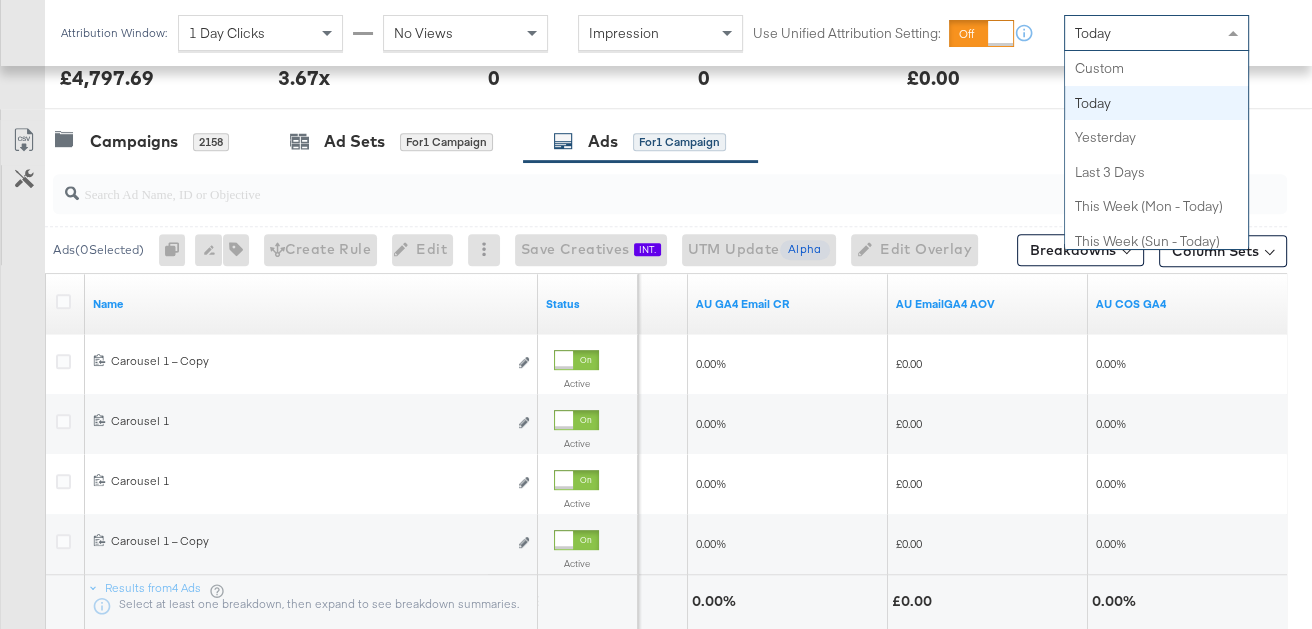 scroll, scrollTop: 35, scrollLeft: 0, axis: vertical 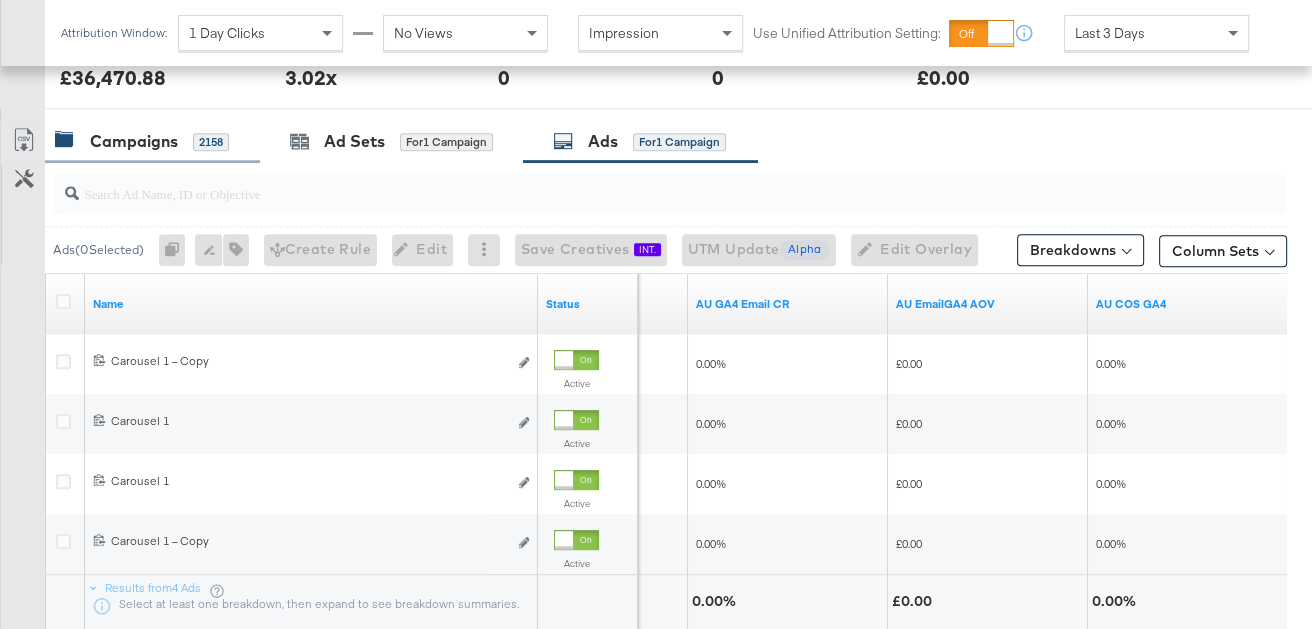 click on "Campaigns" at bounding box center (134, 141) 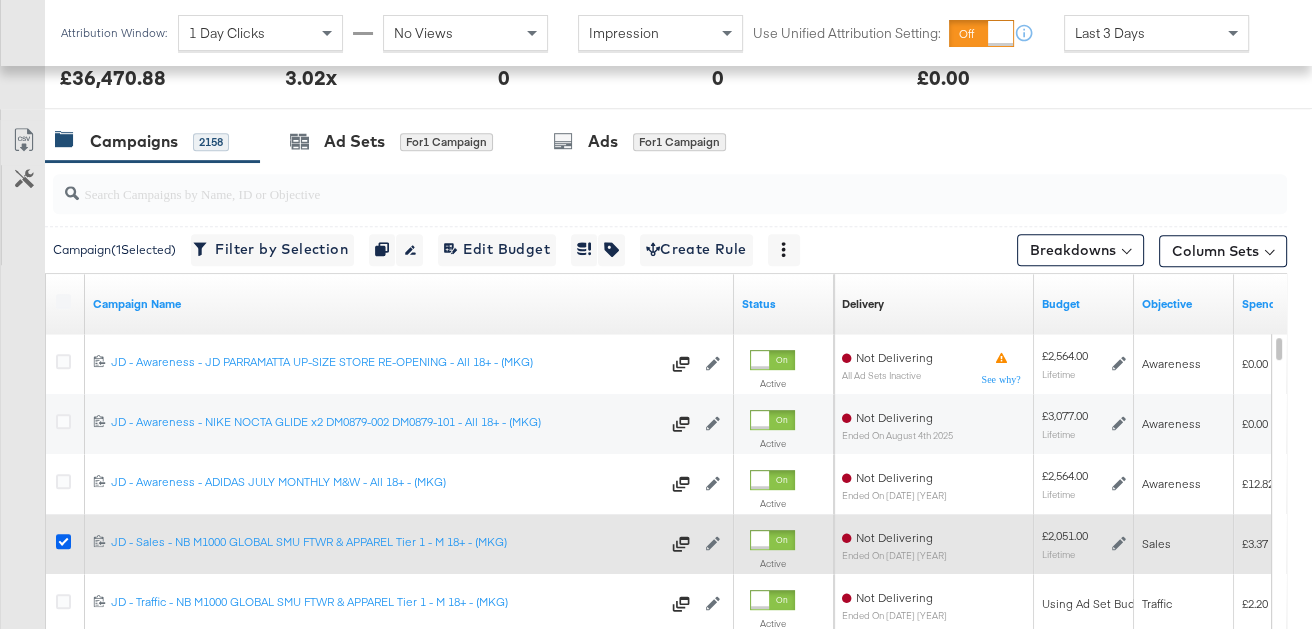 click at bounding box center [63, 541] 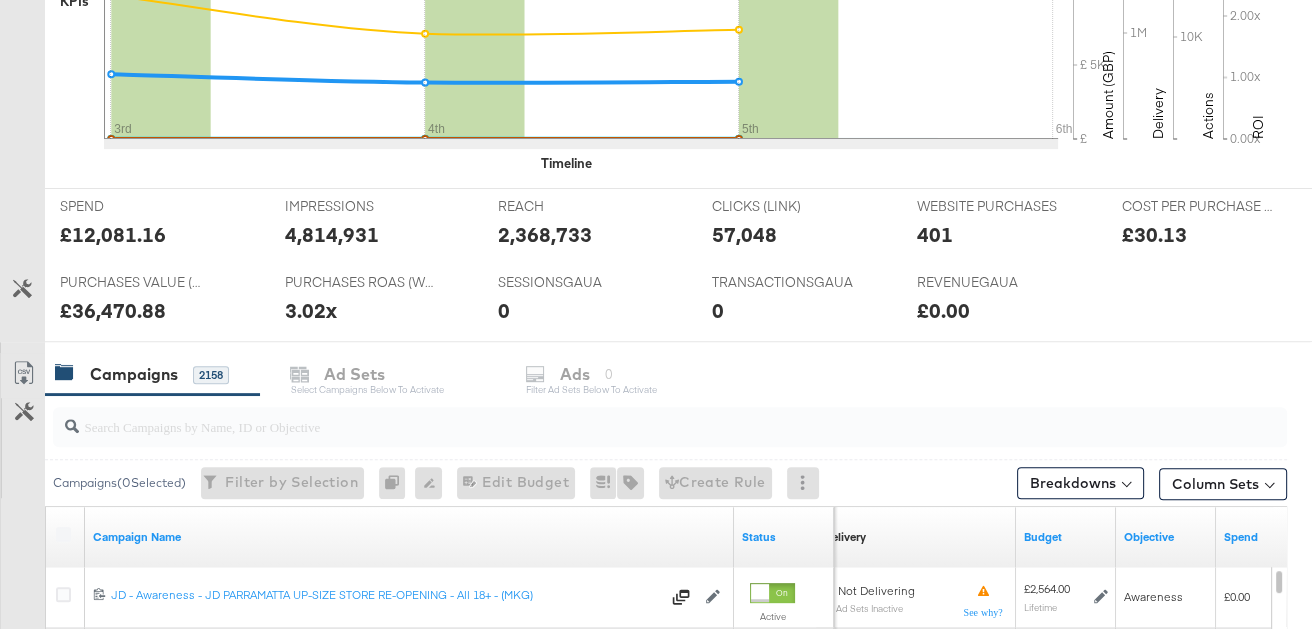 scroll, scrollTop: 0, scrollLeft: 0, axis: both 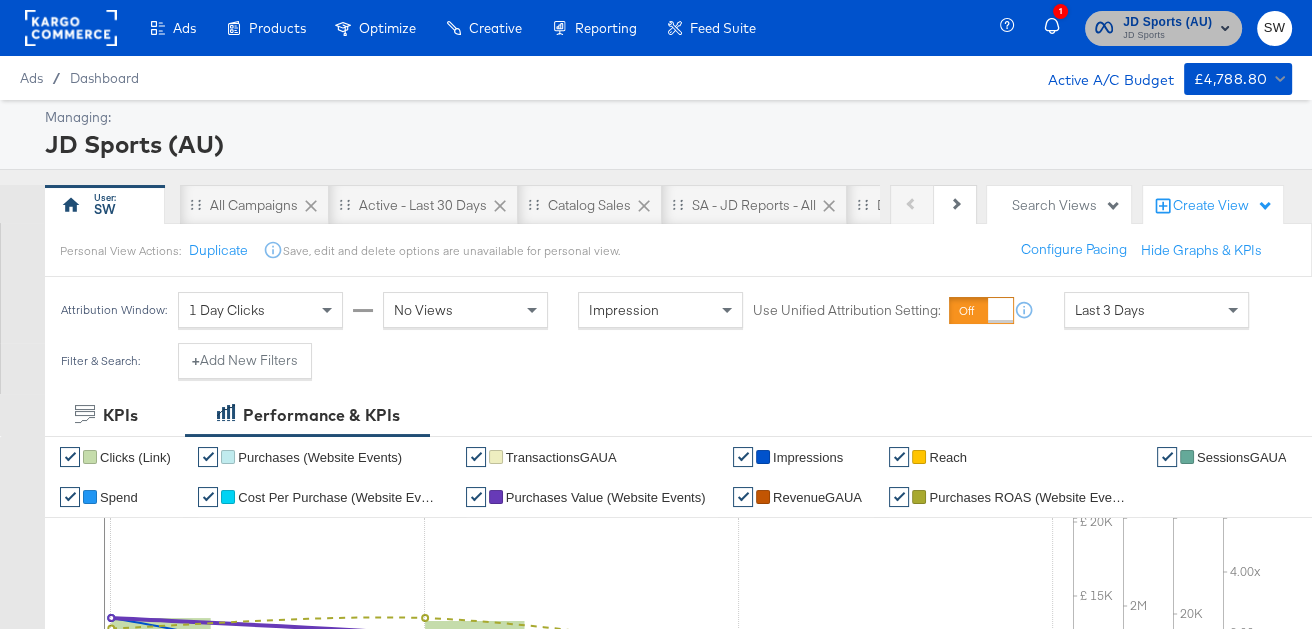 click on "JD Sports" at bounding box center (1167, 36) 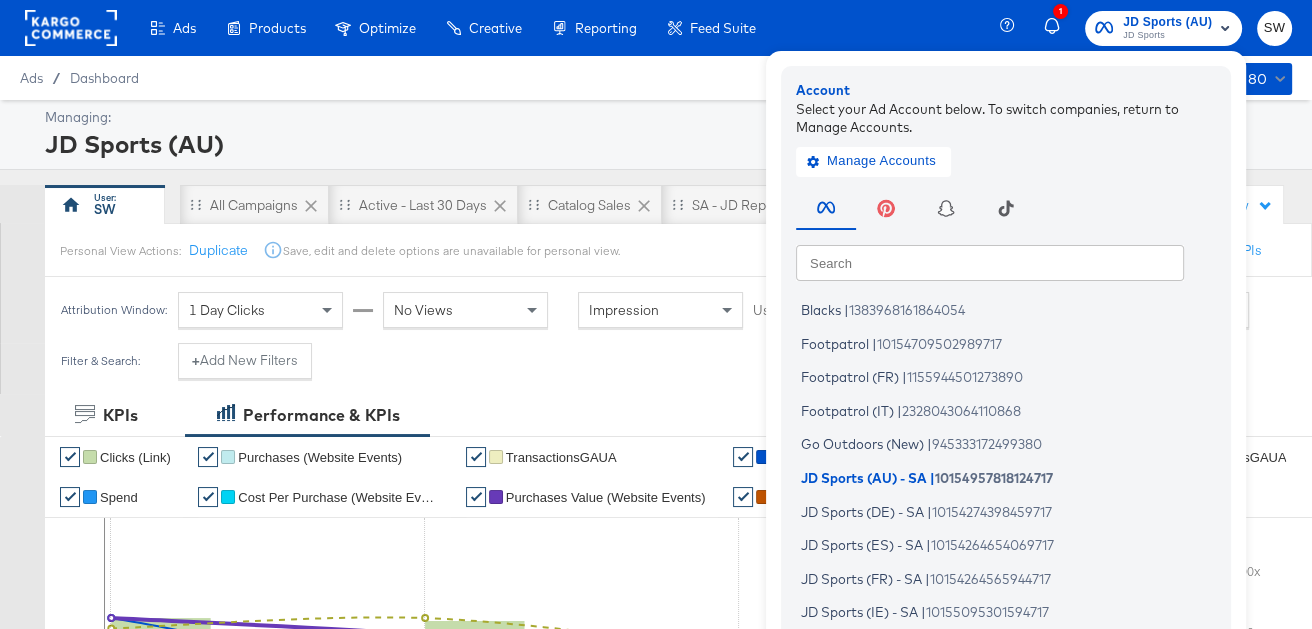 click at bounding box center [990, 262] 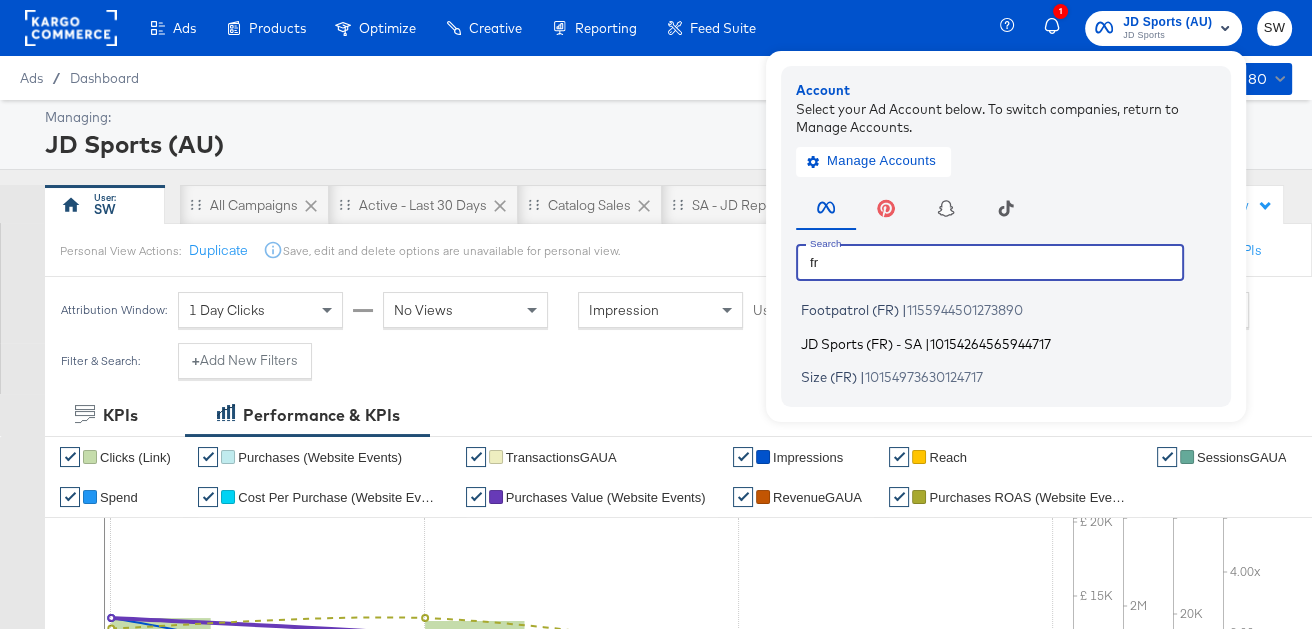 type on "fr" 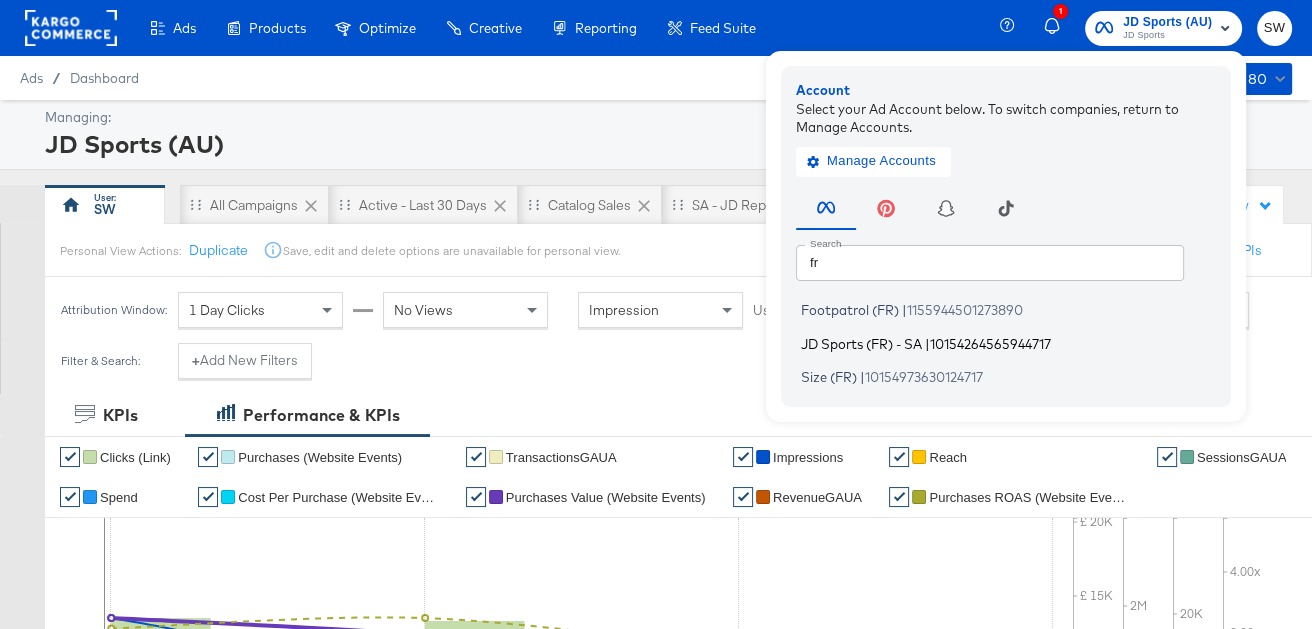 click on "JD Sports (FR) - SA" at bounding box center [861, 343] 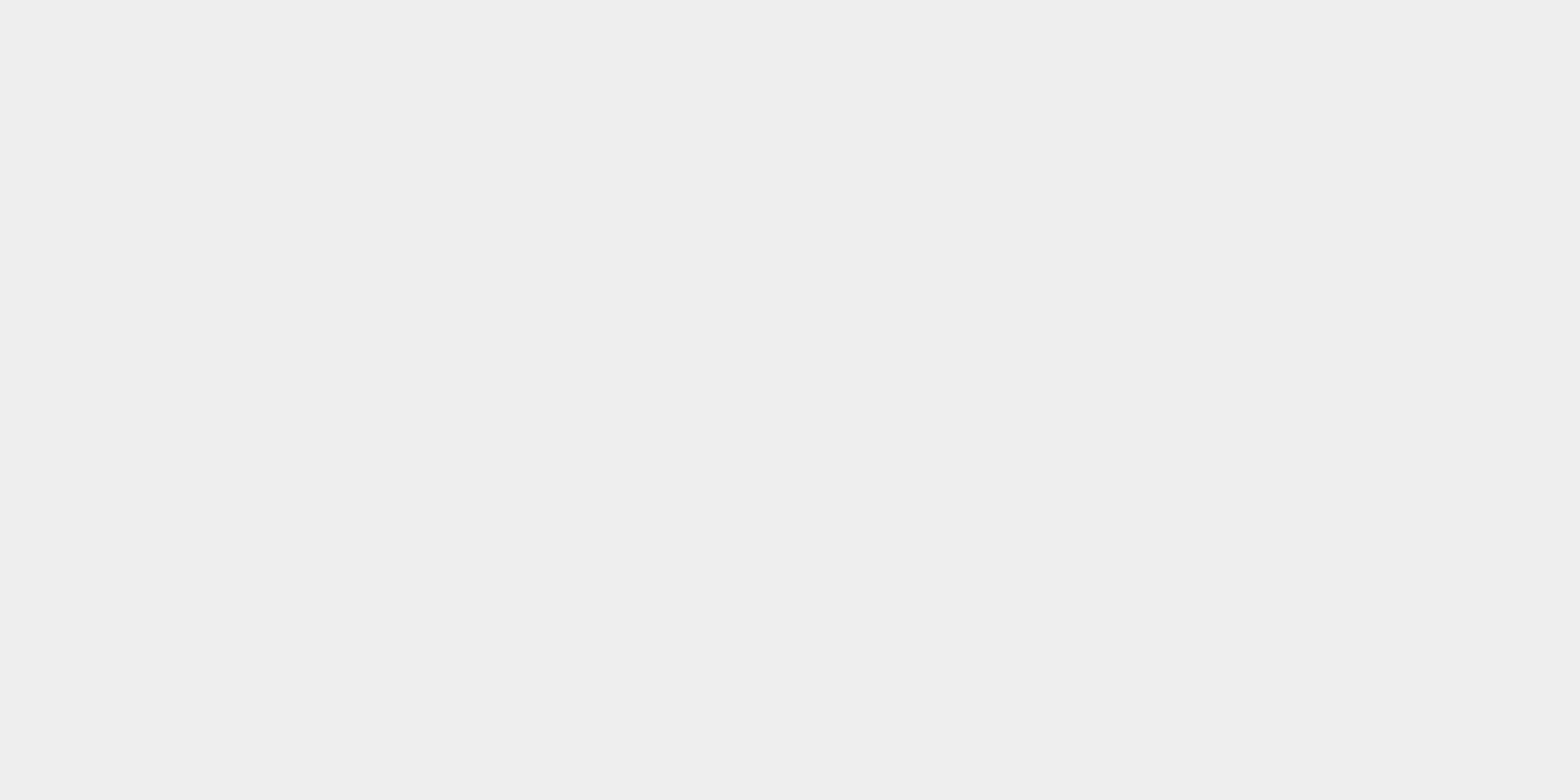 scroll, scrollTop: 0, scrollLeft: 0, axis: both 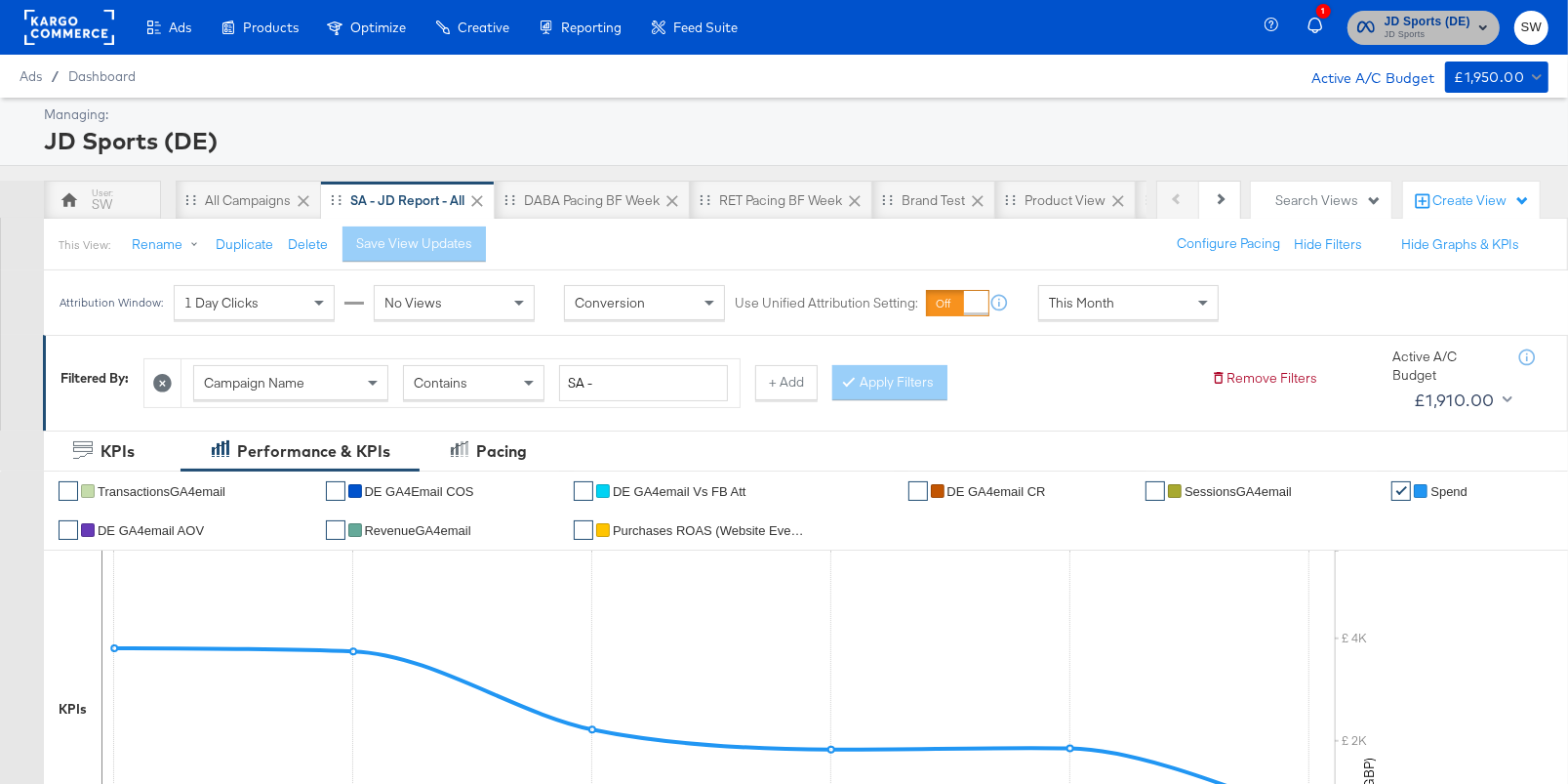 click on "JD Sports (DE) JD Sports" at bounding box center [1424, 27] 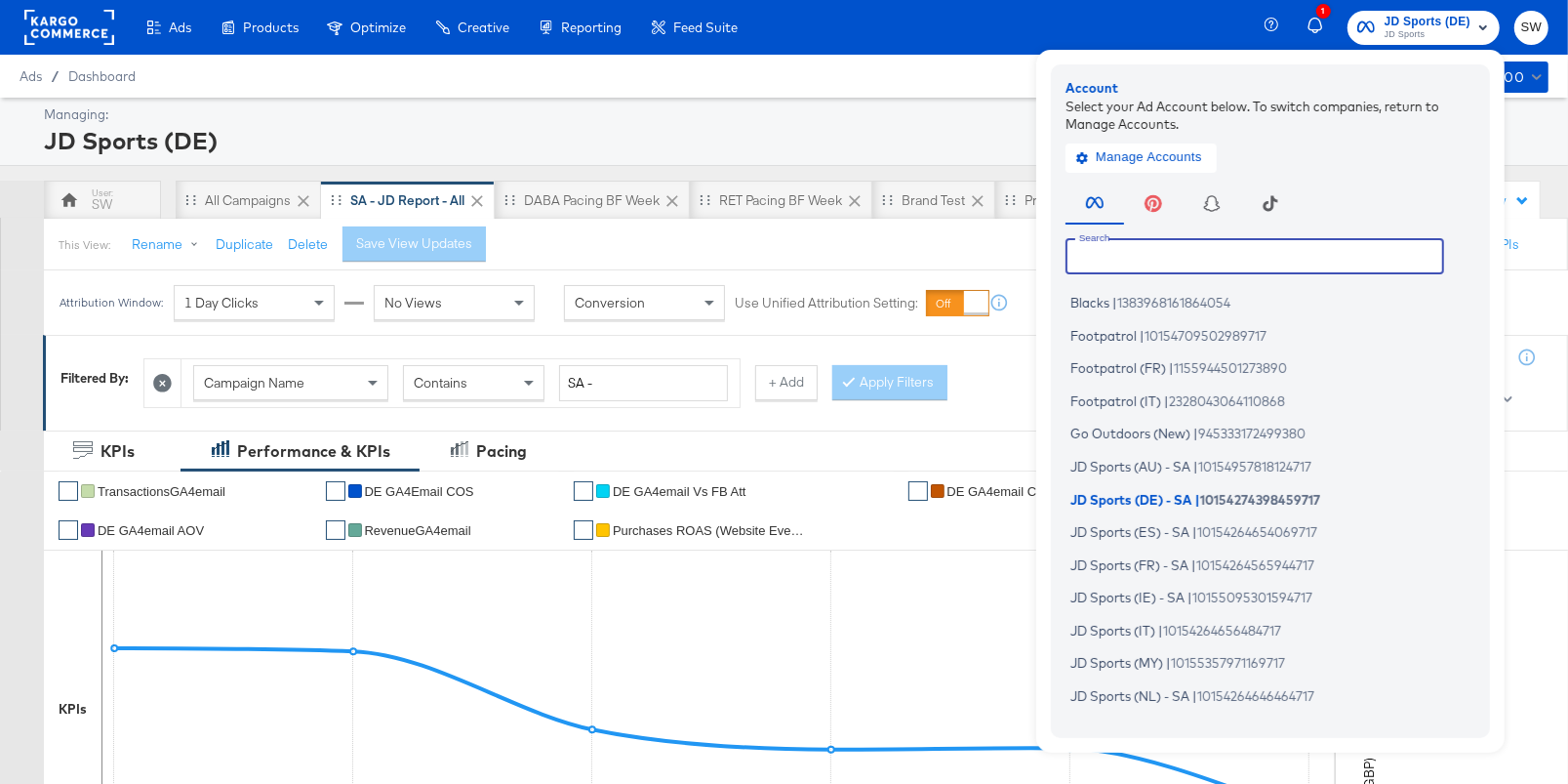 click at bounding box center (1255, 256) 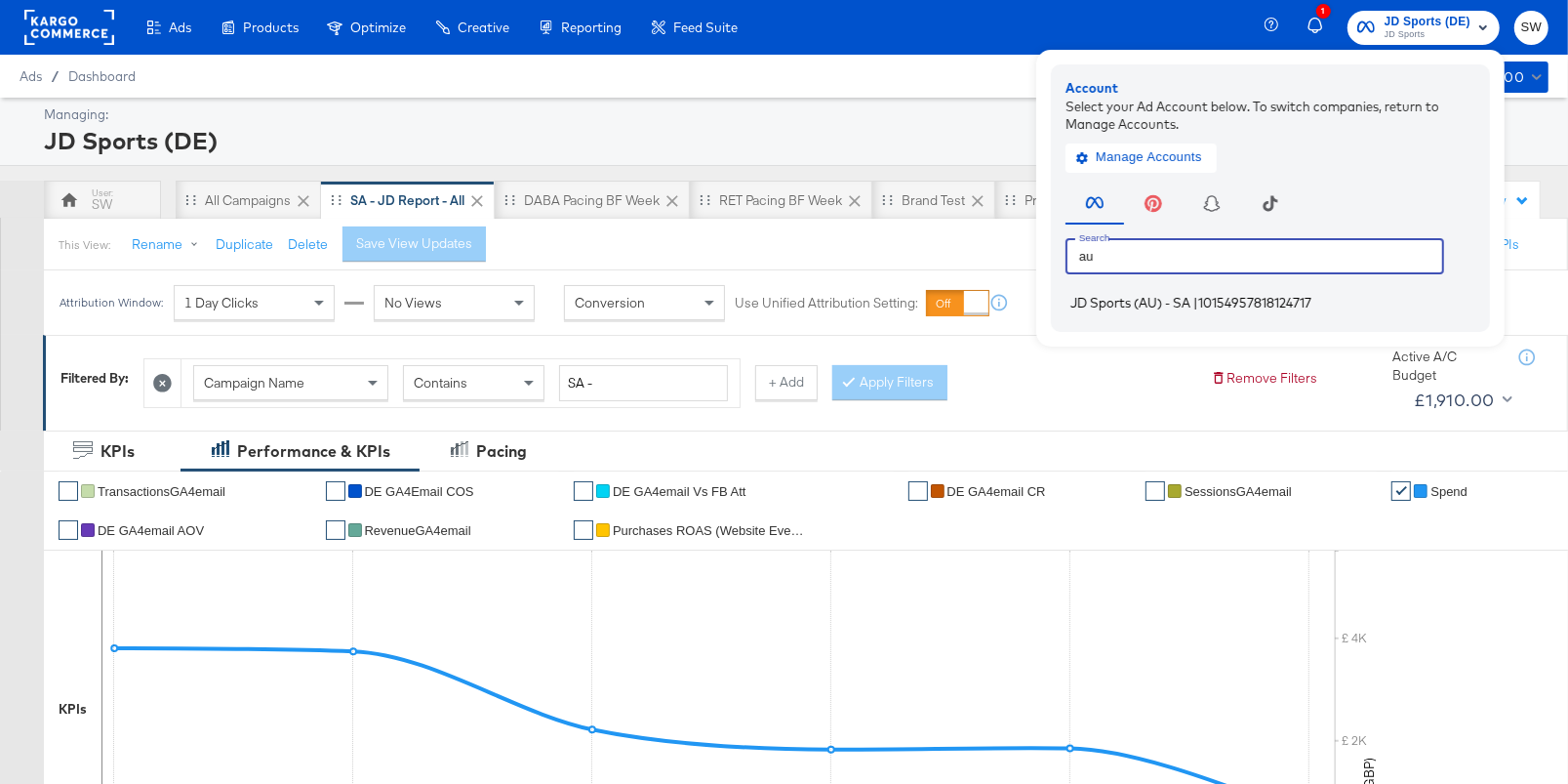 type on "au" 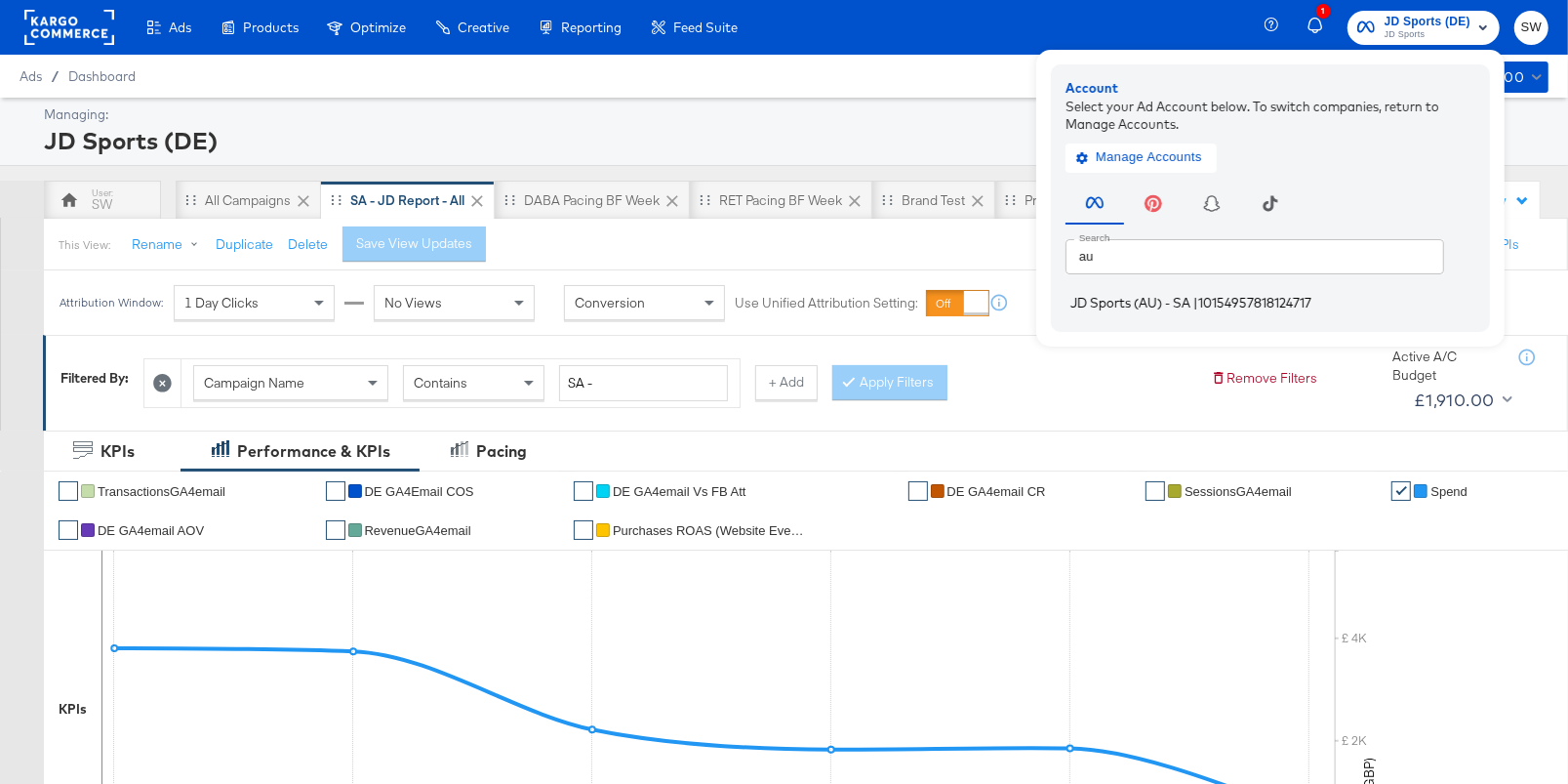 click on "JD Sports (AU) - SA    |  10154957818124717" at bounding box center [1275, 303] 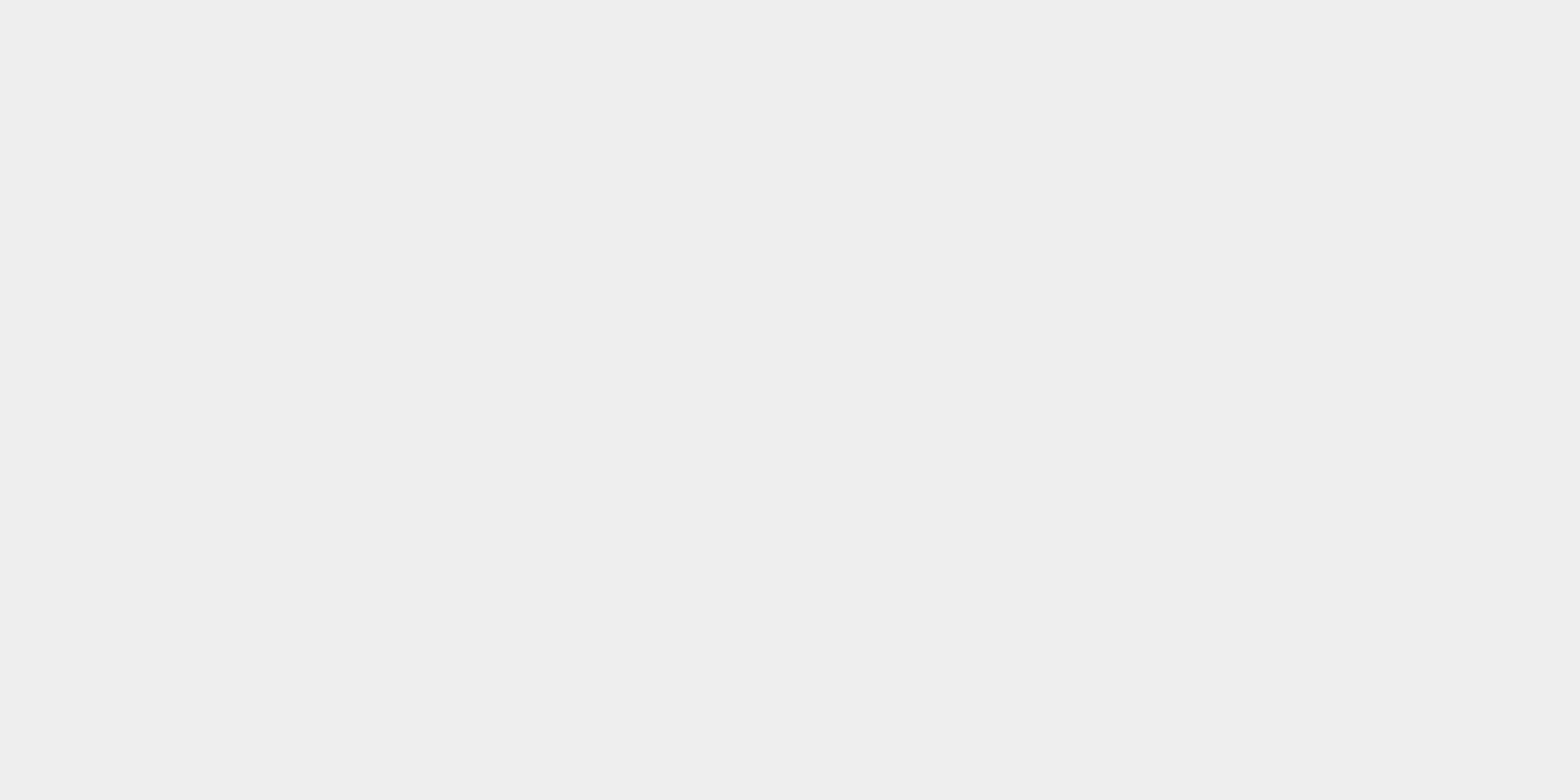 scroll, scrollTop: 0, scrollLeft: 0, axis: both 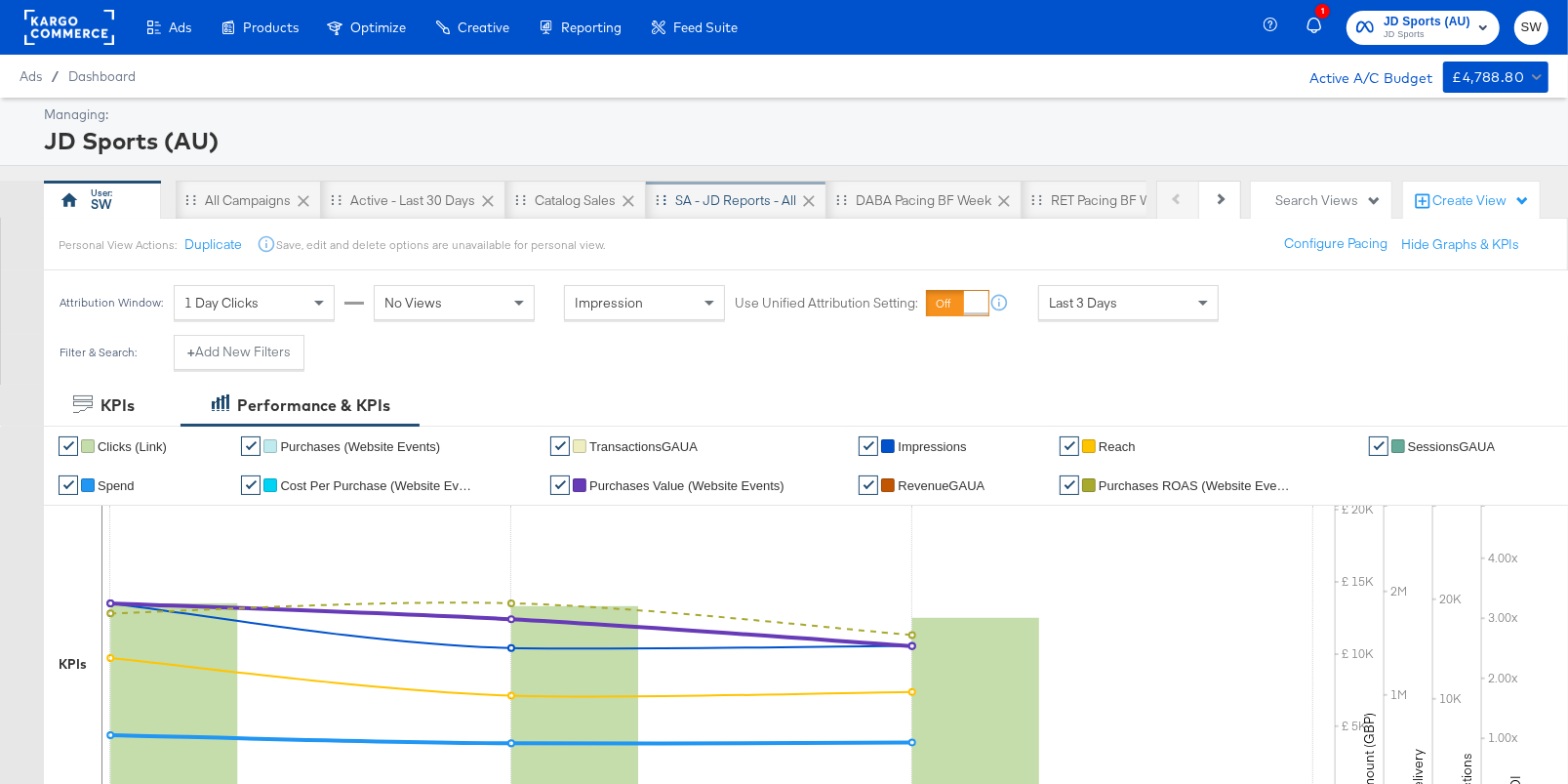click on "SA - JD Reports - All" at bounding box center [736, 200] 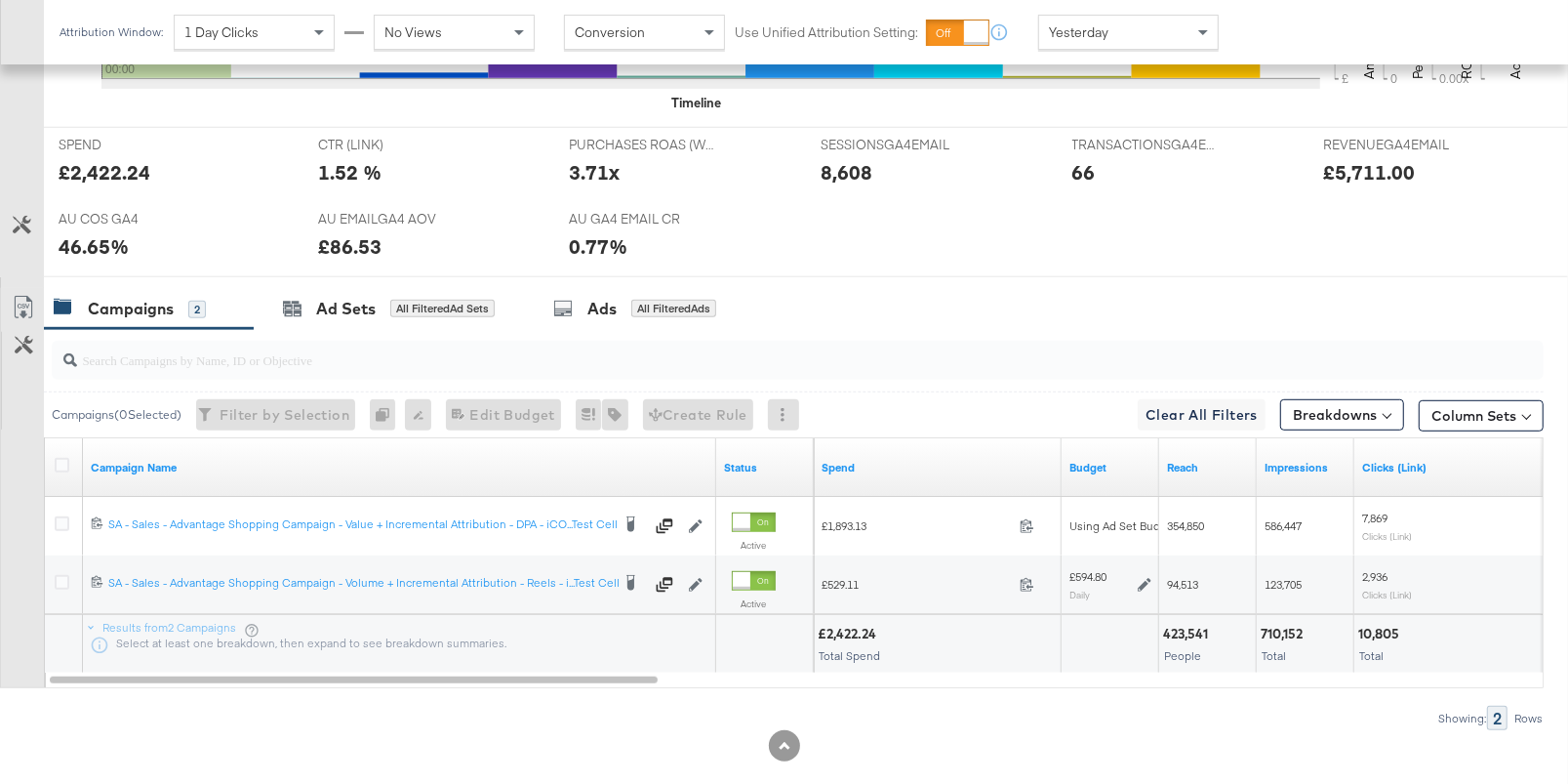 scroll, scrollTop: 839, scrollLeft: 0, axis: vertical 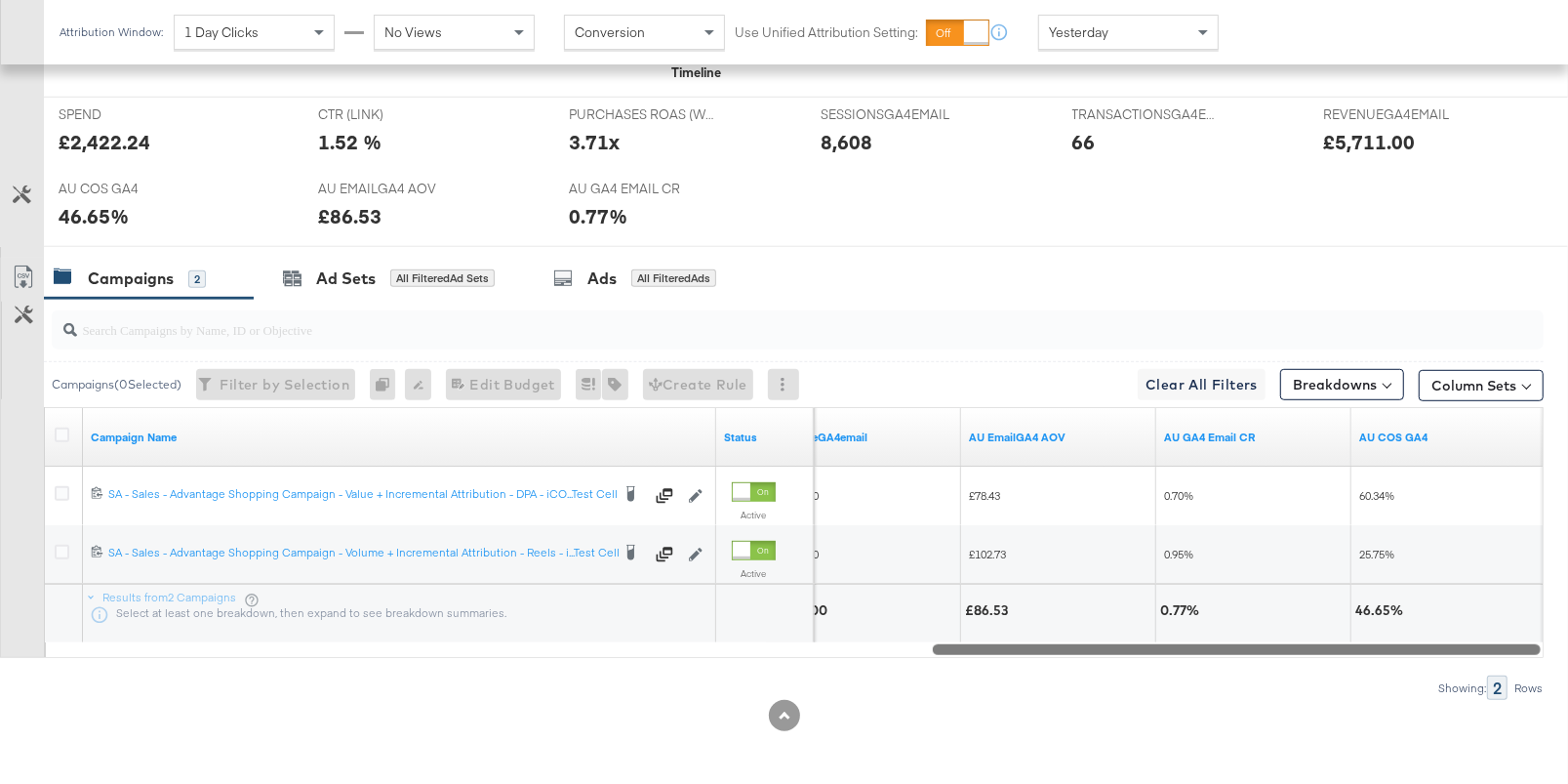 click at bounding box center (1236, 648) 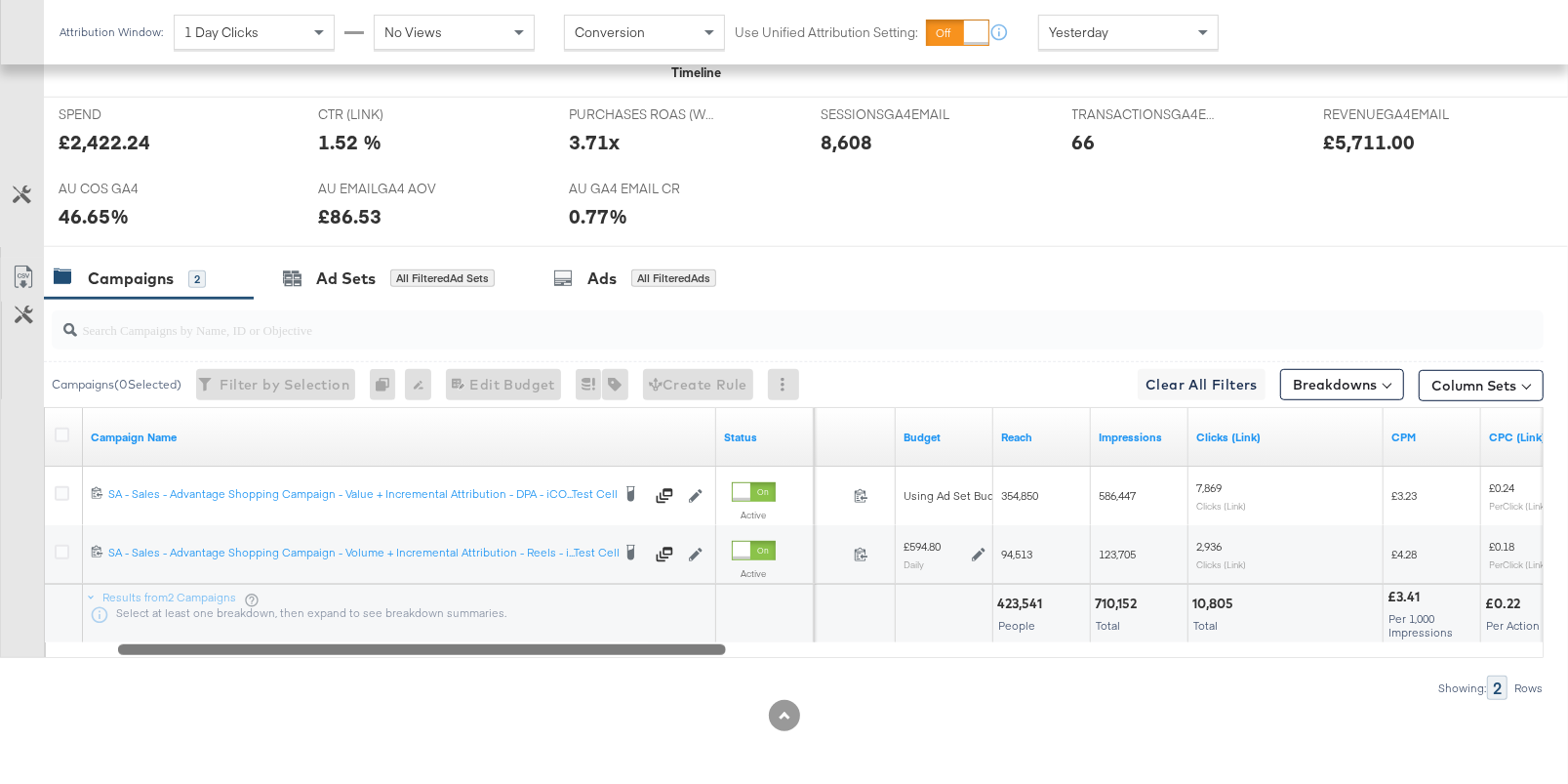 drag, startPoint x: 1146, startPoint y: 650, endPoint x: 326, endPoint y: 615, distance: 820.74661 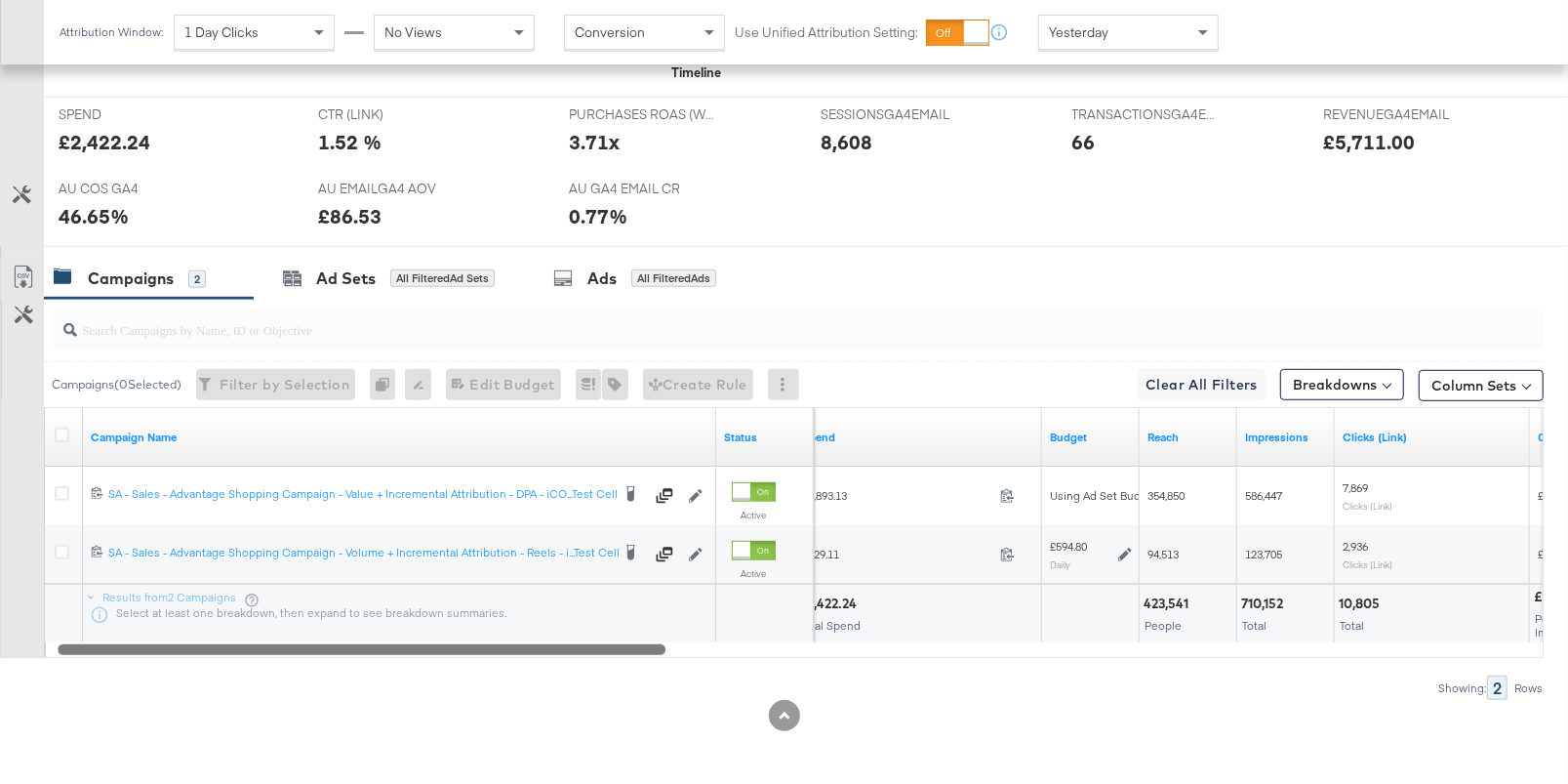 drag, startPoint x: 340, startPoint y: 644, endPoint x: 163, endPoint y: 638, distance: 177.10167 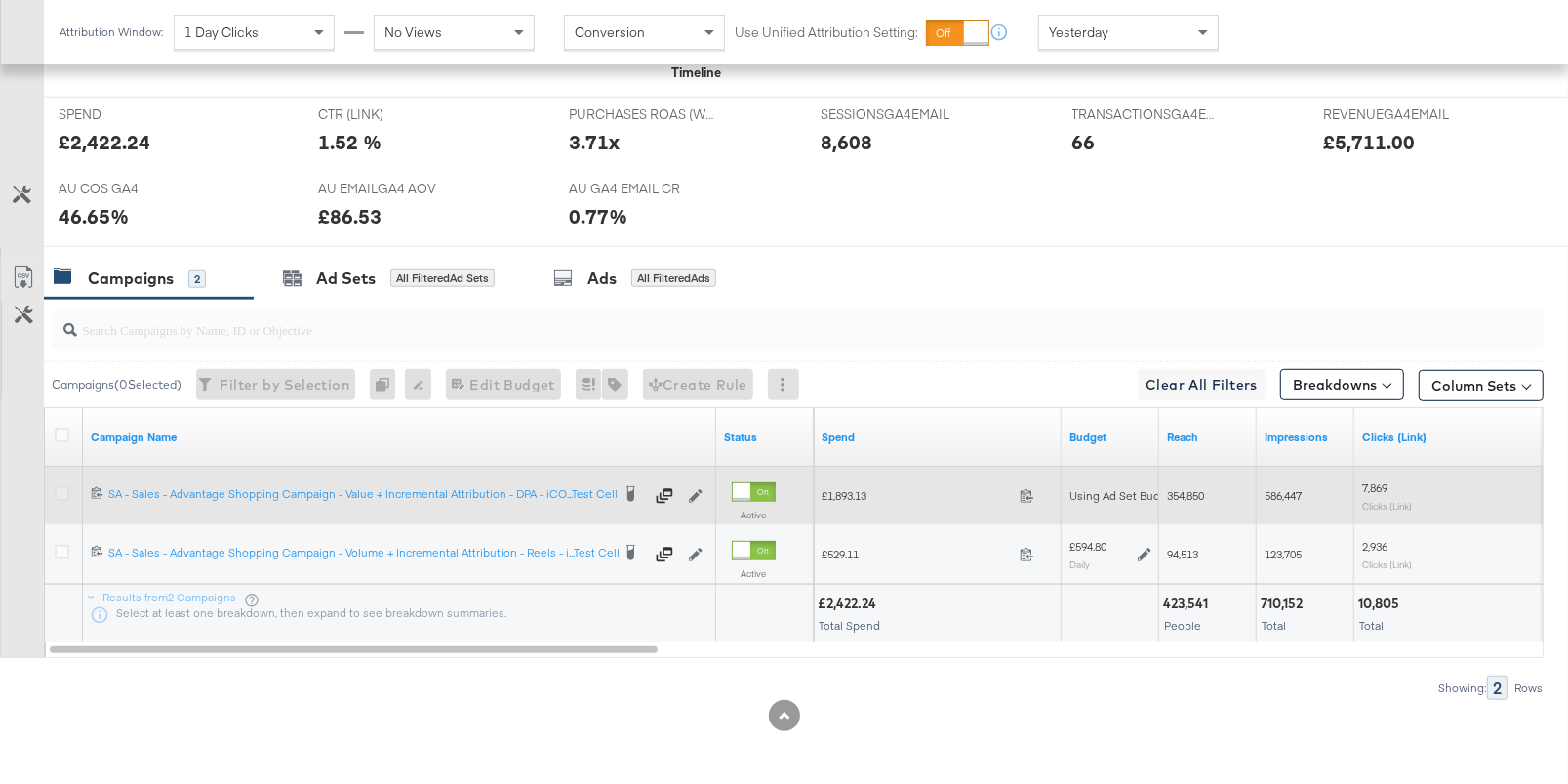 click at bounding box center [61, 493] 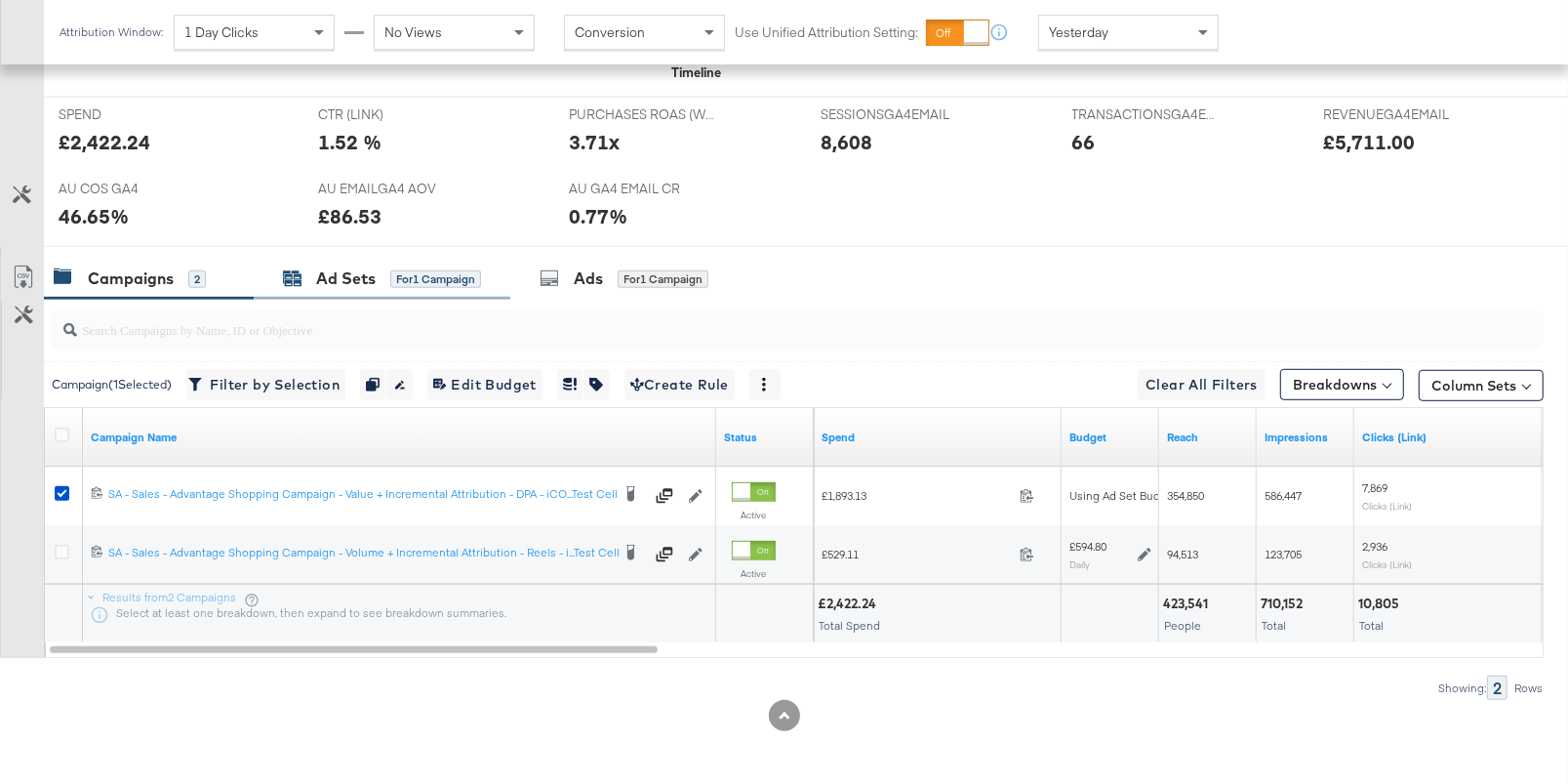 click on "for  1   Campaign" at bounding box center (435, 279) 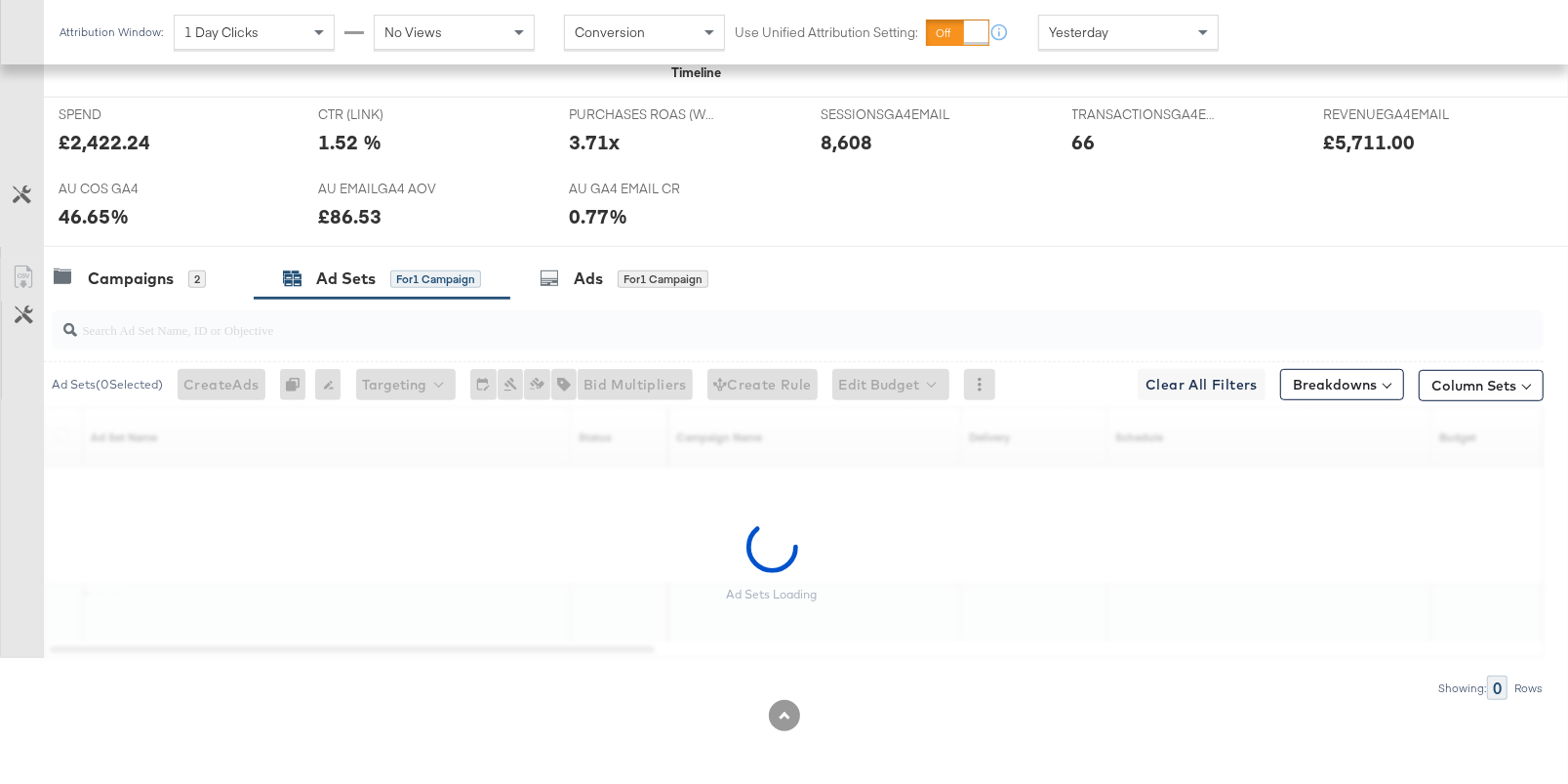 scroll, scrollTop: 780, scrollLeft: 0, axis: vertical 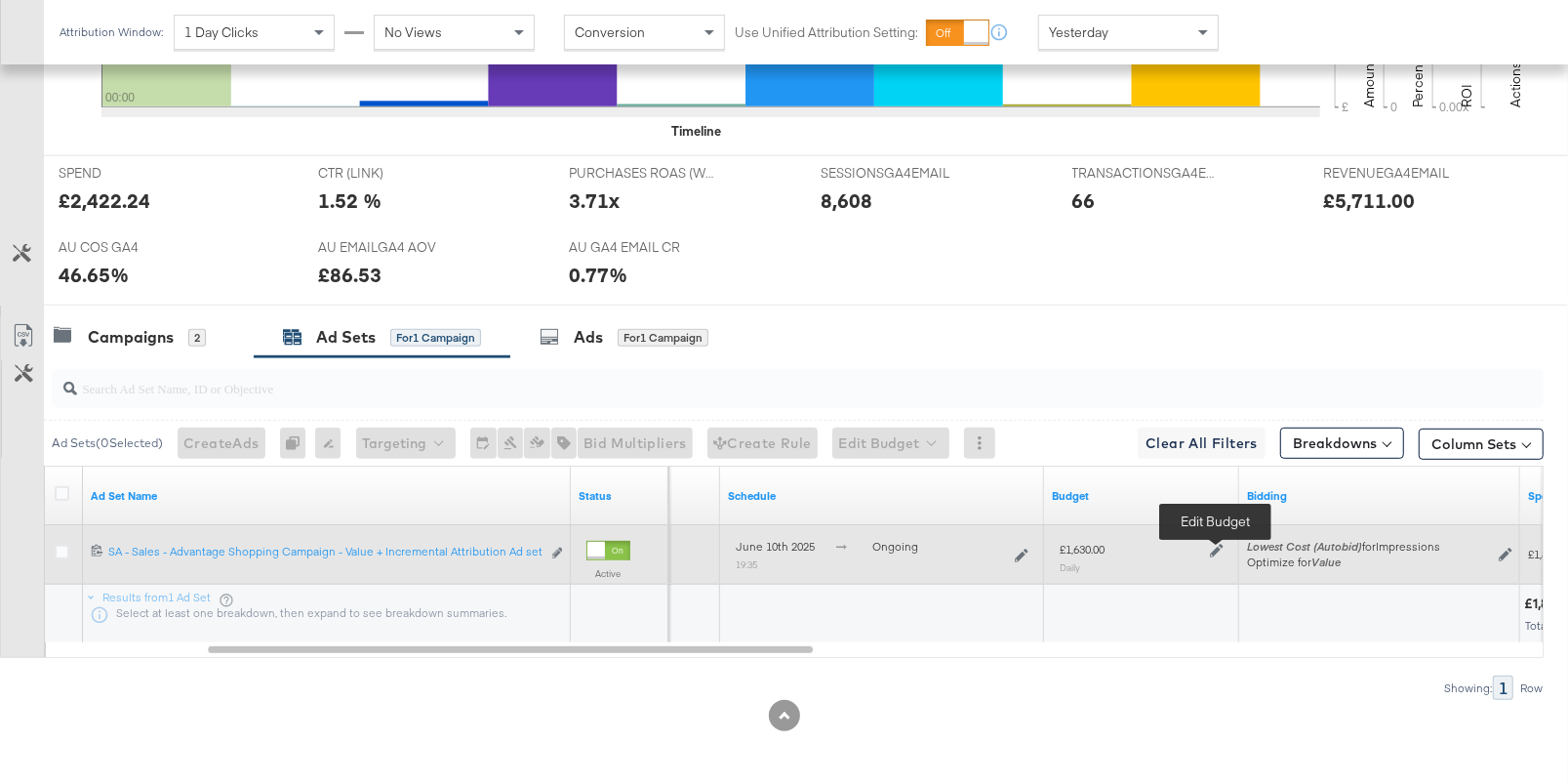 click 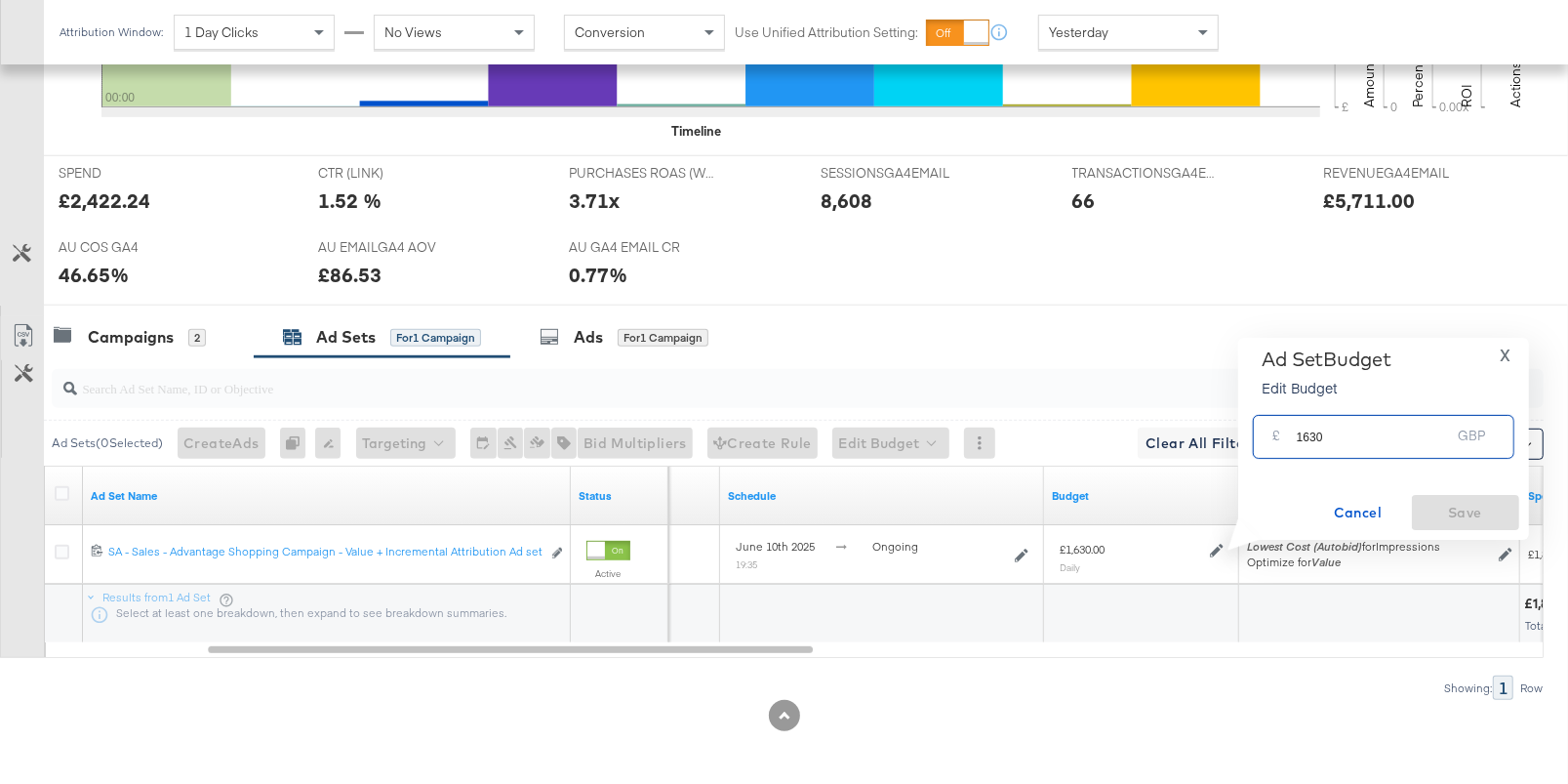 drag, startPoint x: 1373, startPoint y: 437, endPoint x: 1283, endPoint y: 438, distance: 90.00556 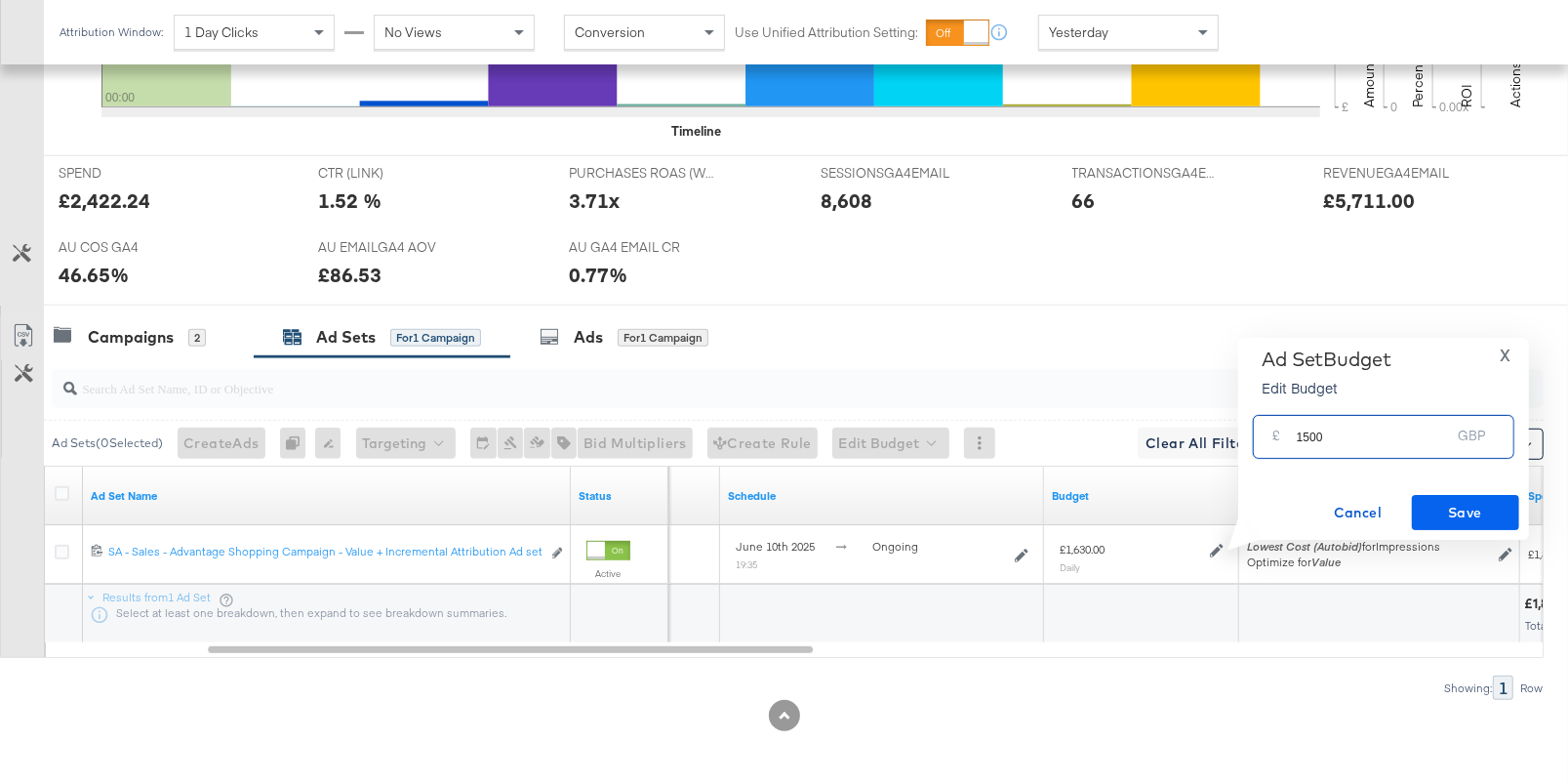 type on "1500" 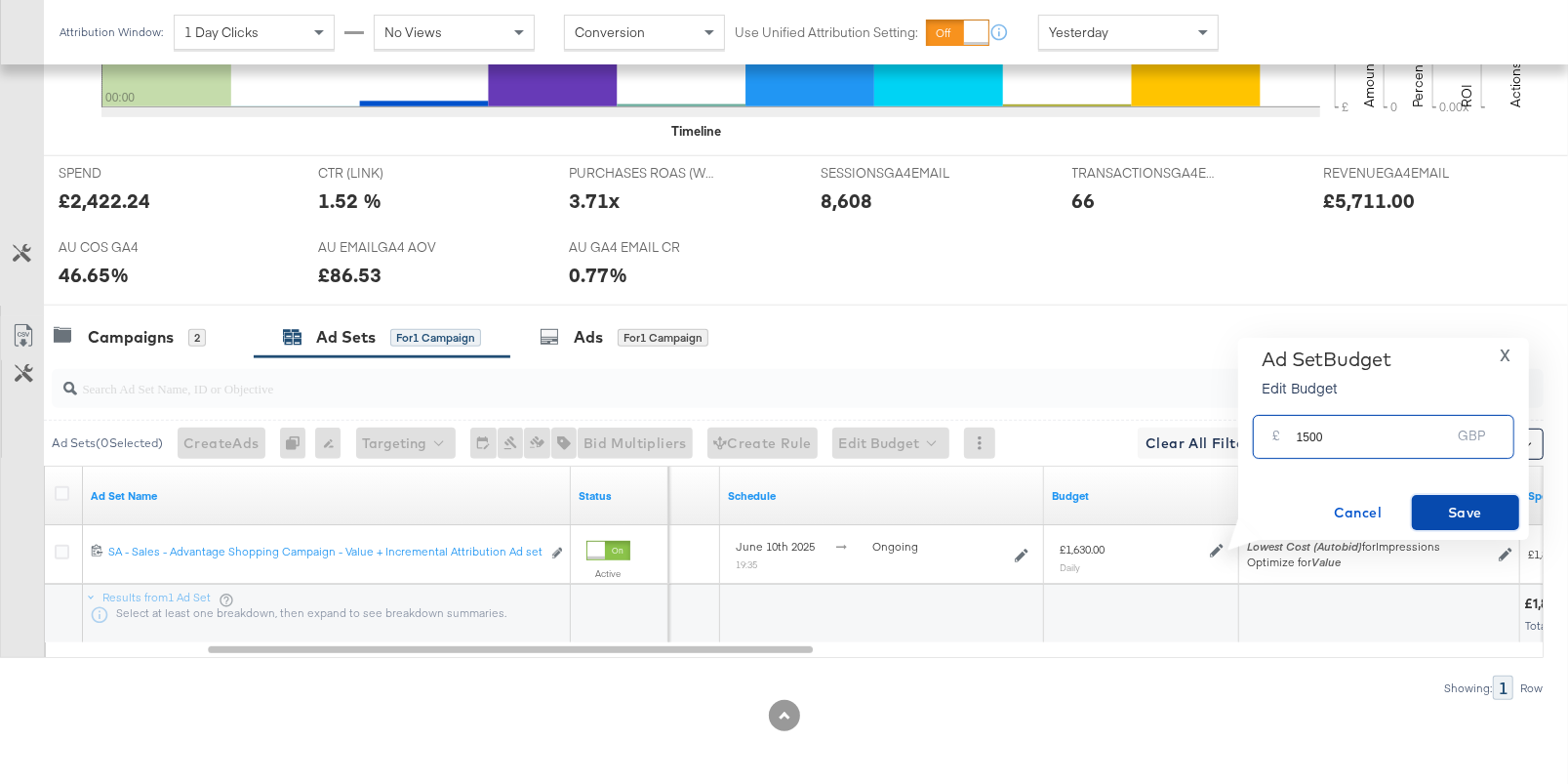 click on "Save" at bounding box center (1466, 513) 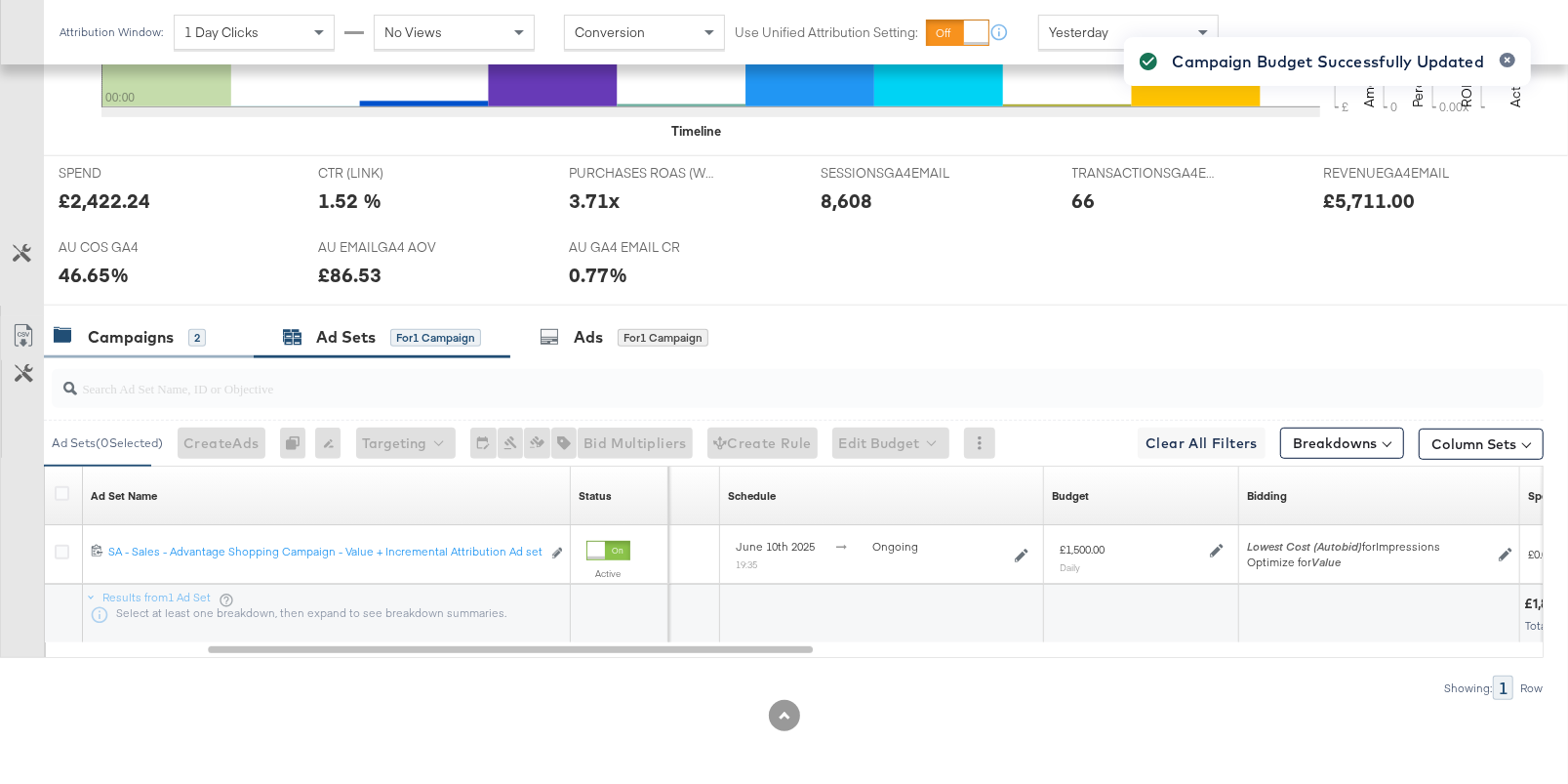 click on "2" at bounding box center (197, 338) 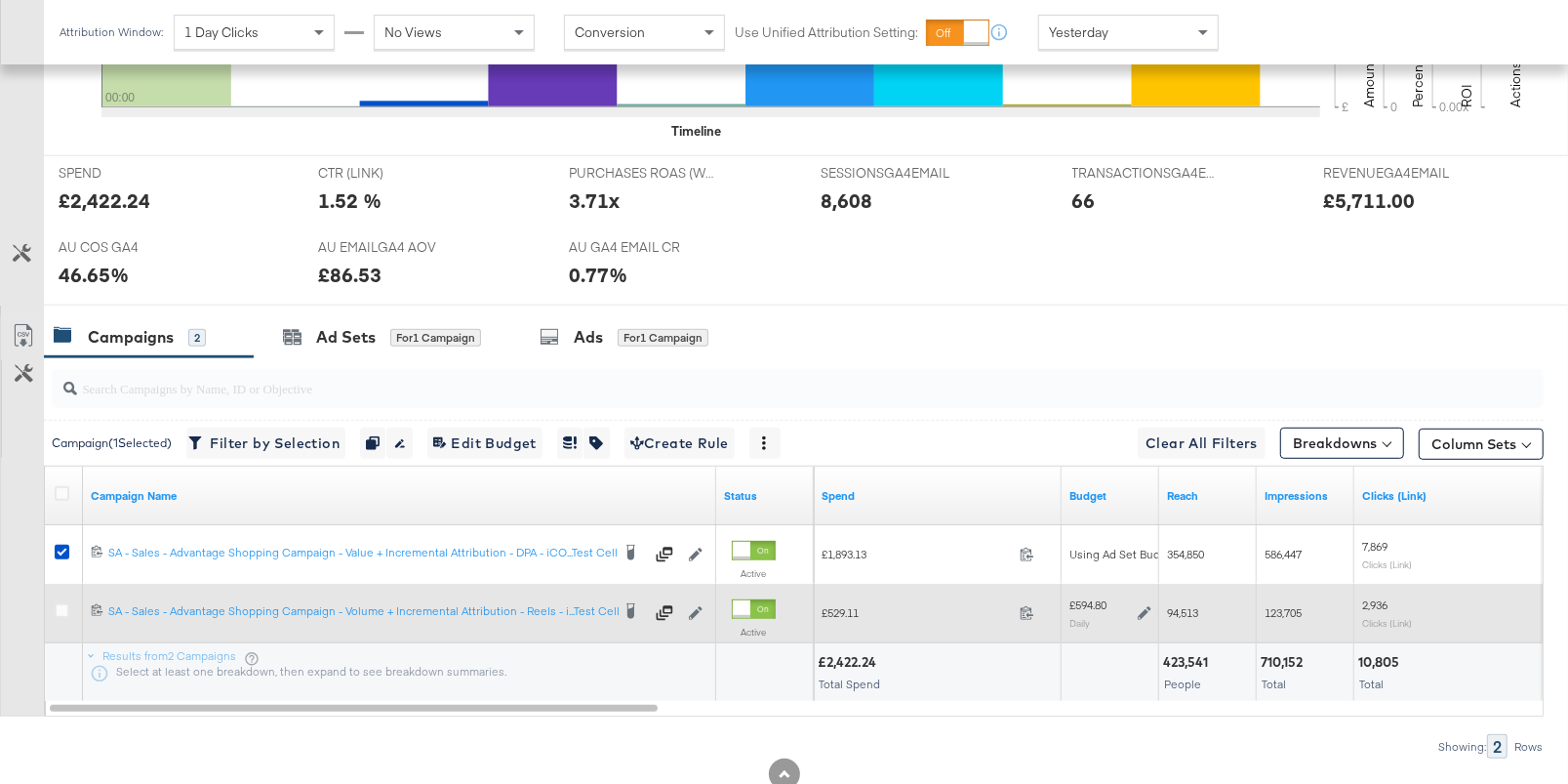 click 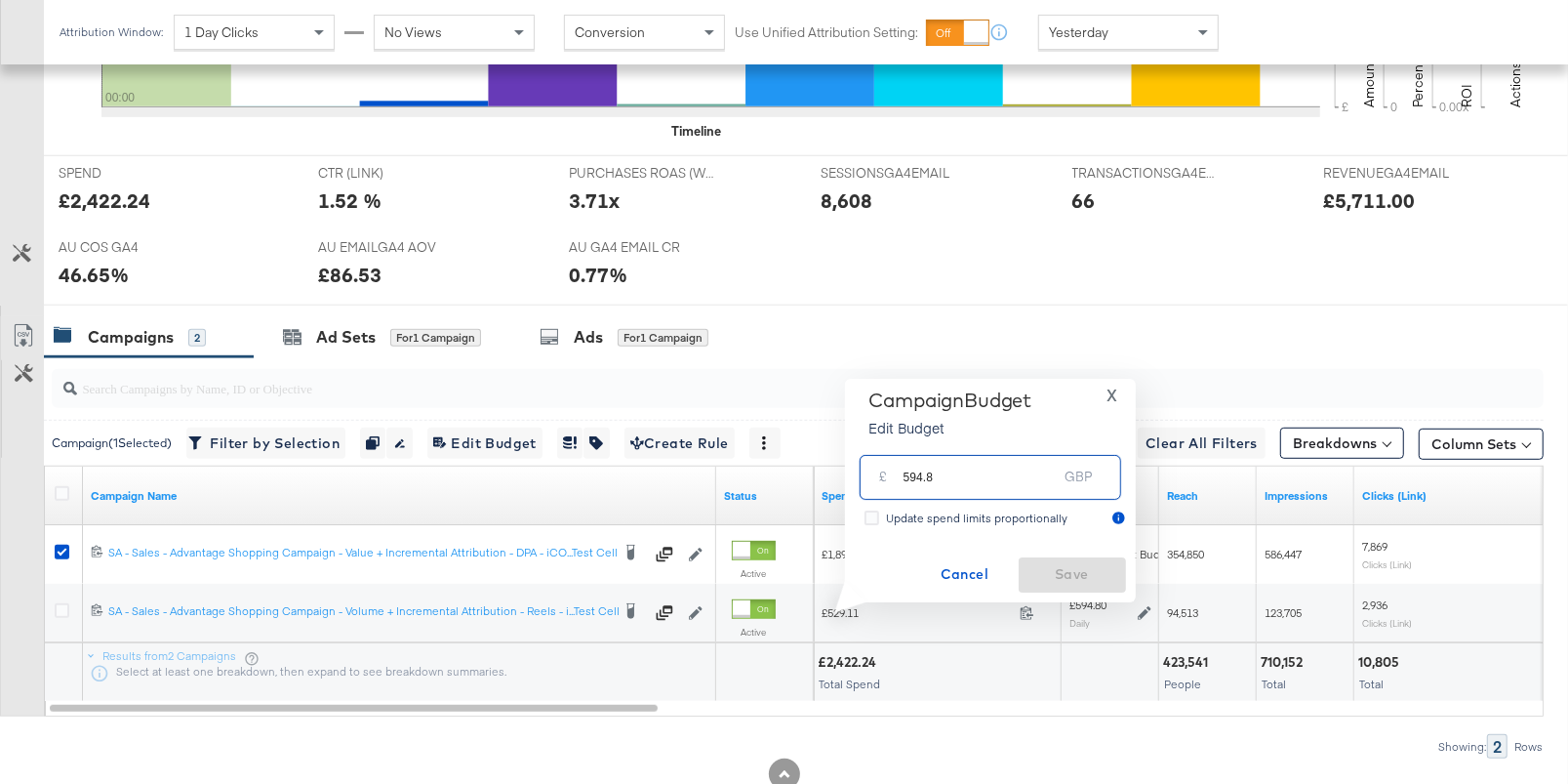 drag, startPoint x: 985, startPoint y: 475, endPoint x: 865, endPoint y: 471, distance: 120.066648 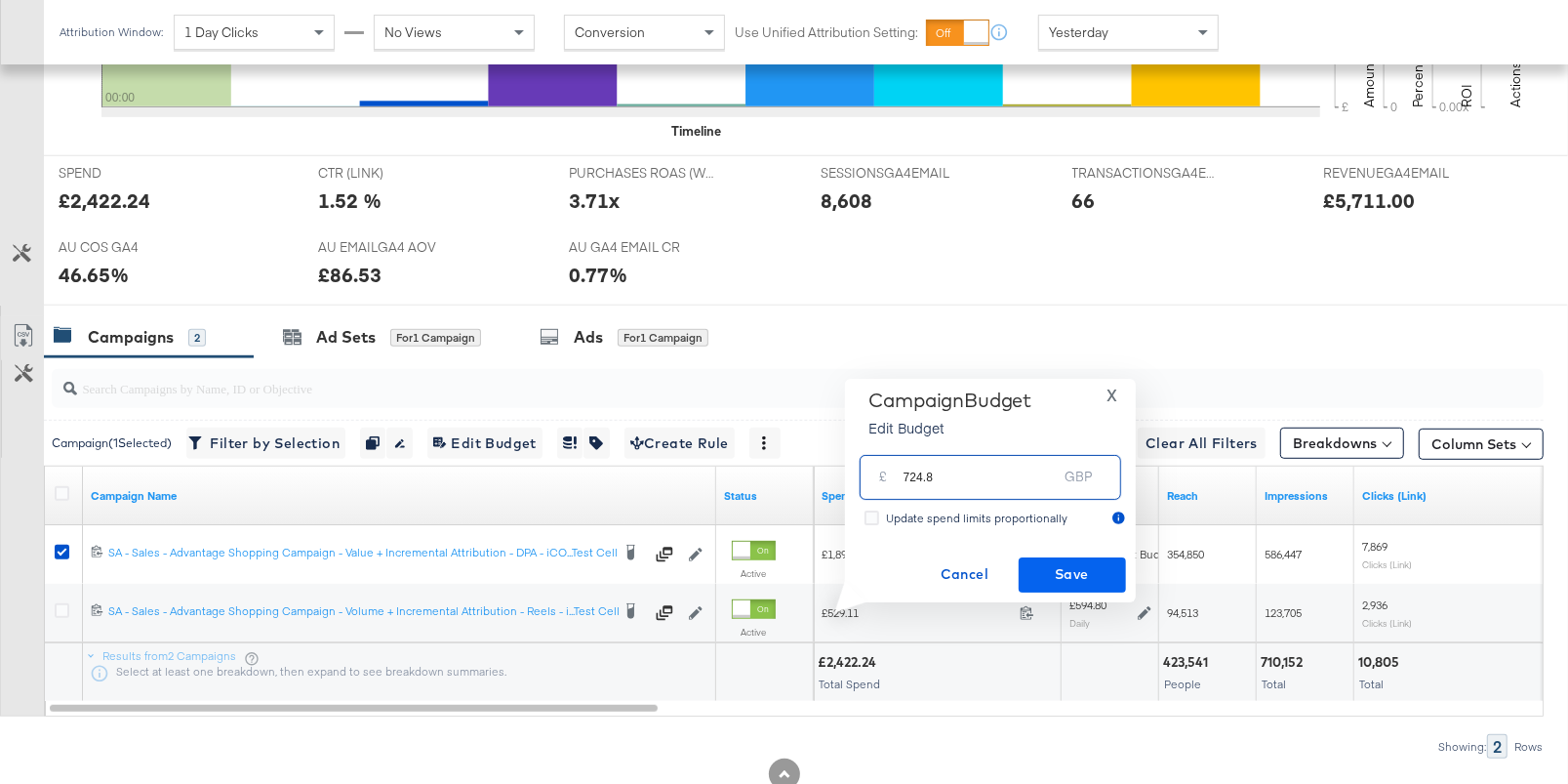 type on "724.8" 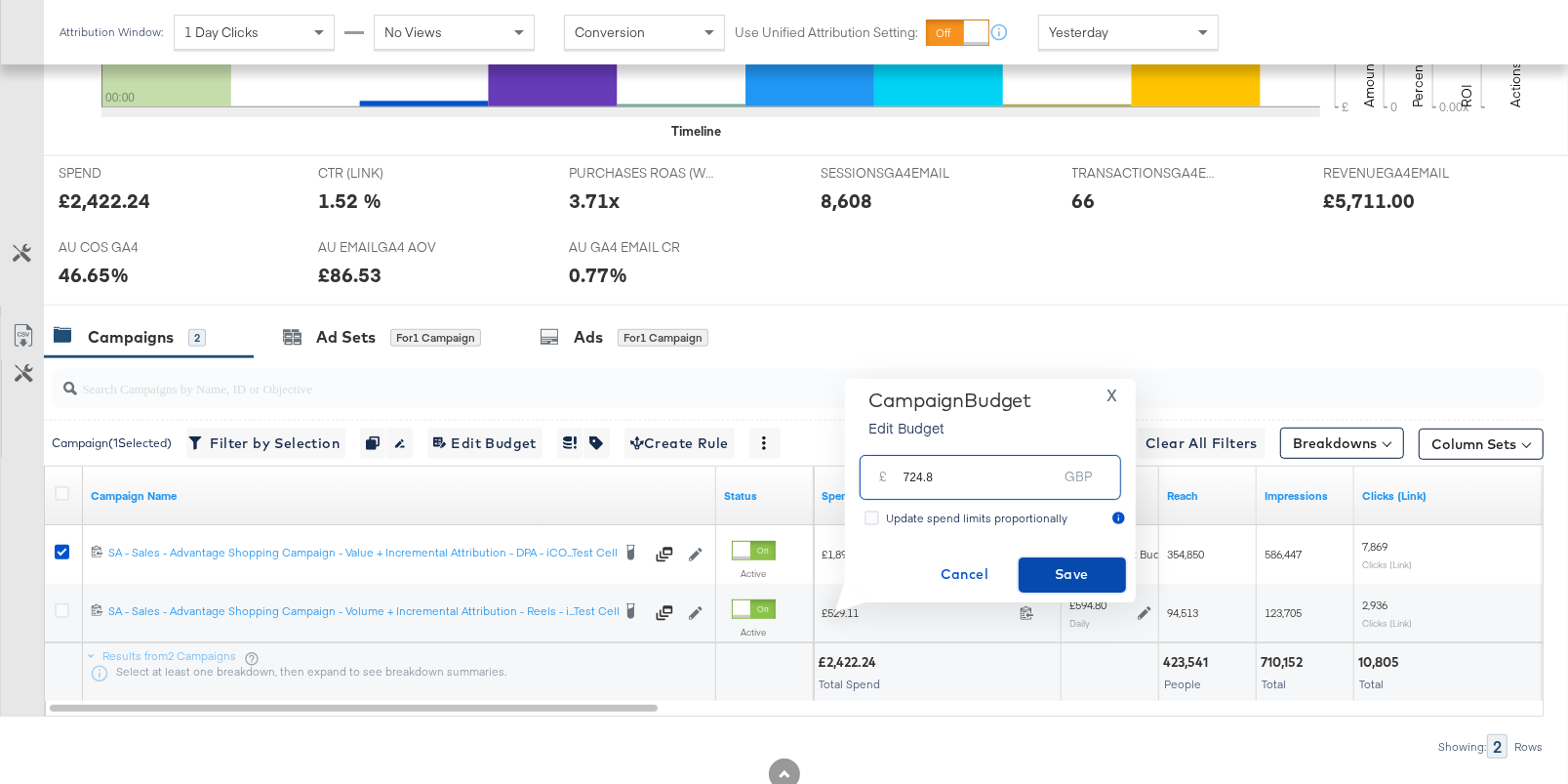 click on "Save" at bounding box center [1072, 574] 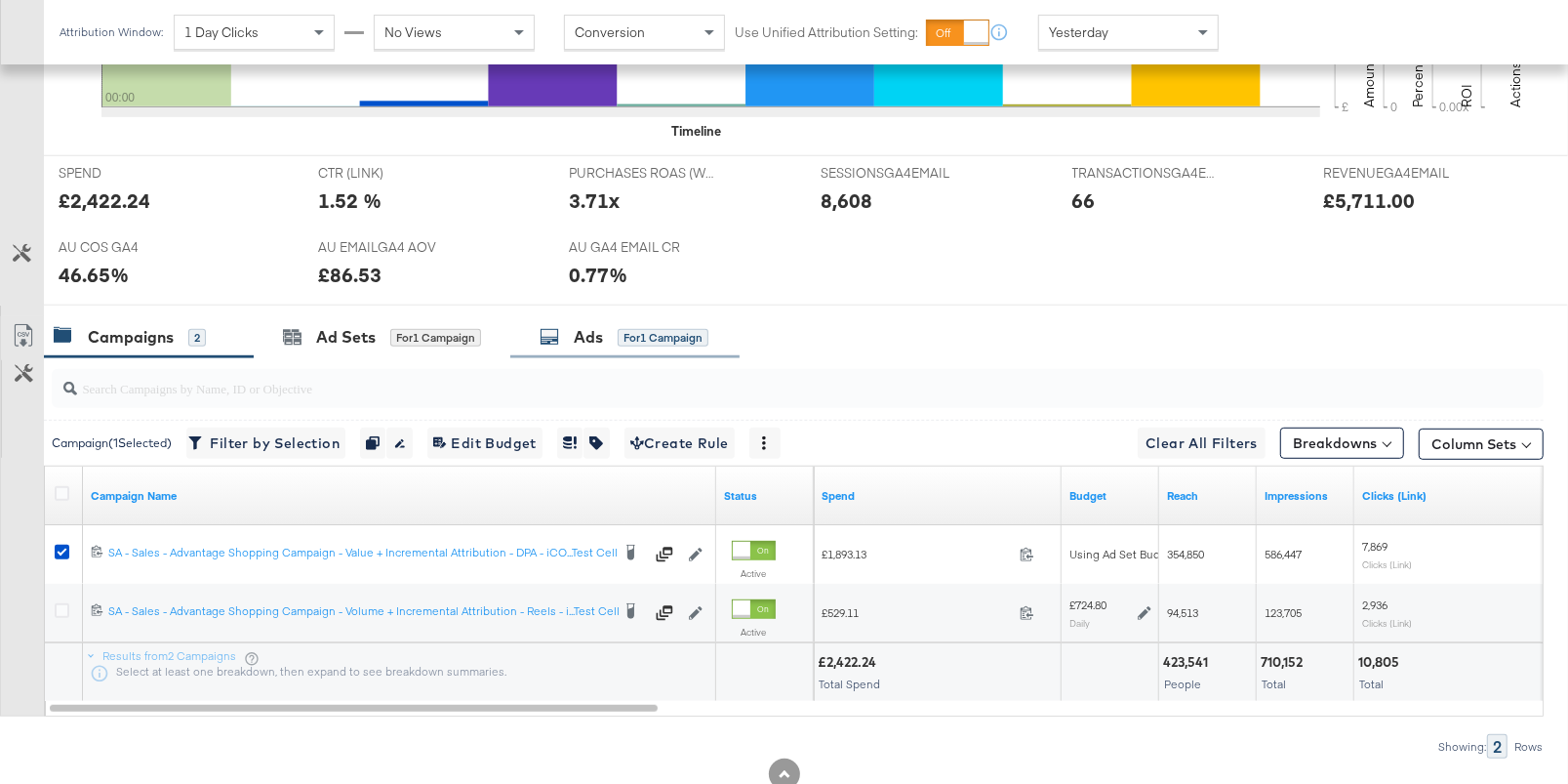 click on "Ads" at bounding box center (588, 337) 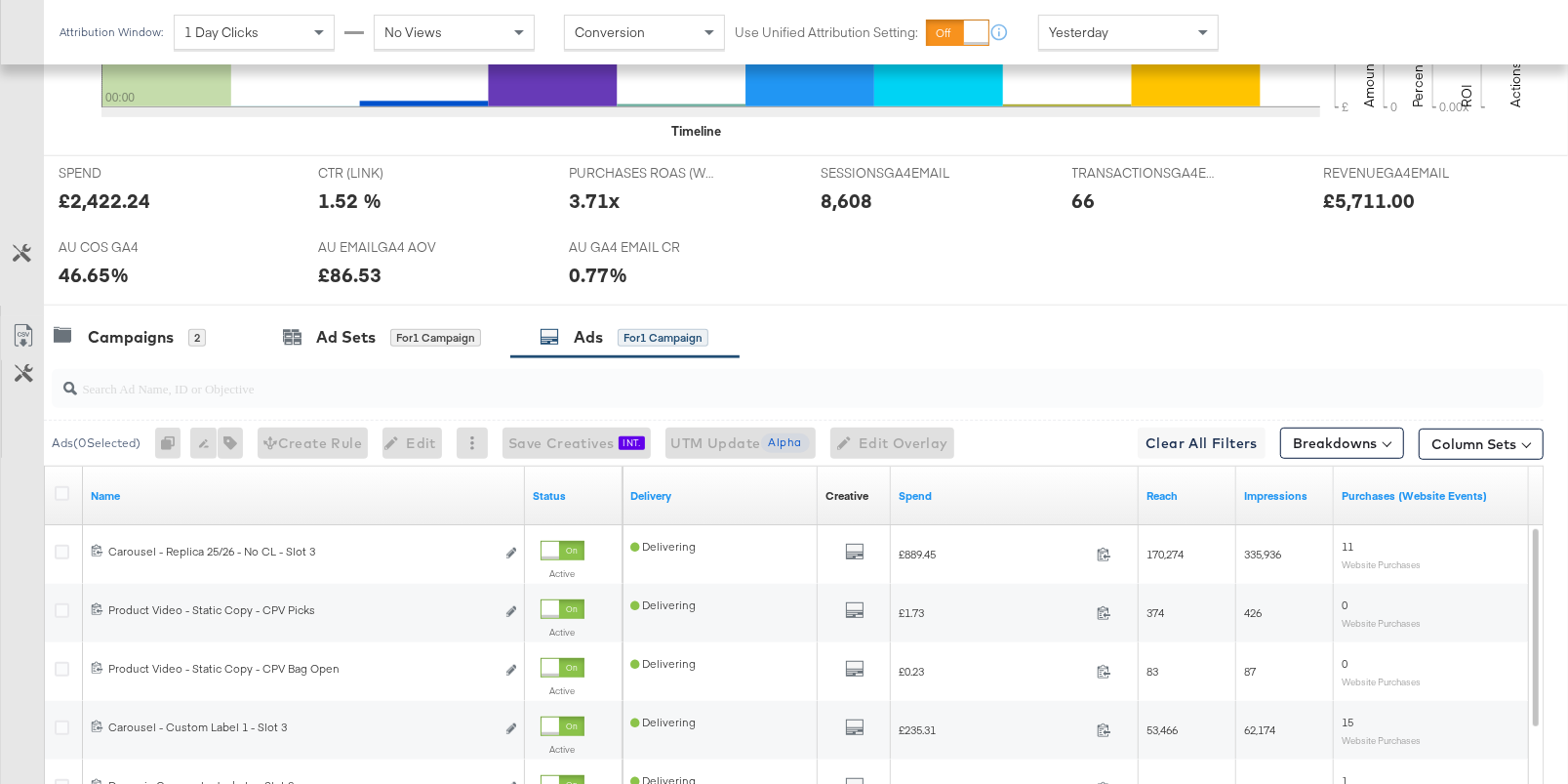 scroll, scrollTop: 946, scrollLeft: 0, axis: vertical 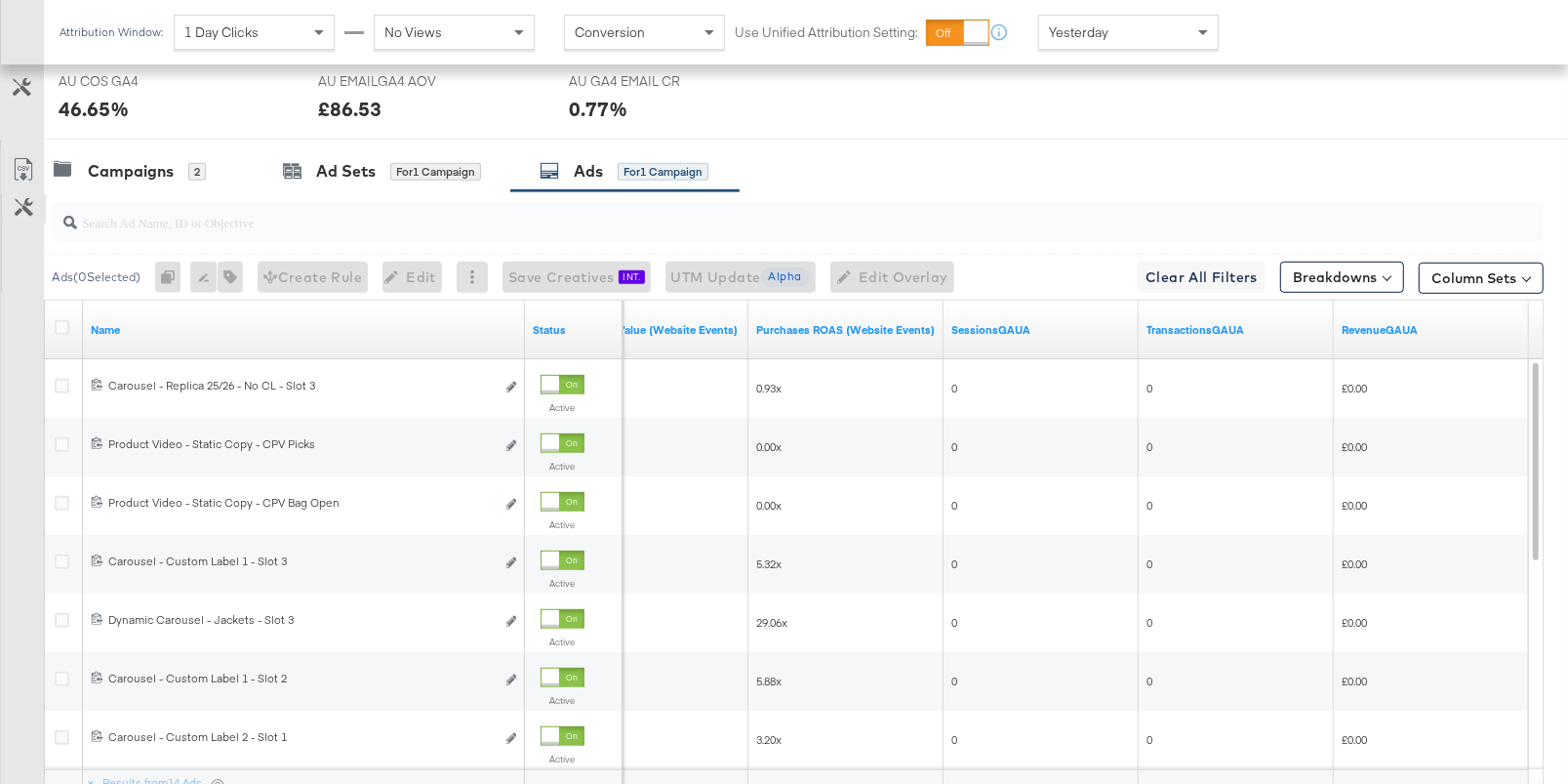 click 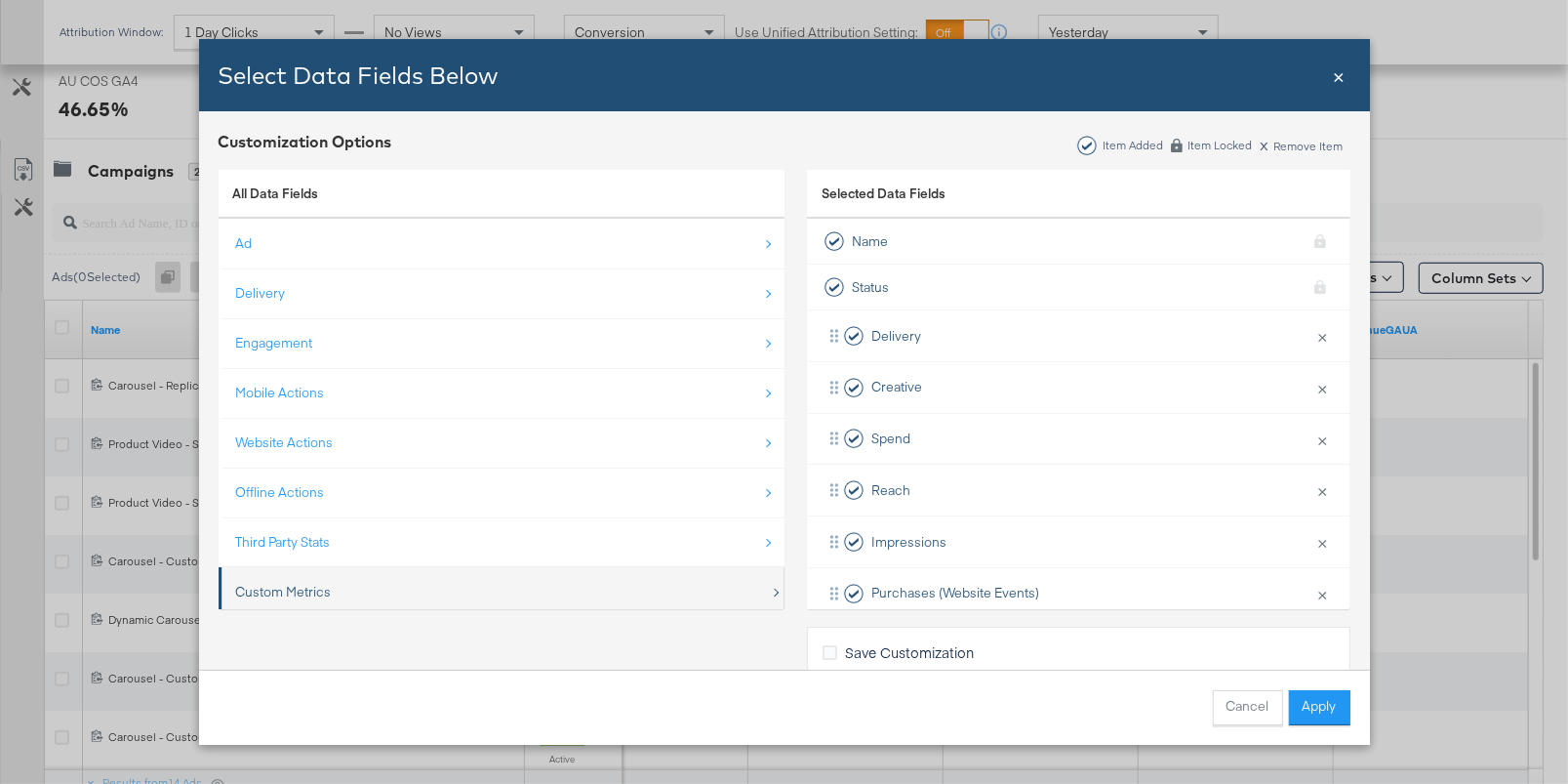 scroll, scrollTop: 27, scrollLeft: 0, axis: vertical 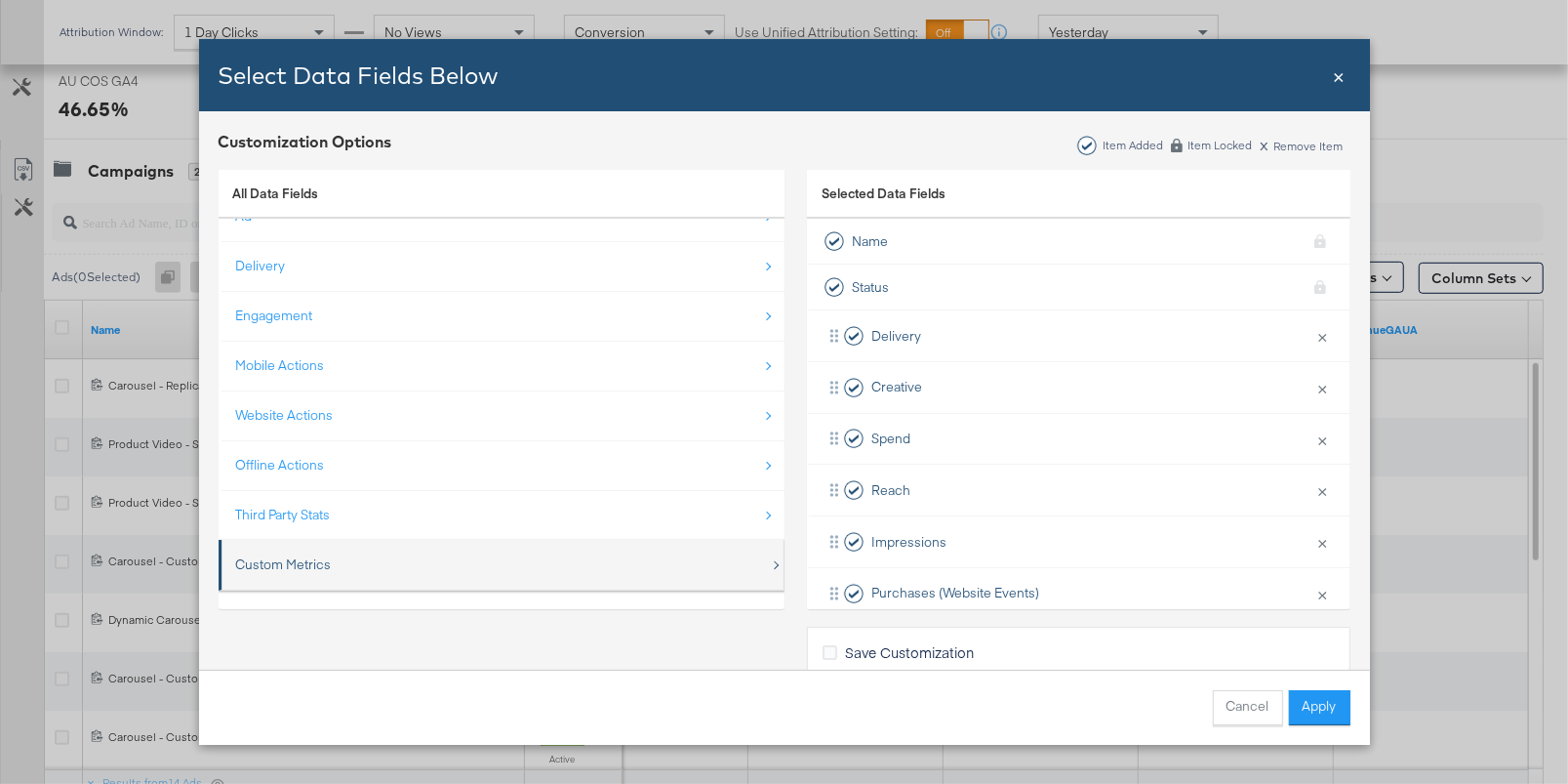 click on "Custom Metrics" at bounding box center [503, 564] 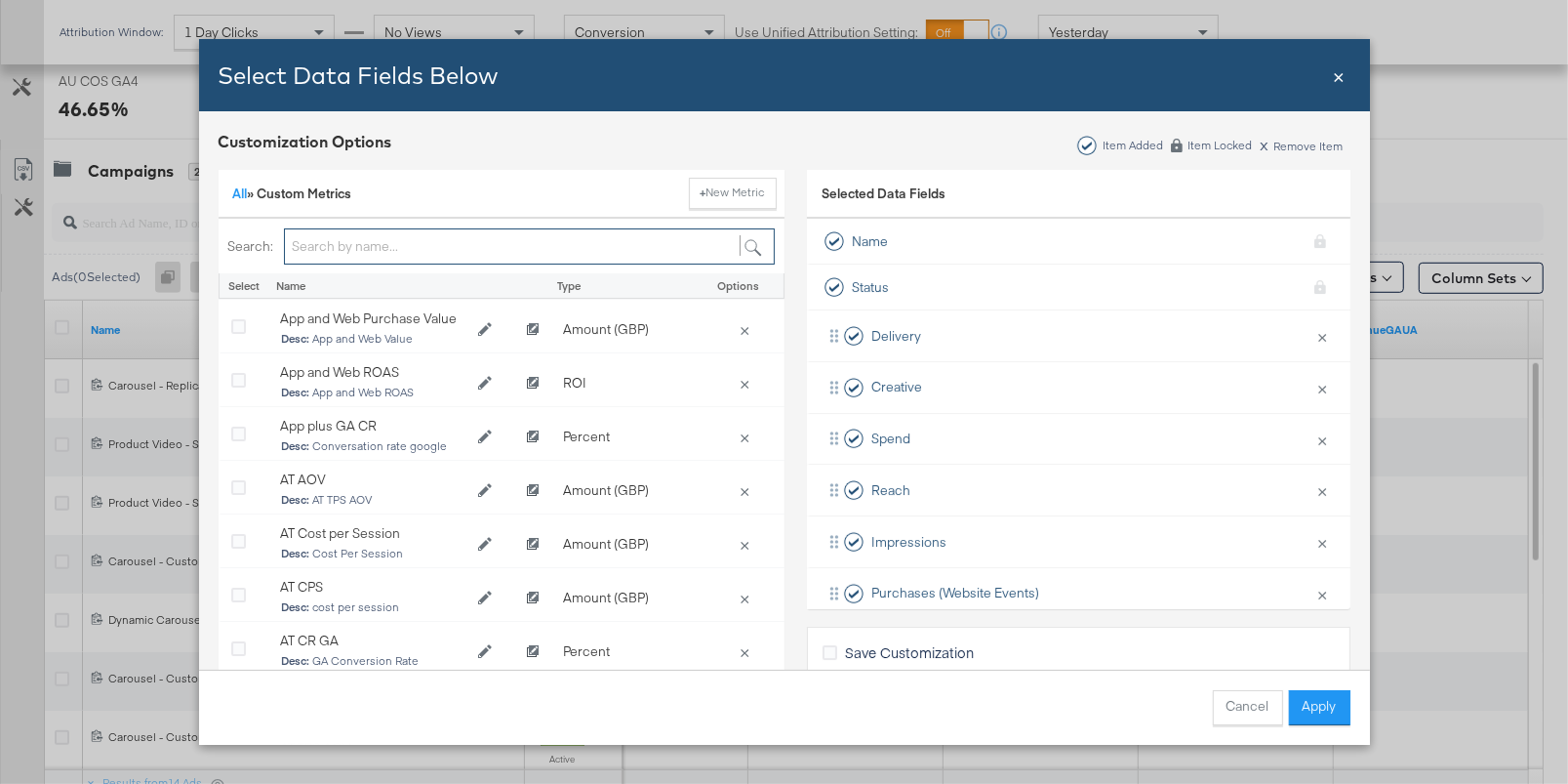click at bounding box center [529, 246] 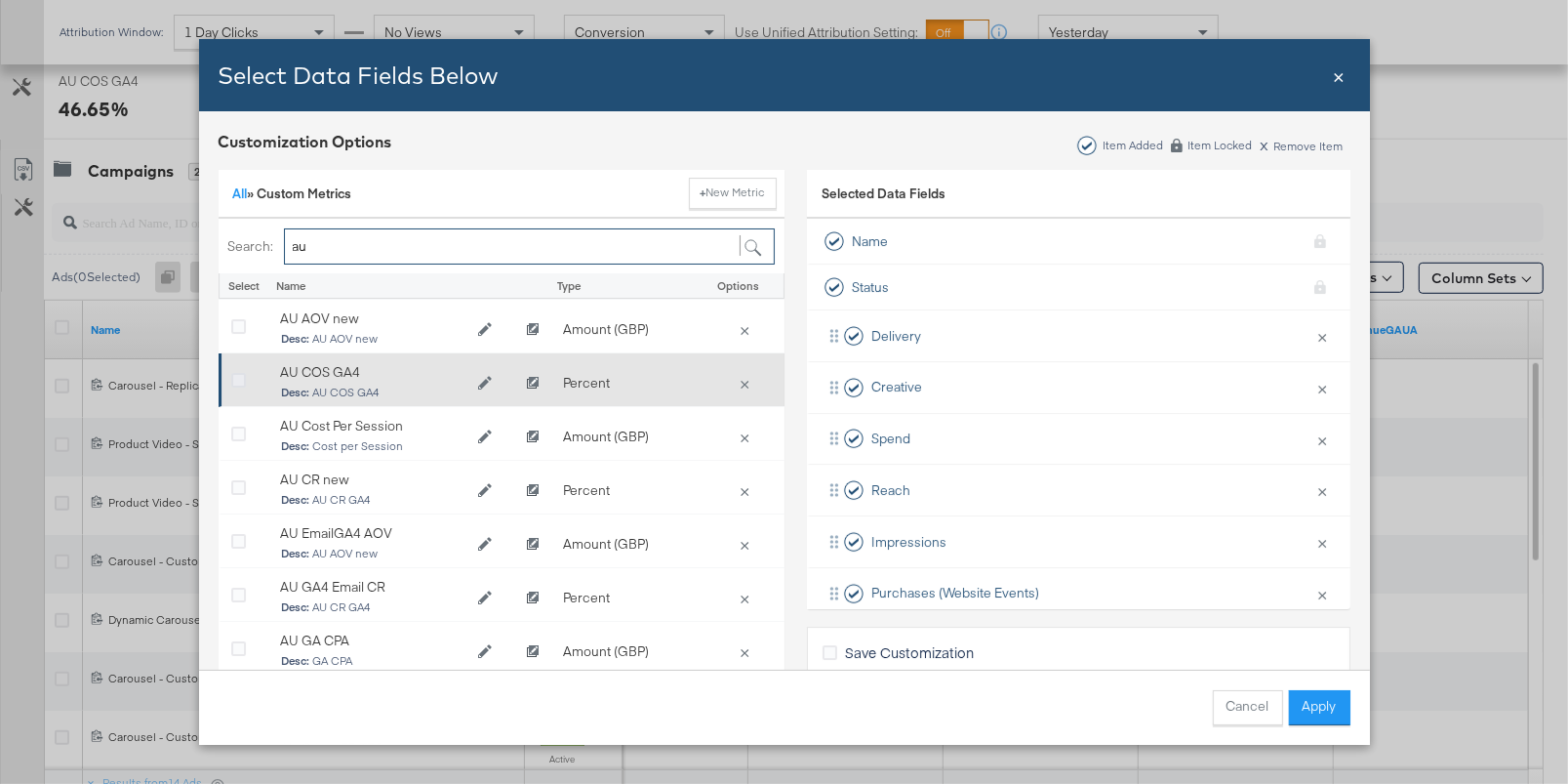 type on "au" 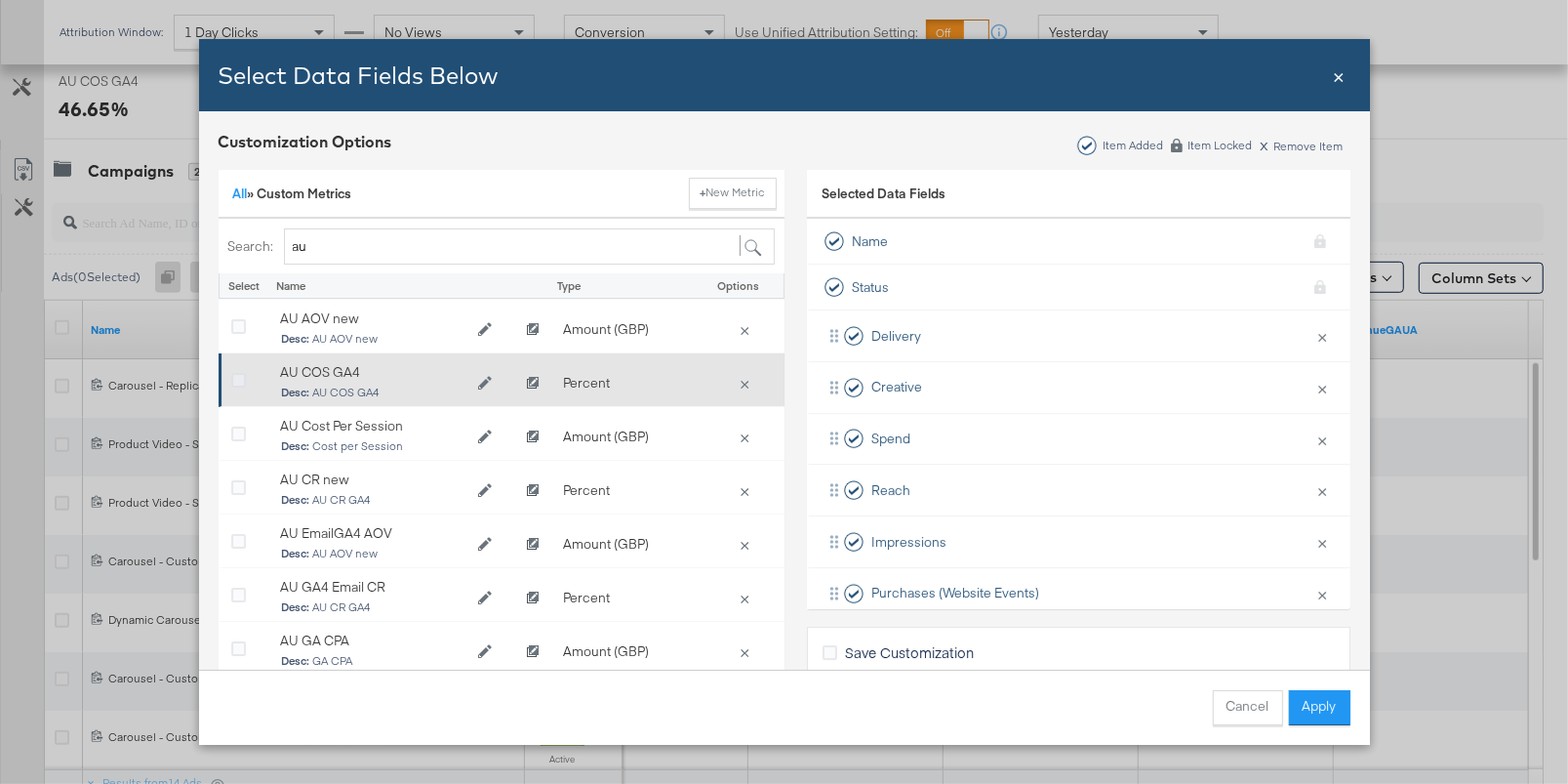 click at bounding box center [238, 381] 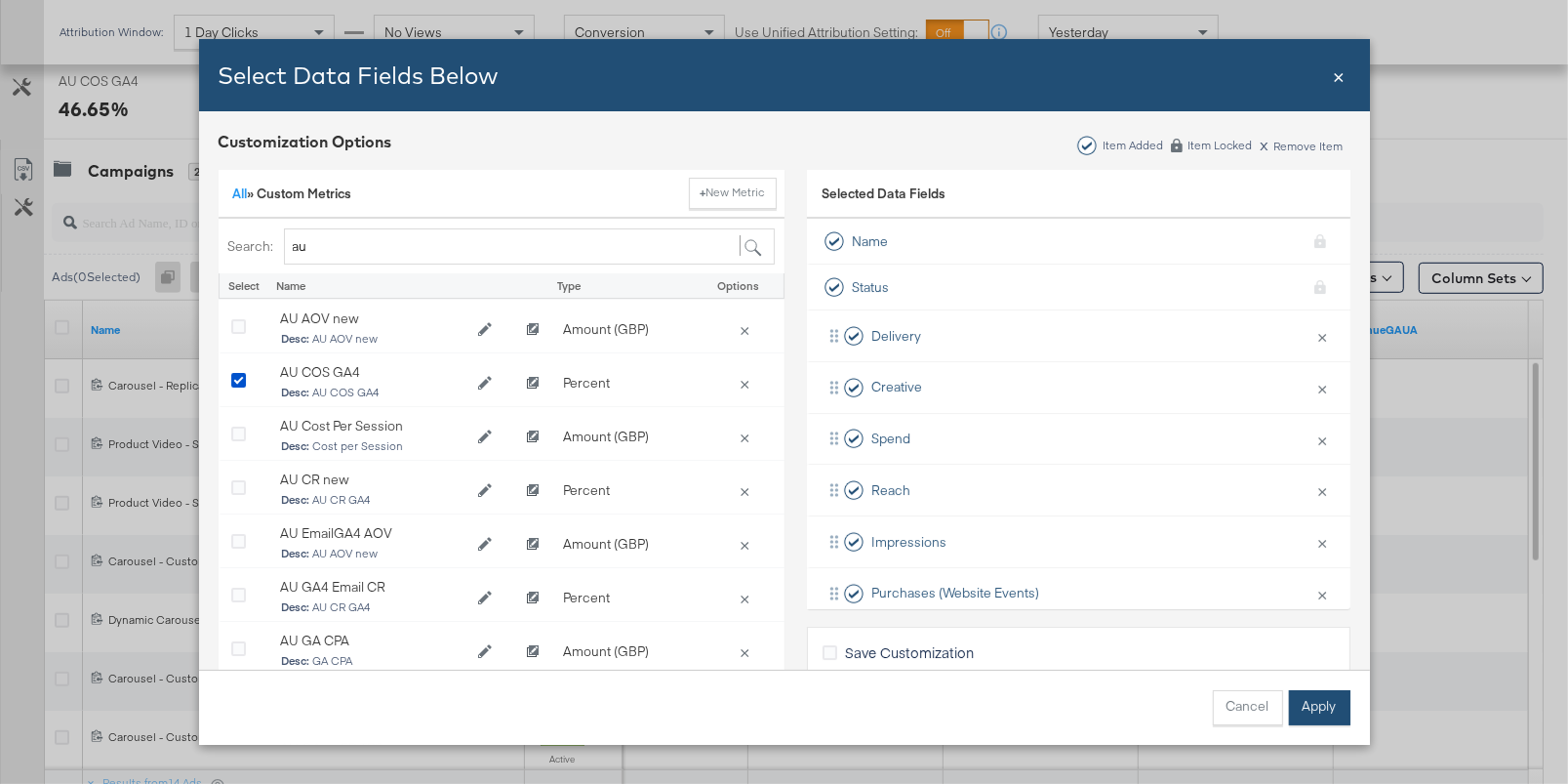 click on "Apply" at bounding box center (1319, 708) 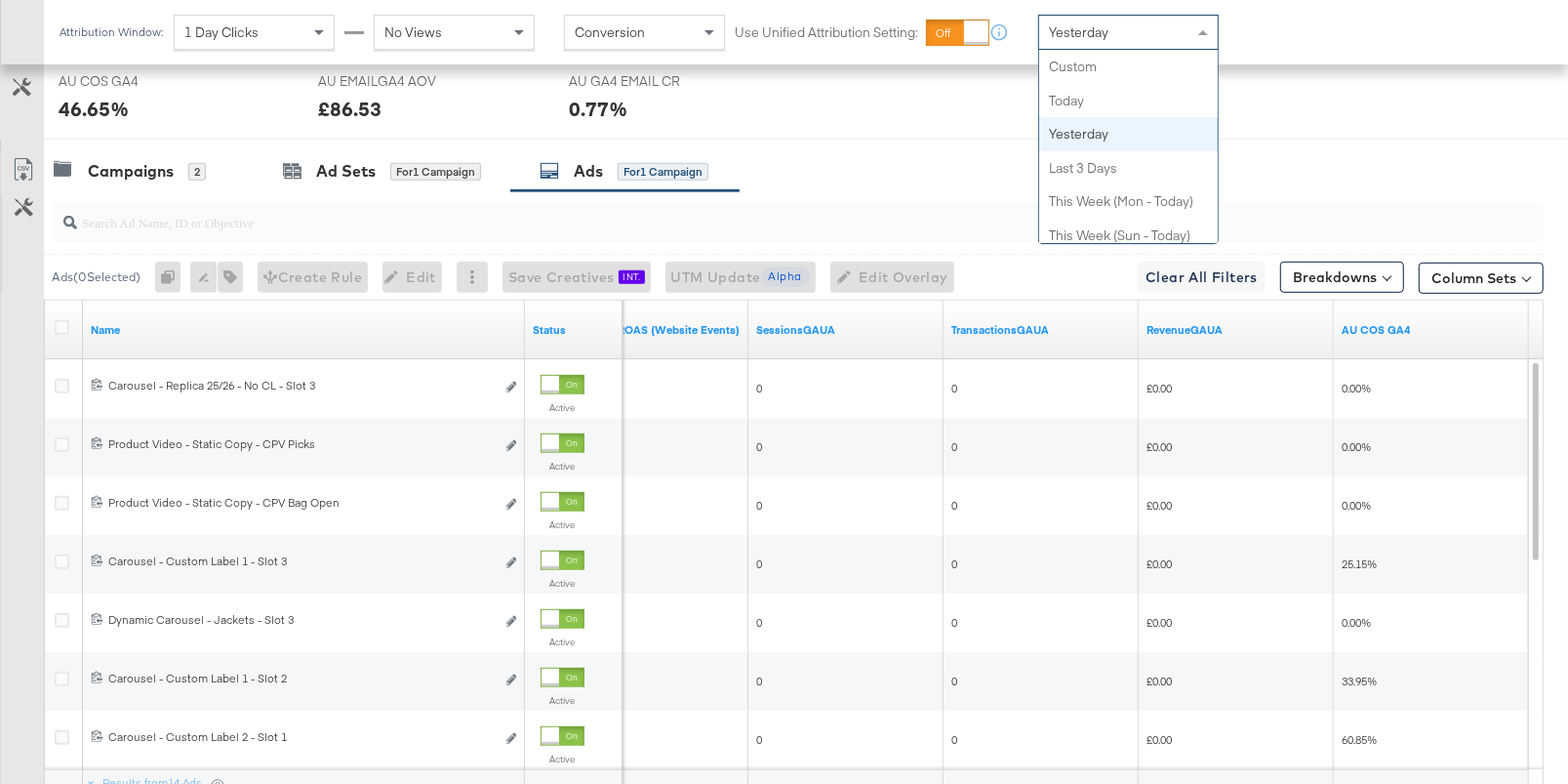click on "Yesterday" at bounding box center (1128, 32) 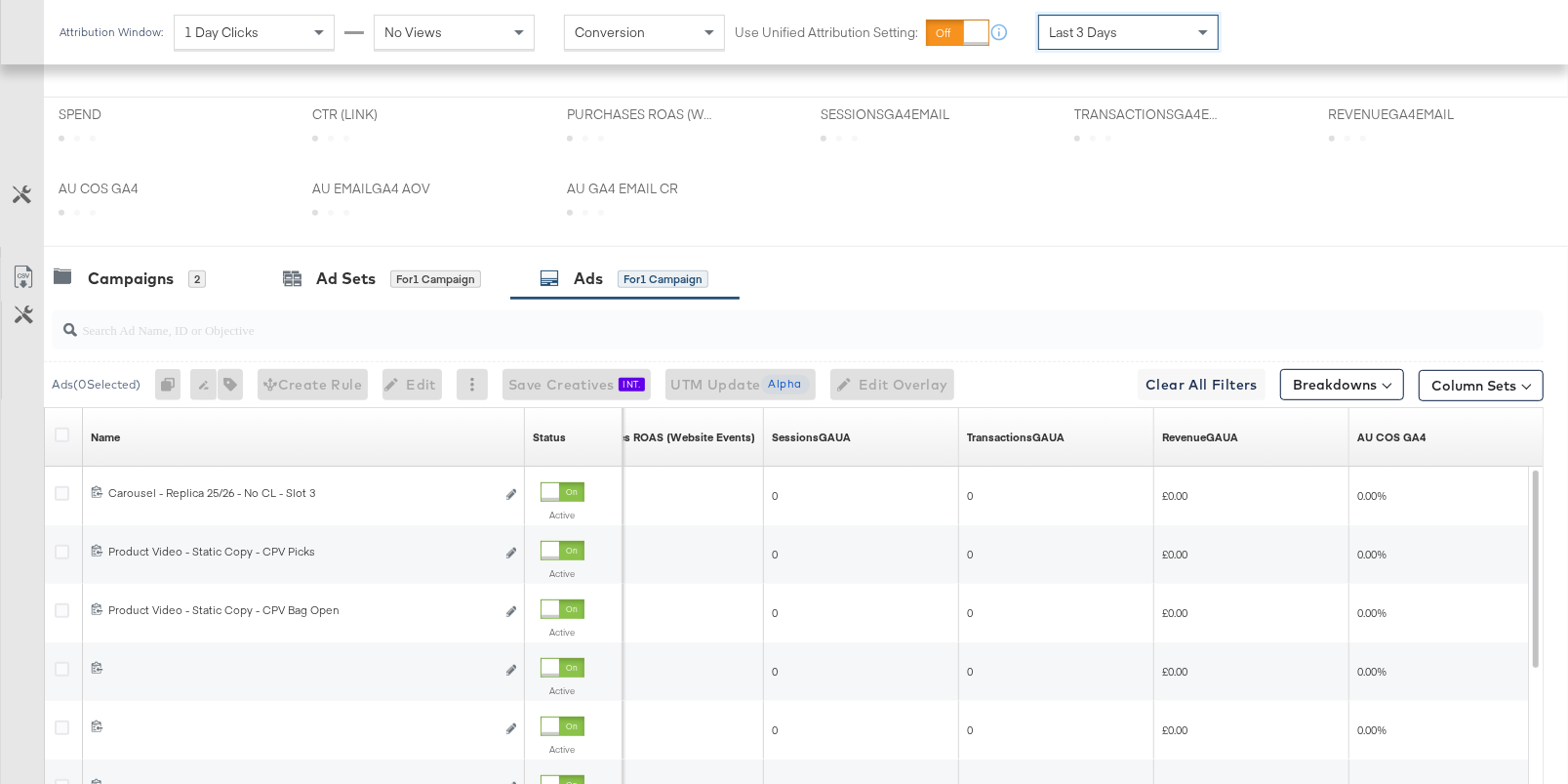 scroll, scrollTop: 755, scrollLeft: 0, axis: vertical 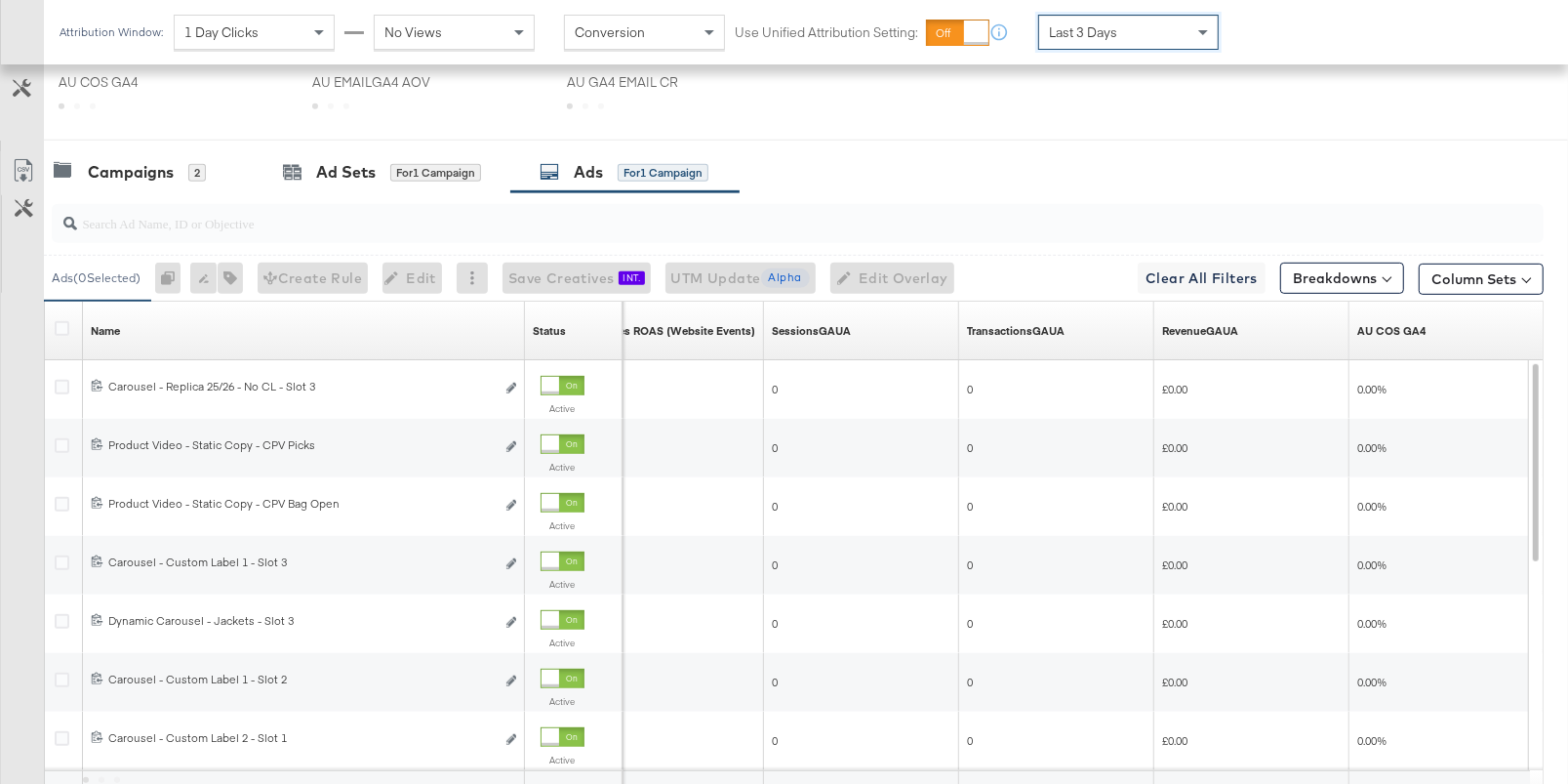 click on "Last 3 Days" at bounding box center (1128, 32) 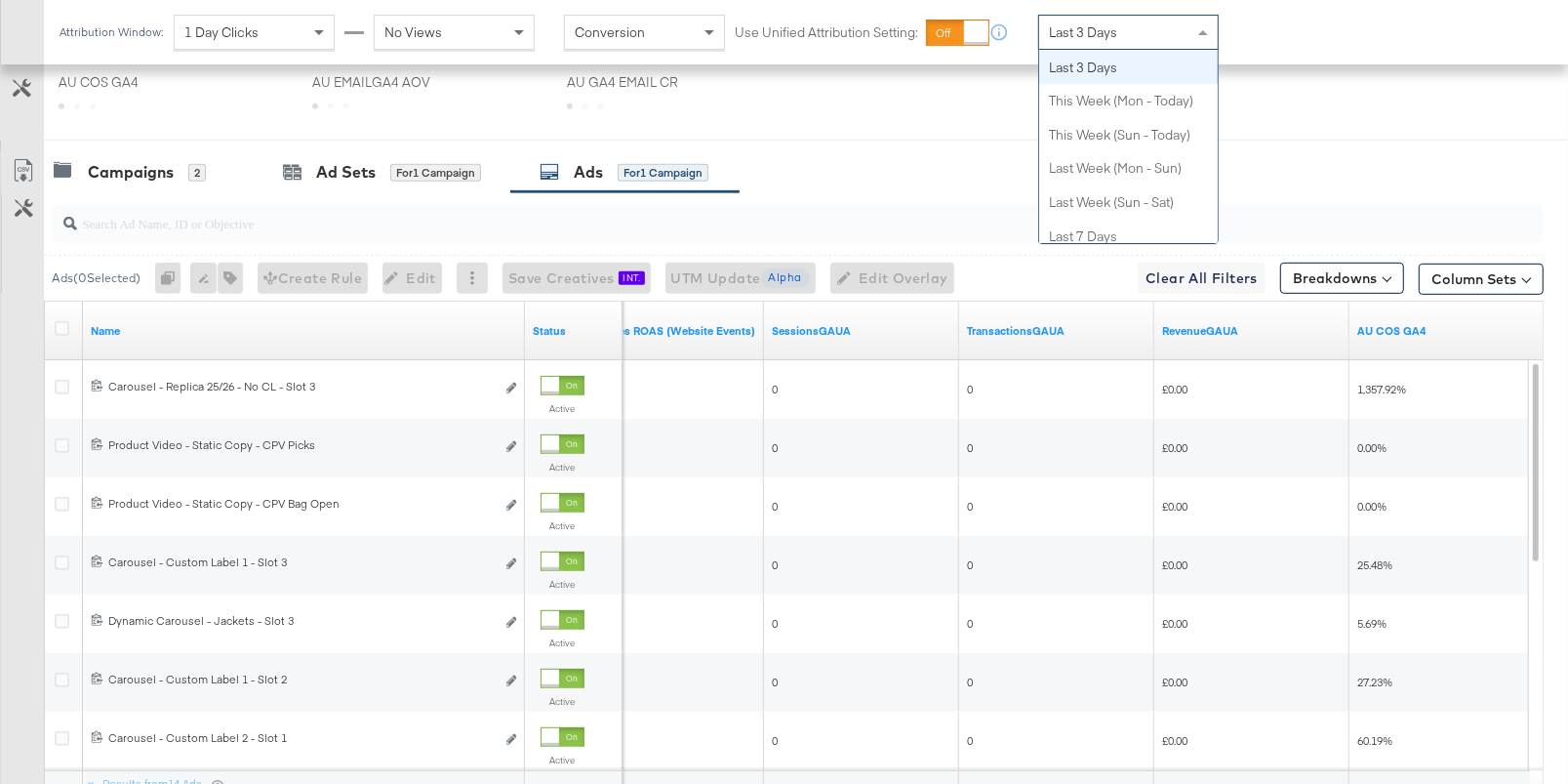 scroll, scrollTop: 0, scrollLeft: 0, axis: both 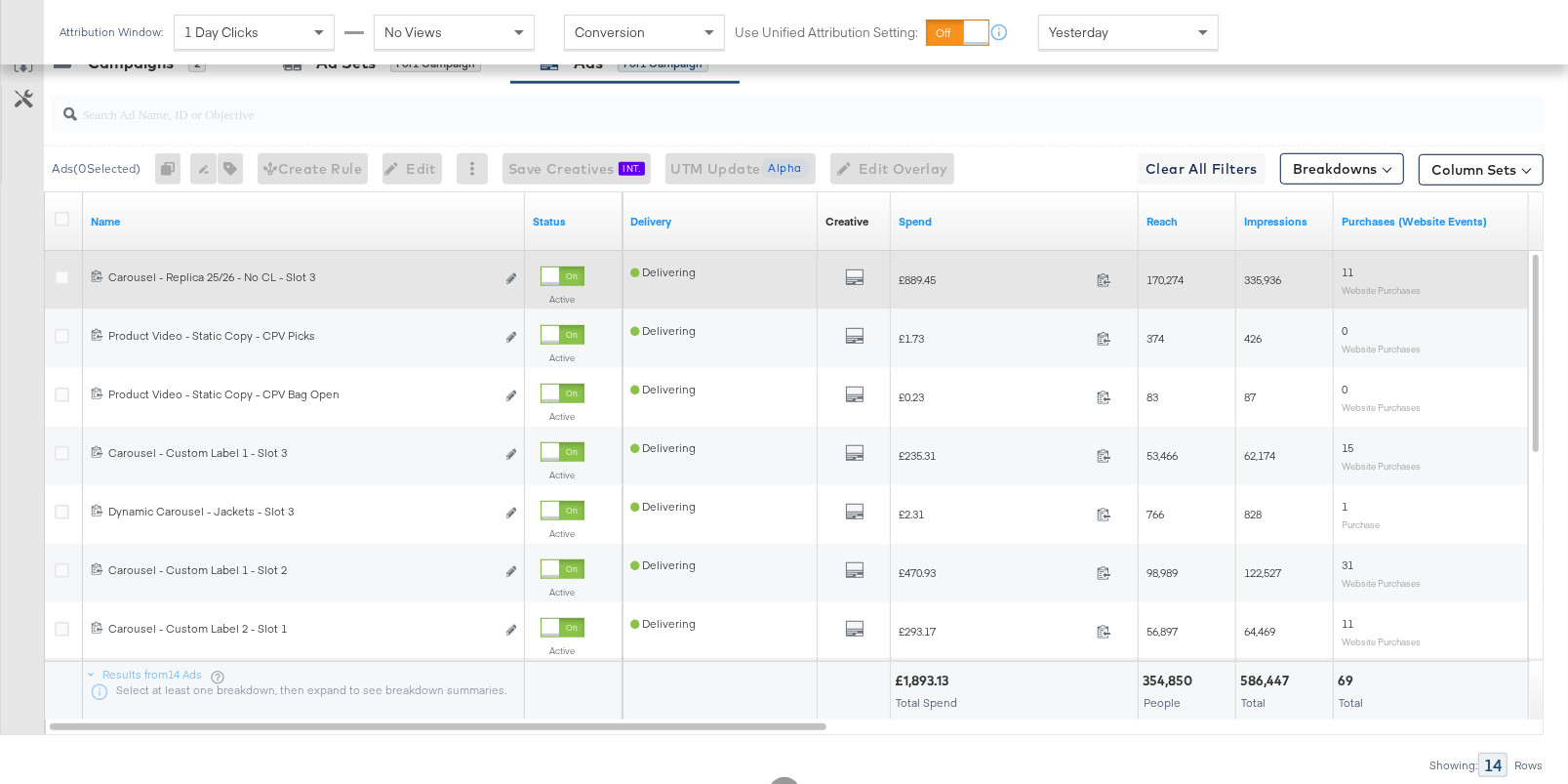 click at bounding box center [550, 276] 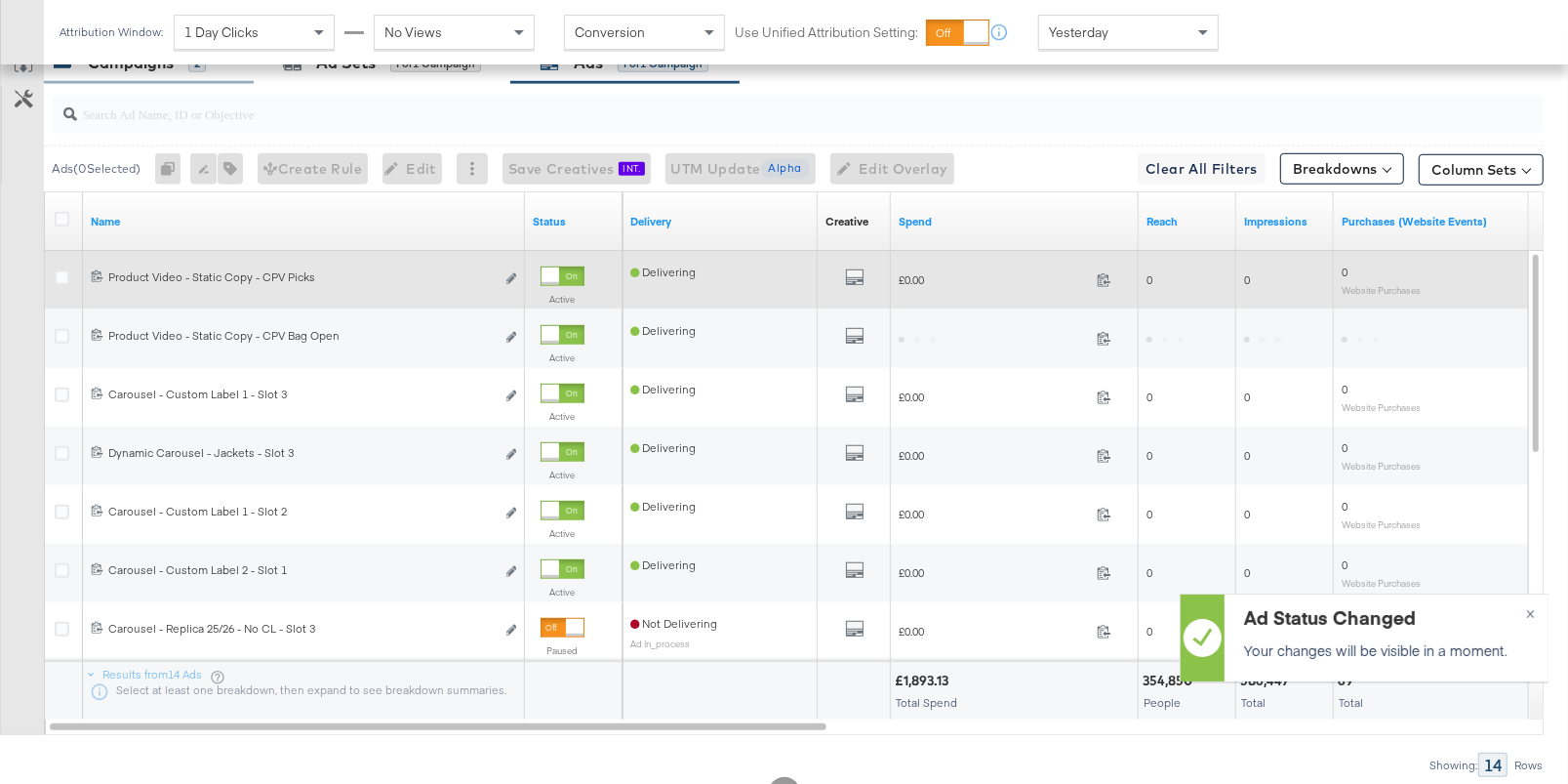 click on "Campaigns" at bounding box center (131, 62) 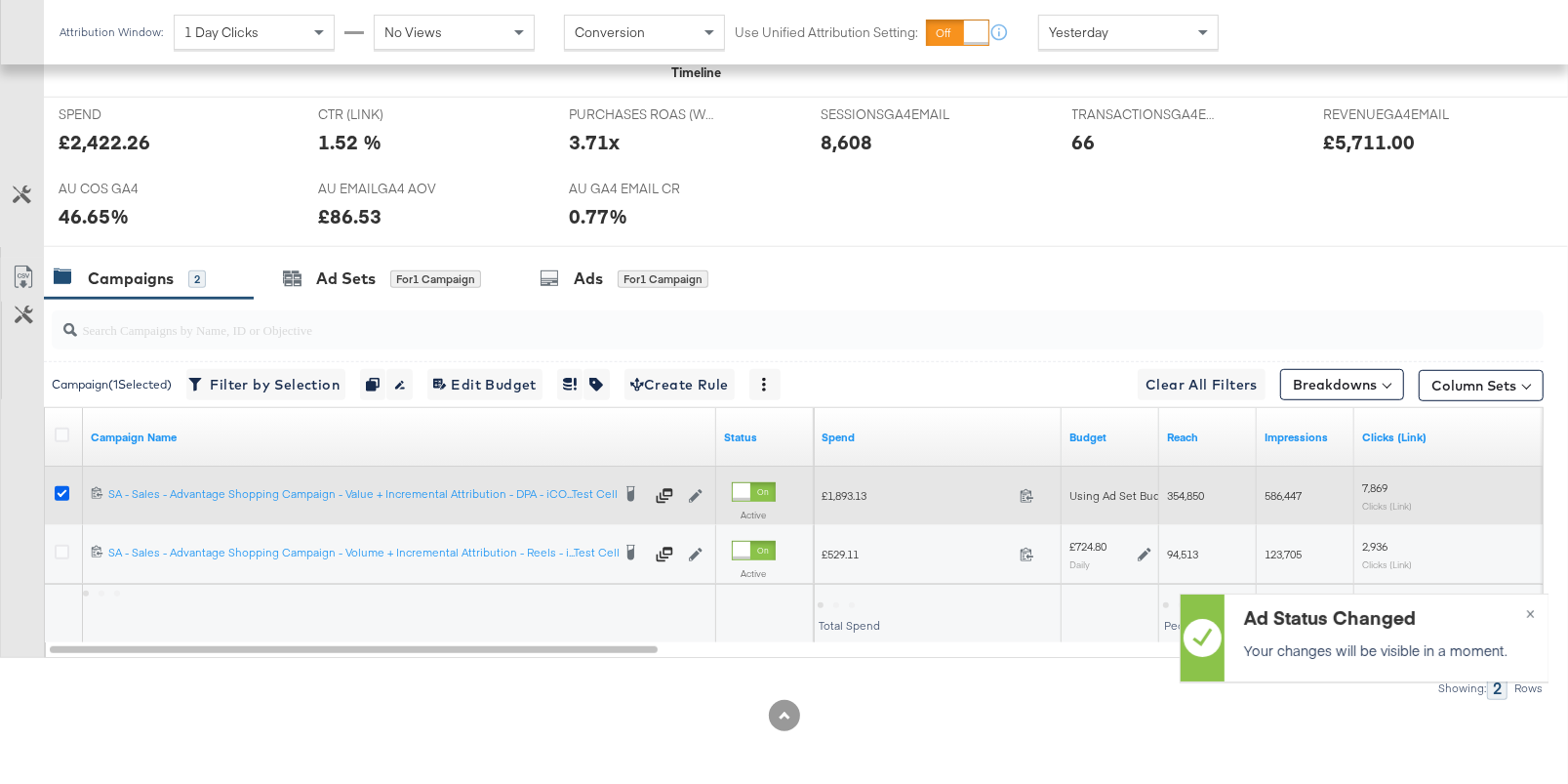 click at bounding box center [61, 493] 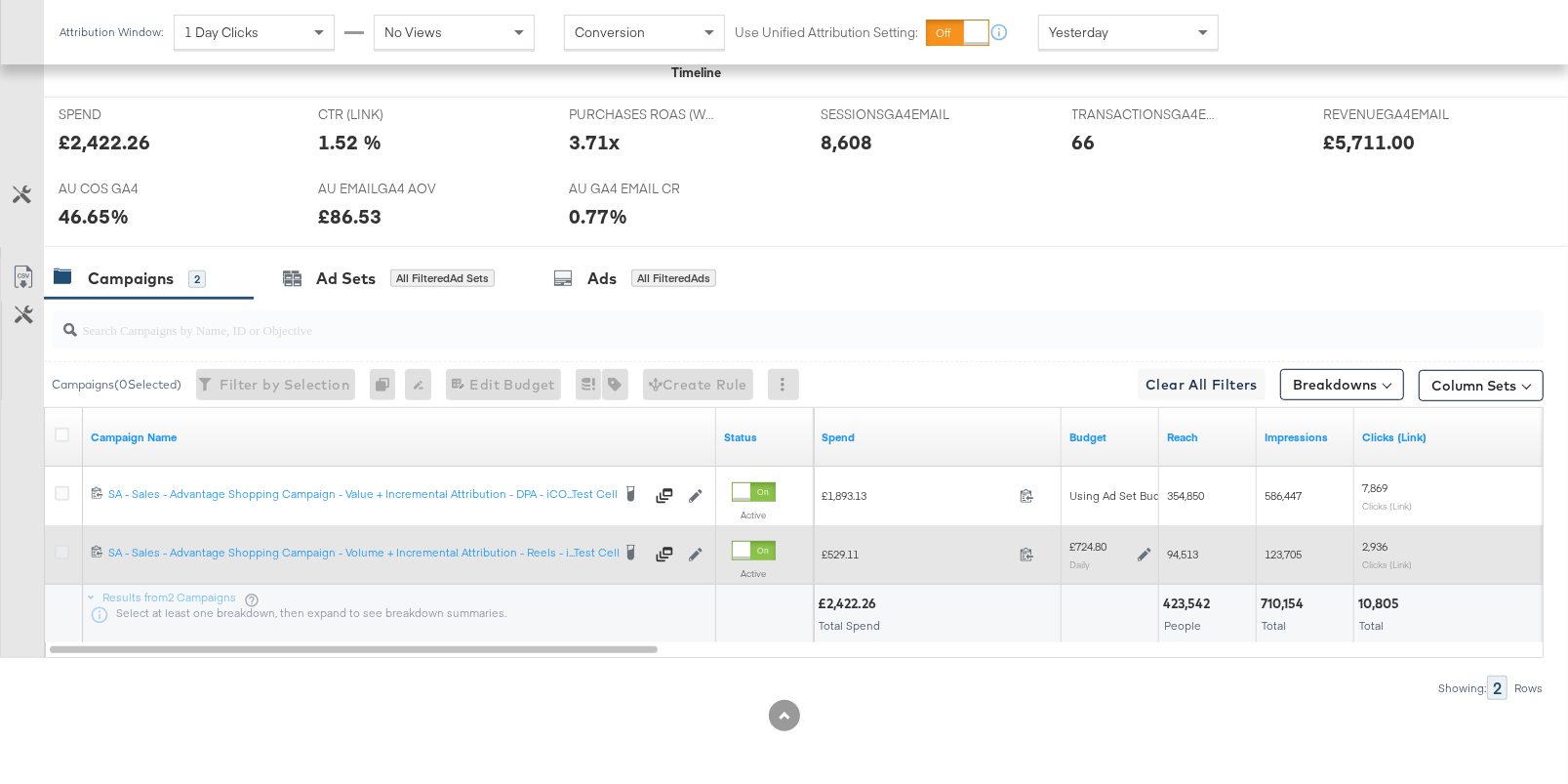 click at bounding box center [61, 552] 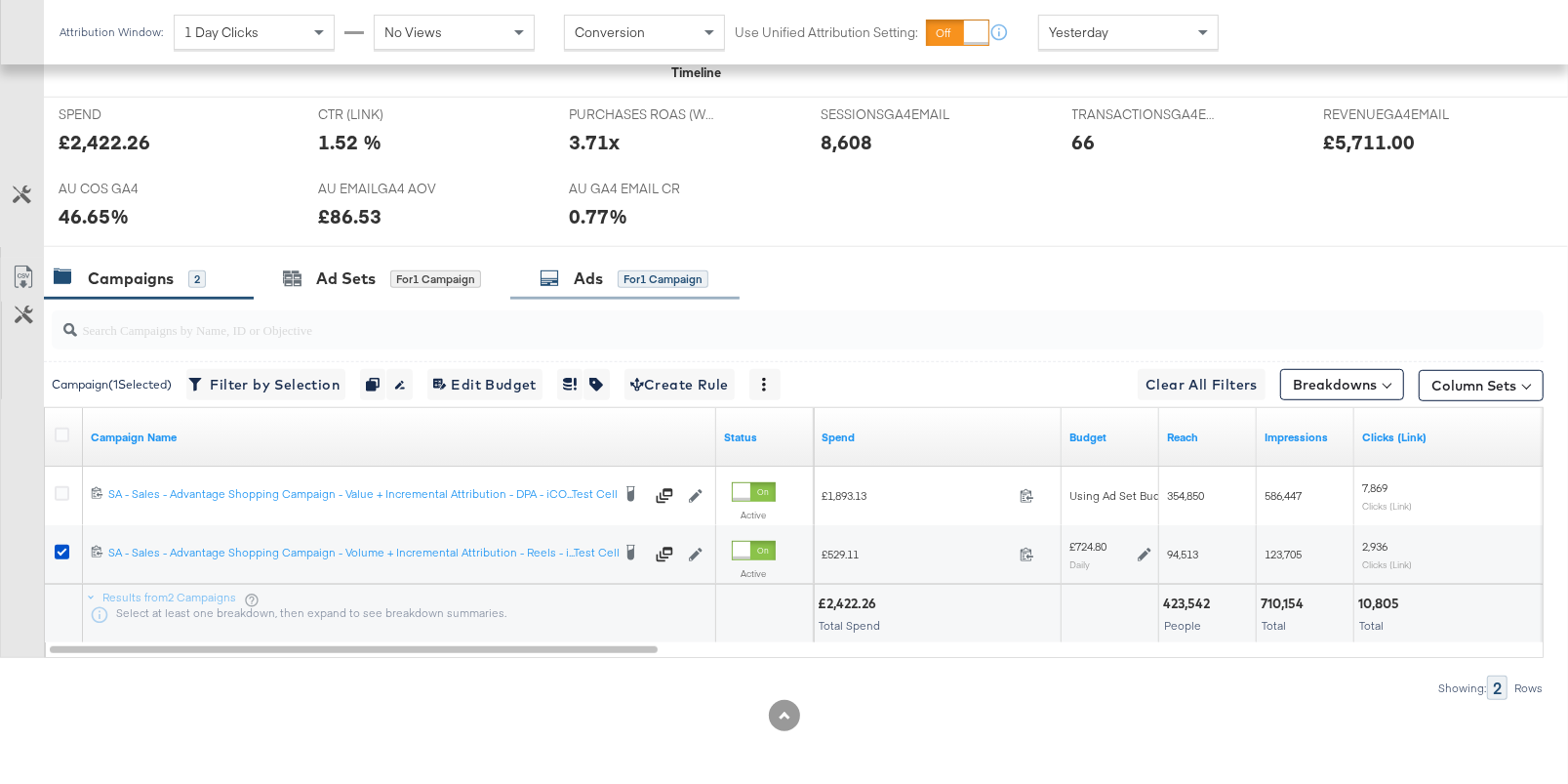 click on "Ads for  1   Campaign" at bounding box center [623, 278] 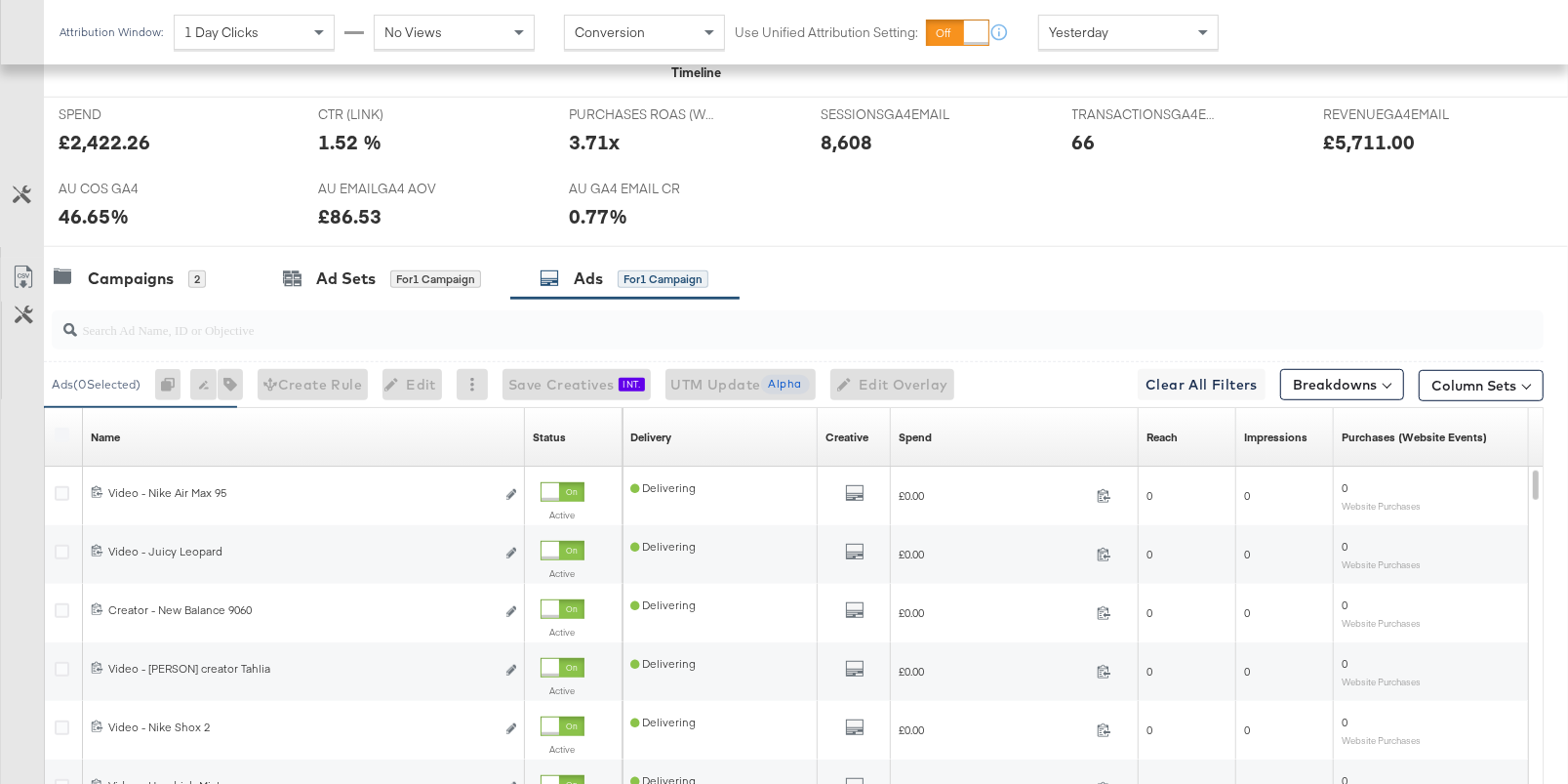 scroll, scrollTop: 1054, scrollLeft: 0, axis: vertical 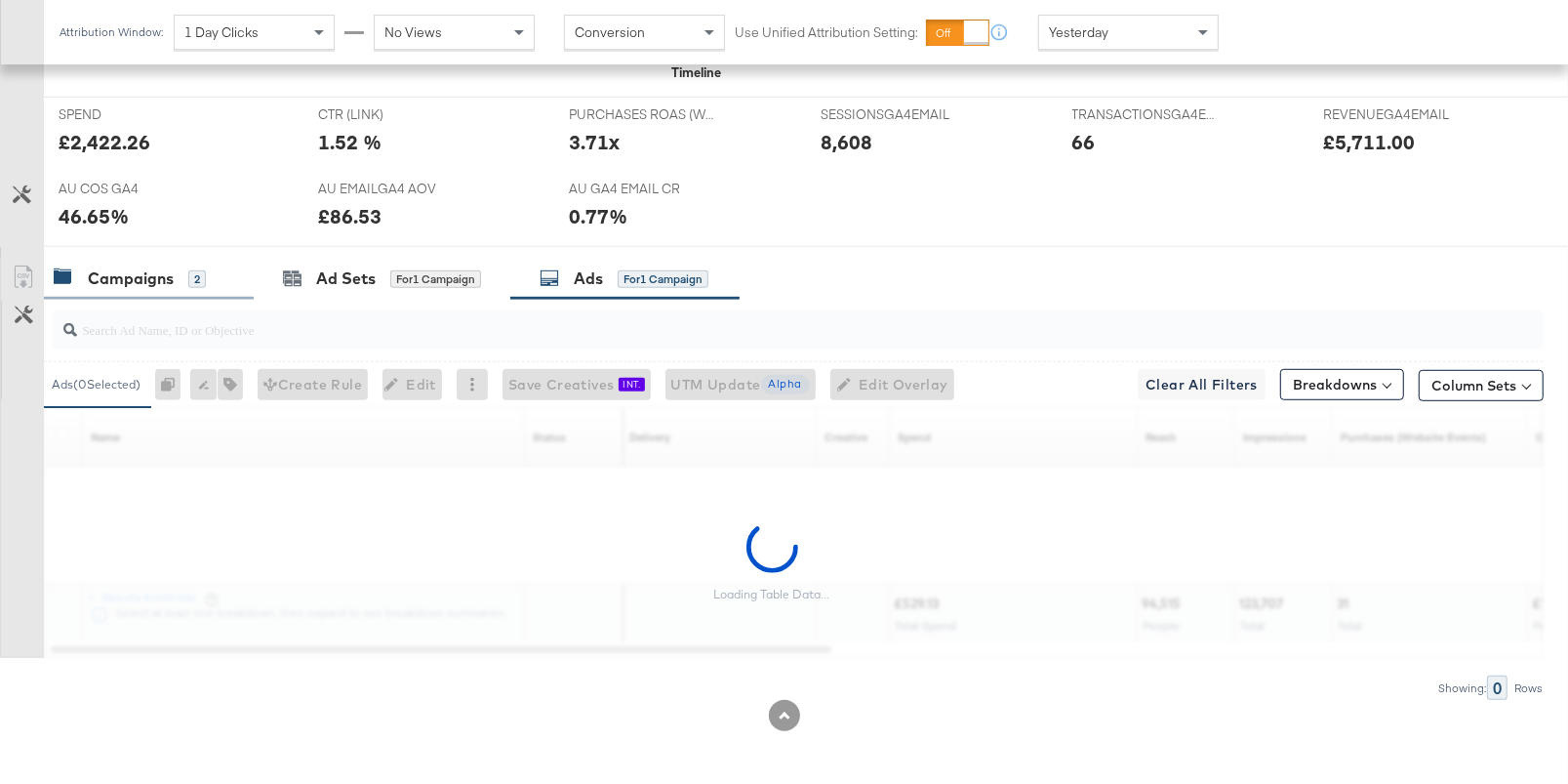 click on "Campaigns 2" at bounding box center (130, 278) 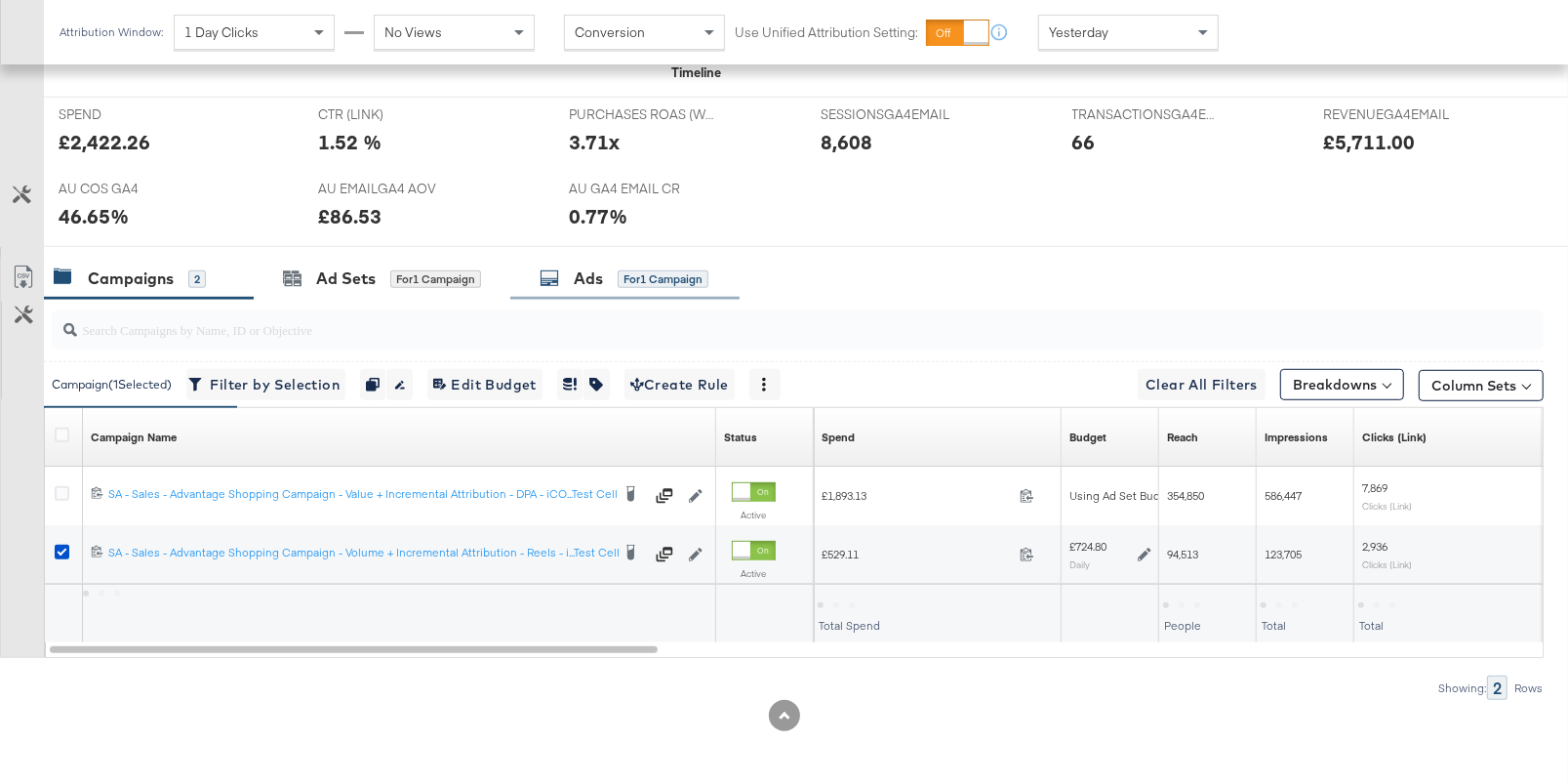 click on "Ads" at bounding box center (588, 278) 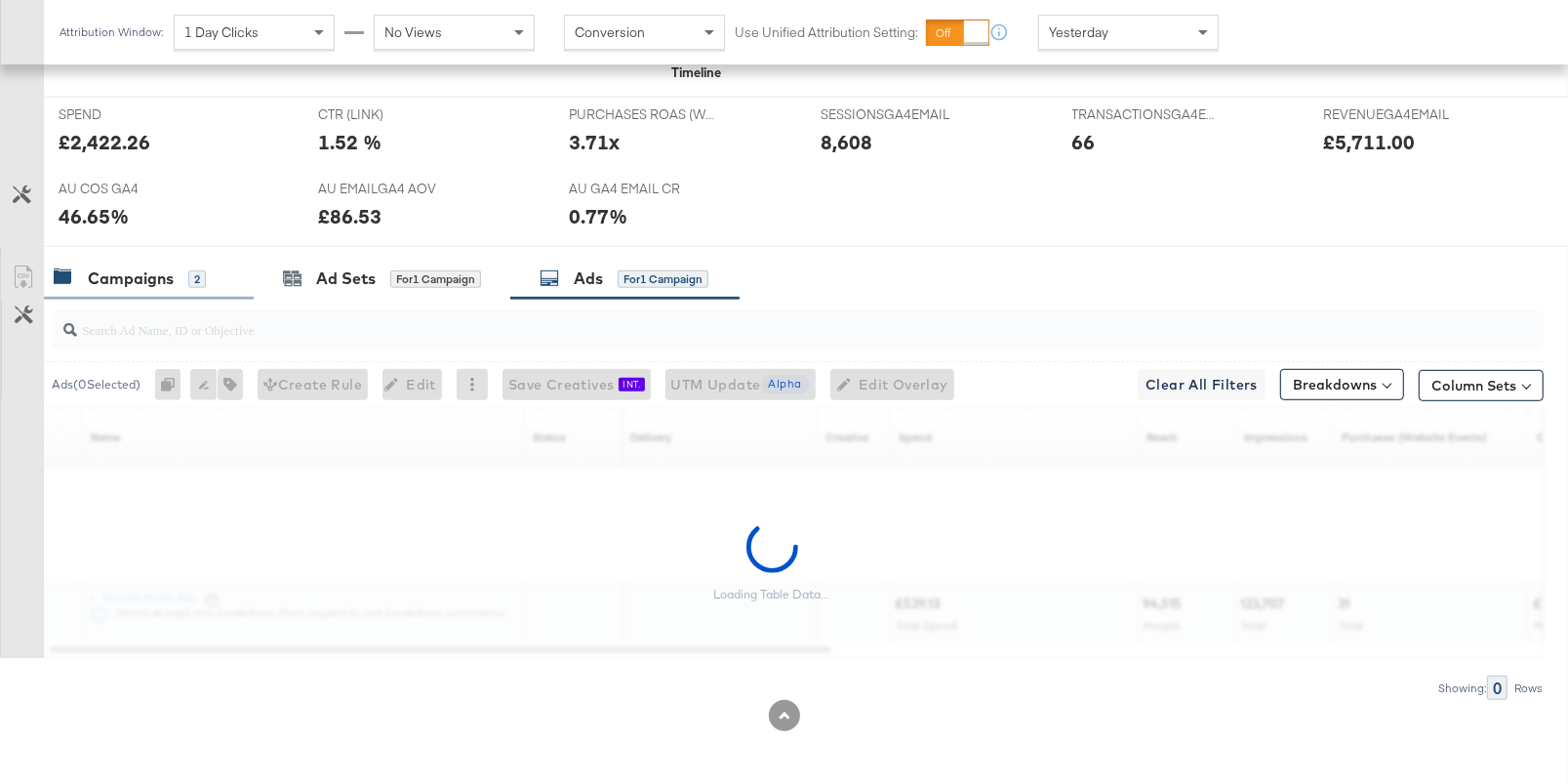 click on "Campaigns 2" at bounding box center (130, 278) 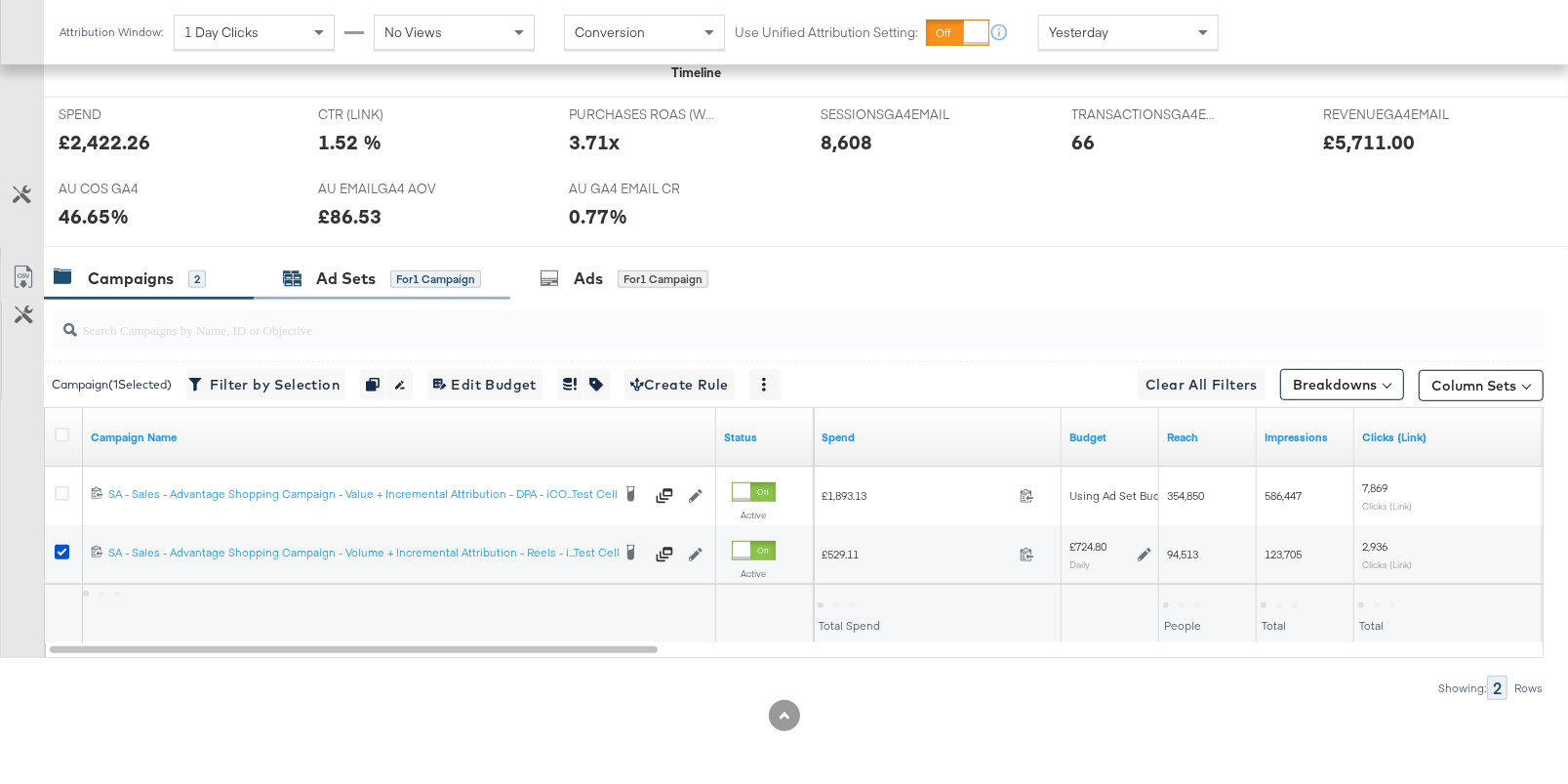 click on "Ad Sets for  1   Campaign" at bounding box center (382, 278) 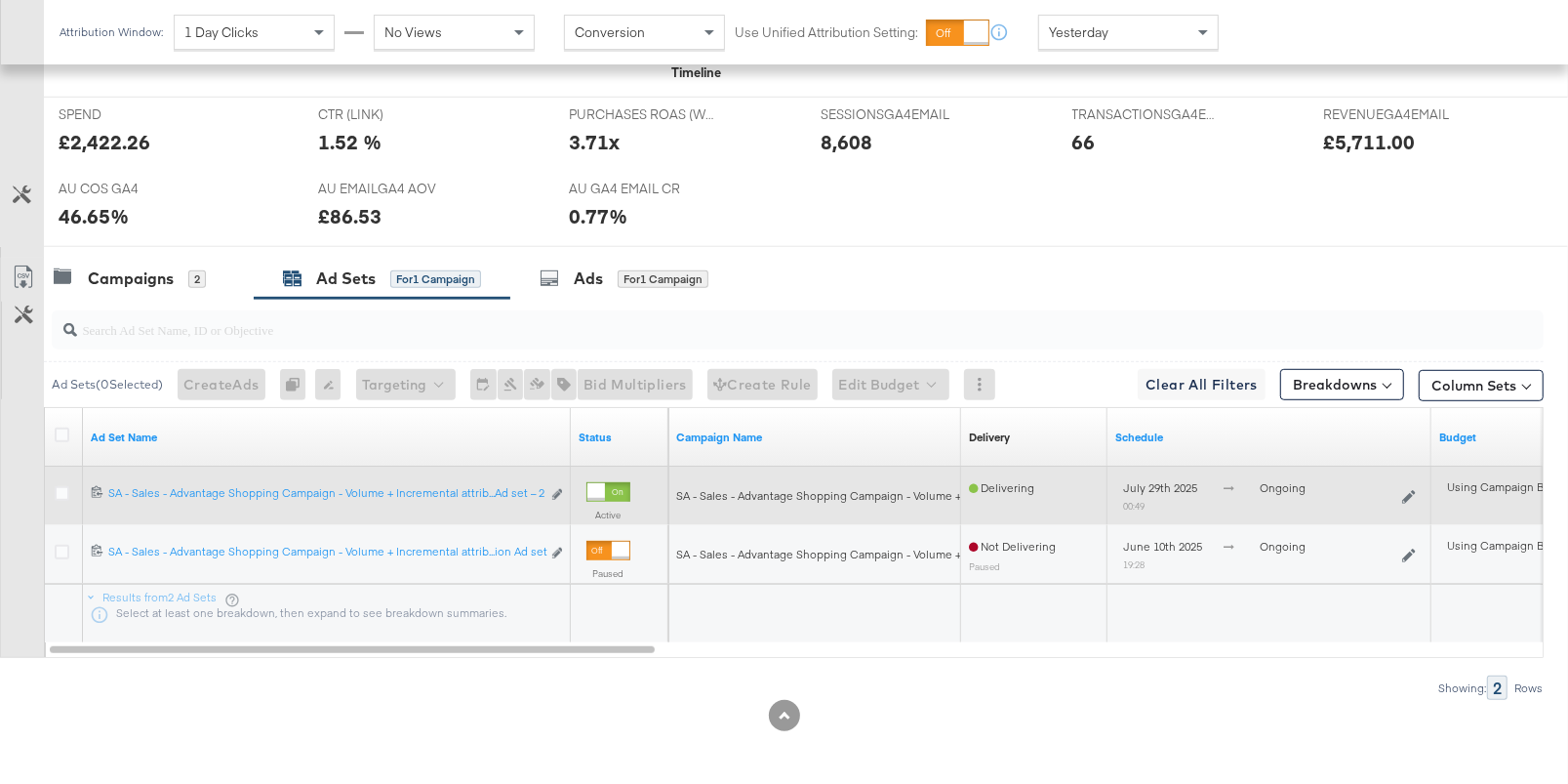 click at bounding box center [64, 496] 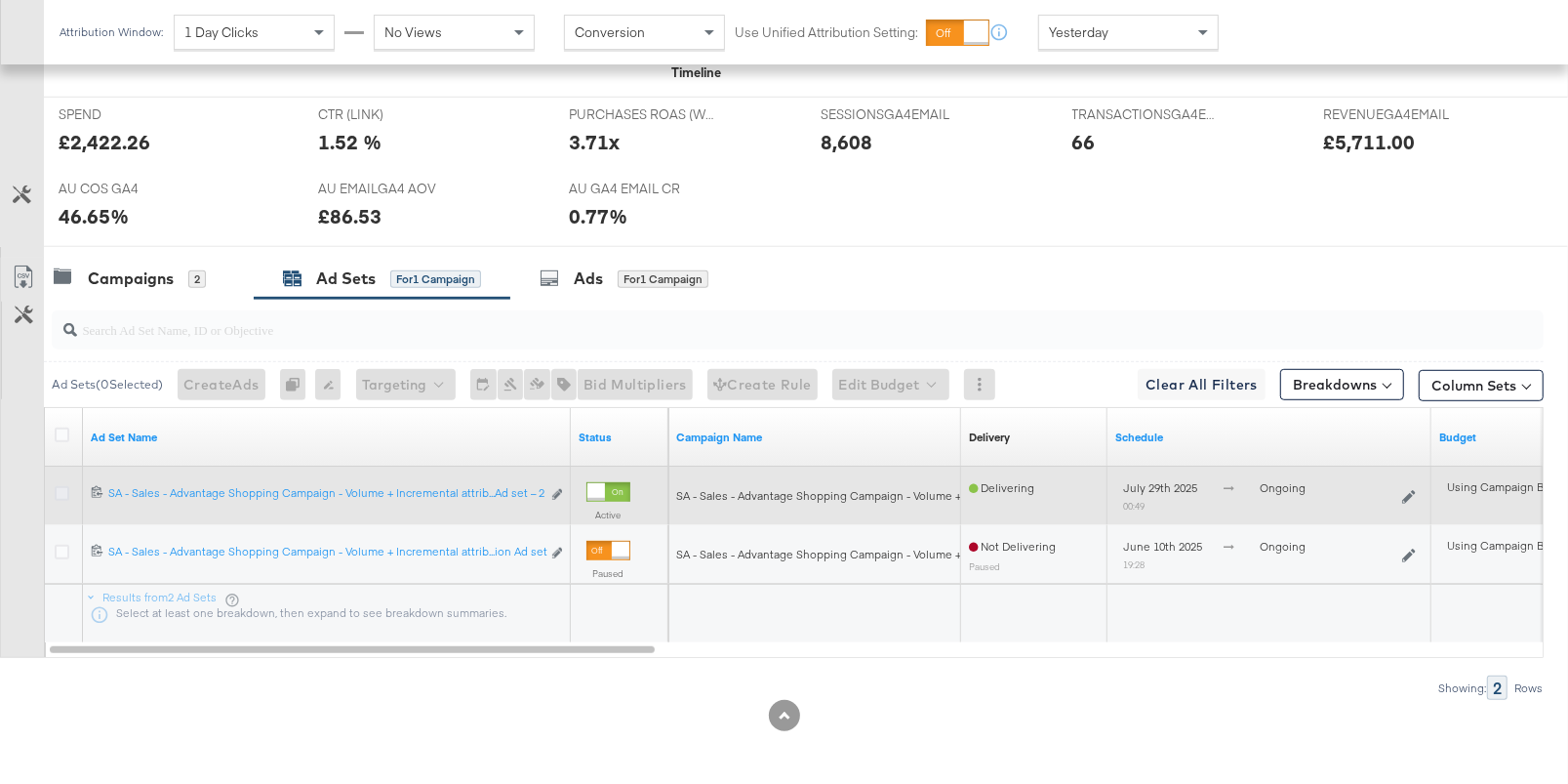 click at bounding box center [61, 493] 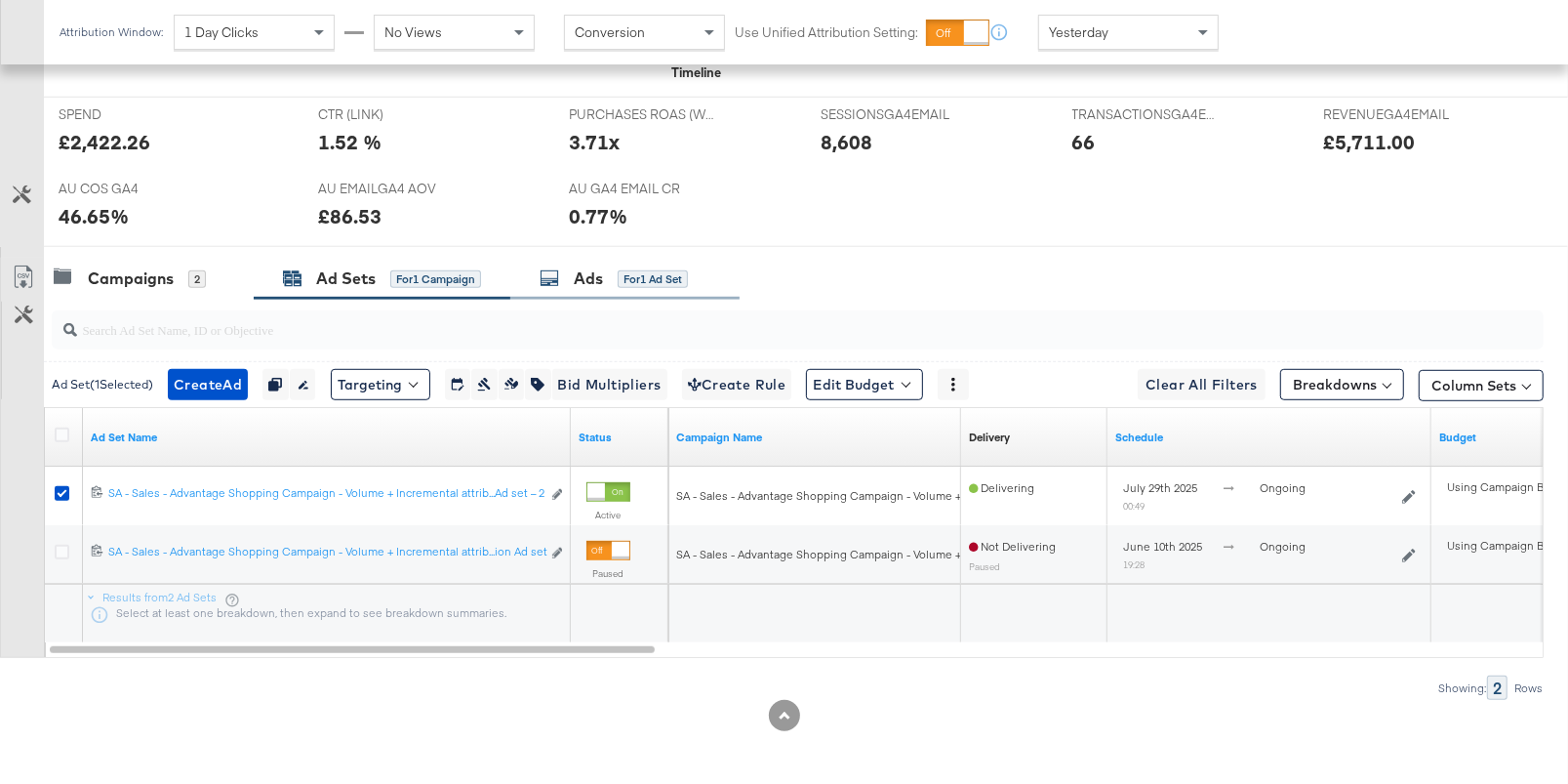 click on "Ads for  1   Ad Set" at bounding box center (624, 278) 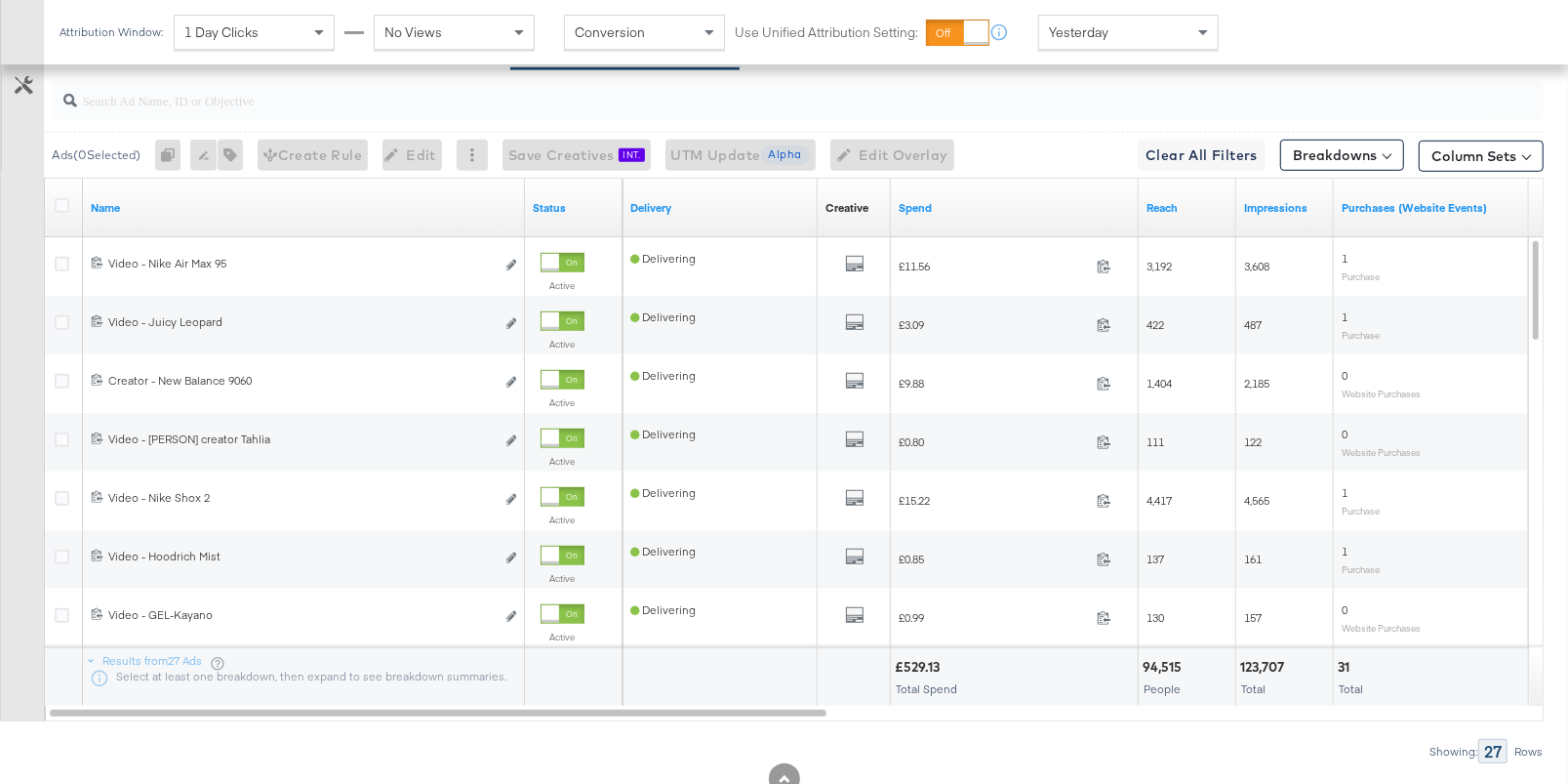 scroll, scrollTop: 1094, scrollLeft: 0, axis: vertical 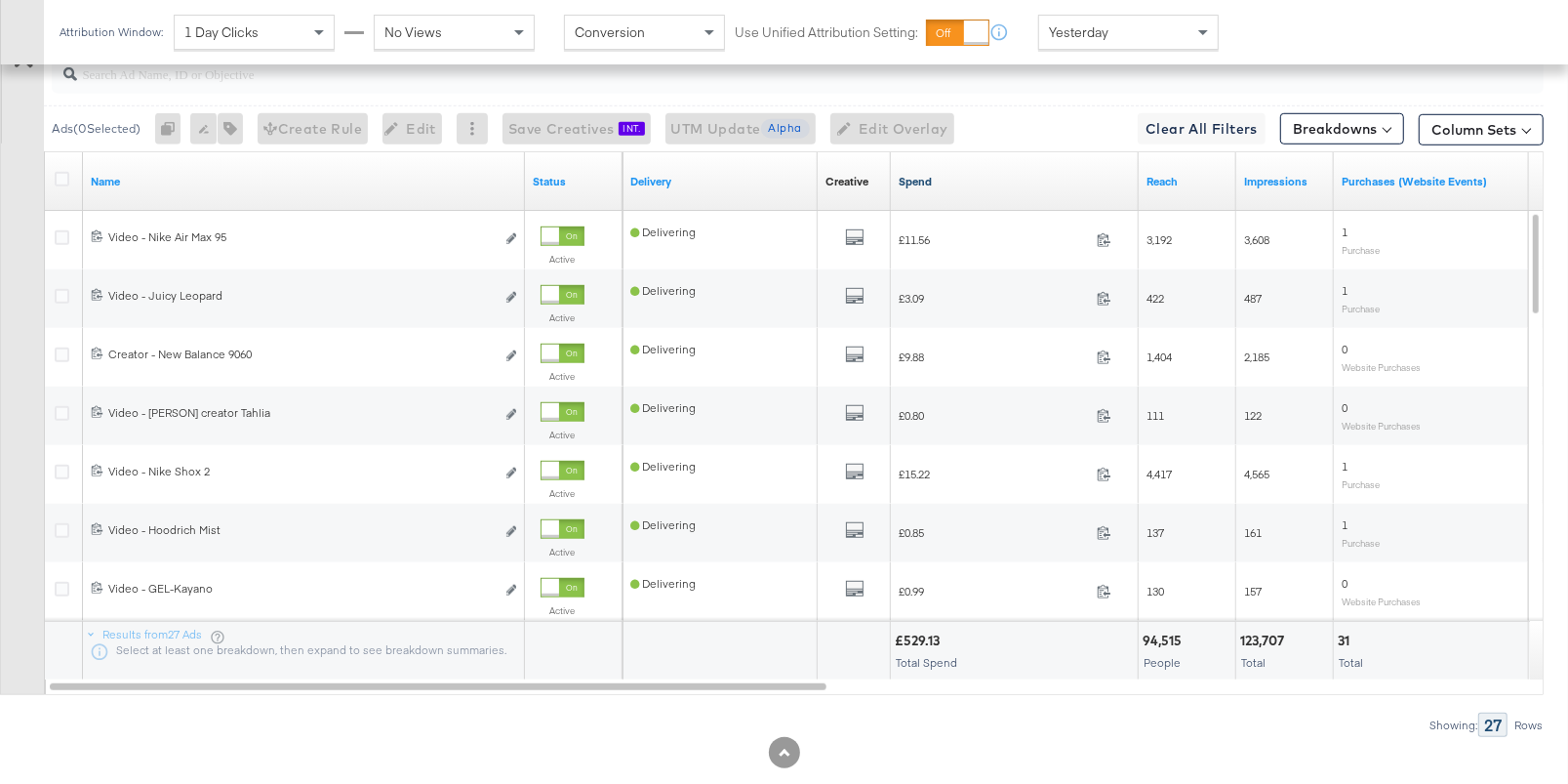 click on "Spend" at bounding box center (1015, 182) 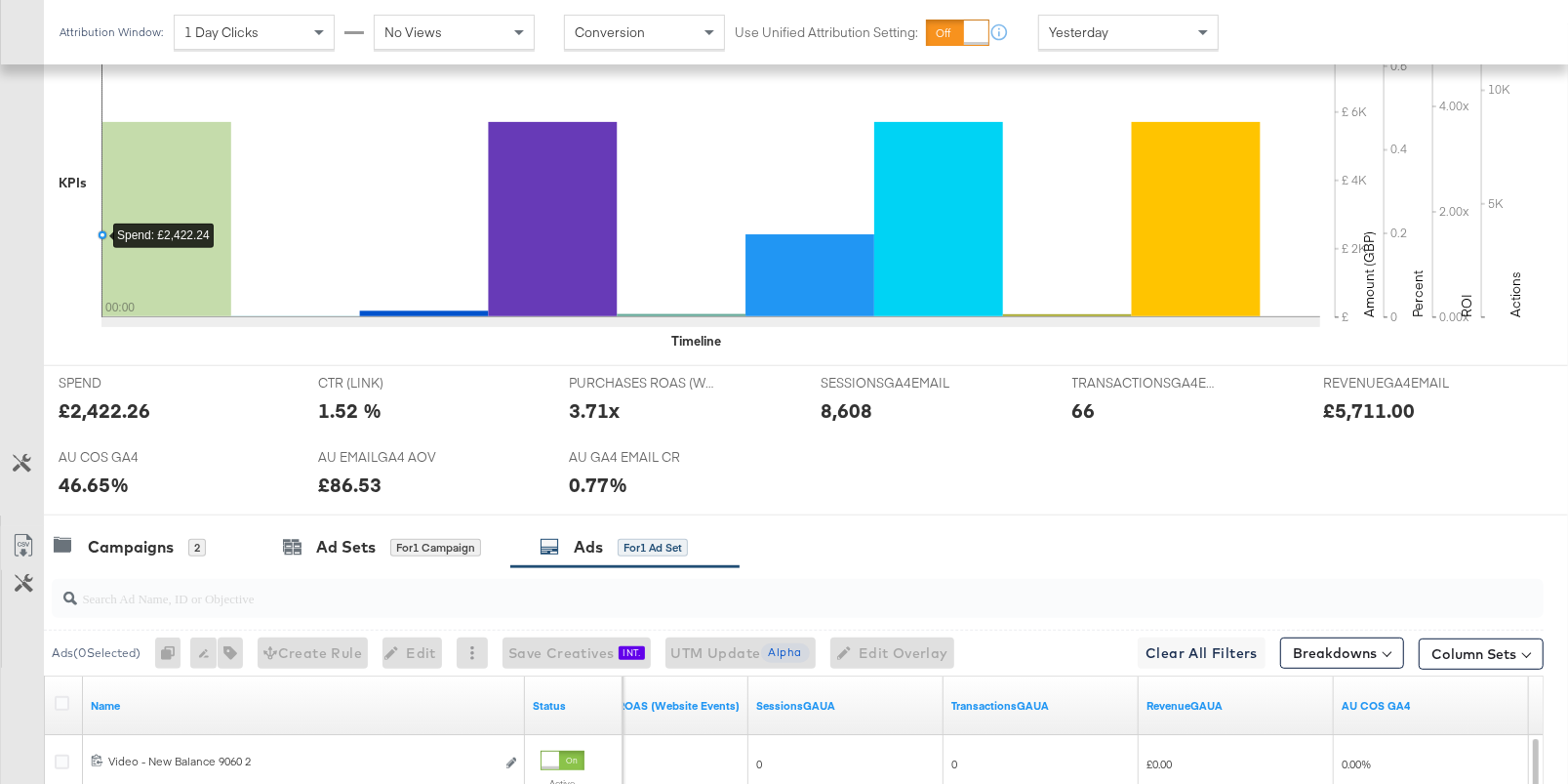 scroll, scrollTop: 553, scrollLeft: 0, axis: vertical 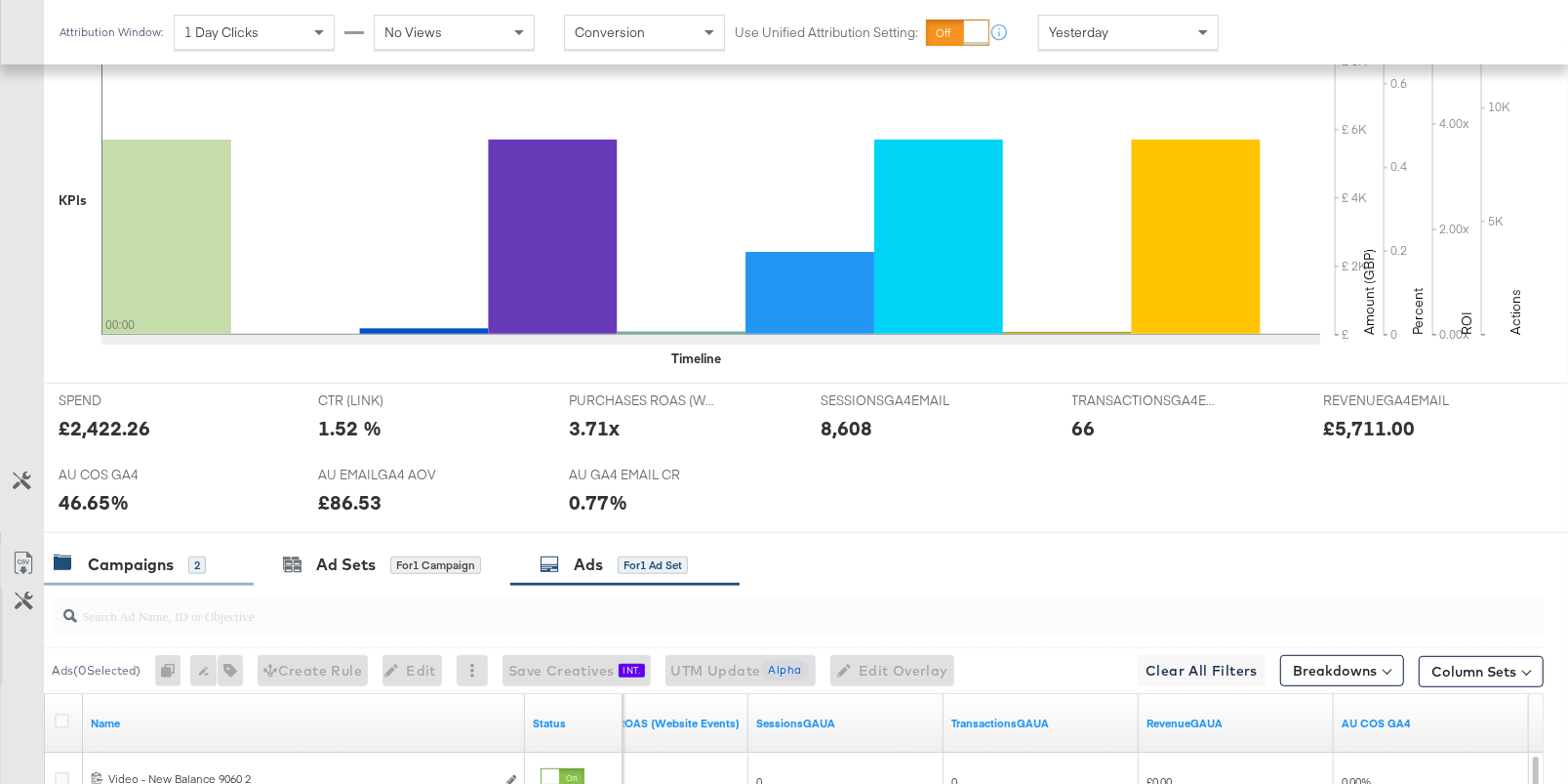 click on "Campaigns" at bounding box center (131, 564) 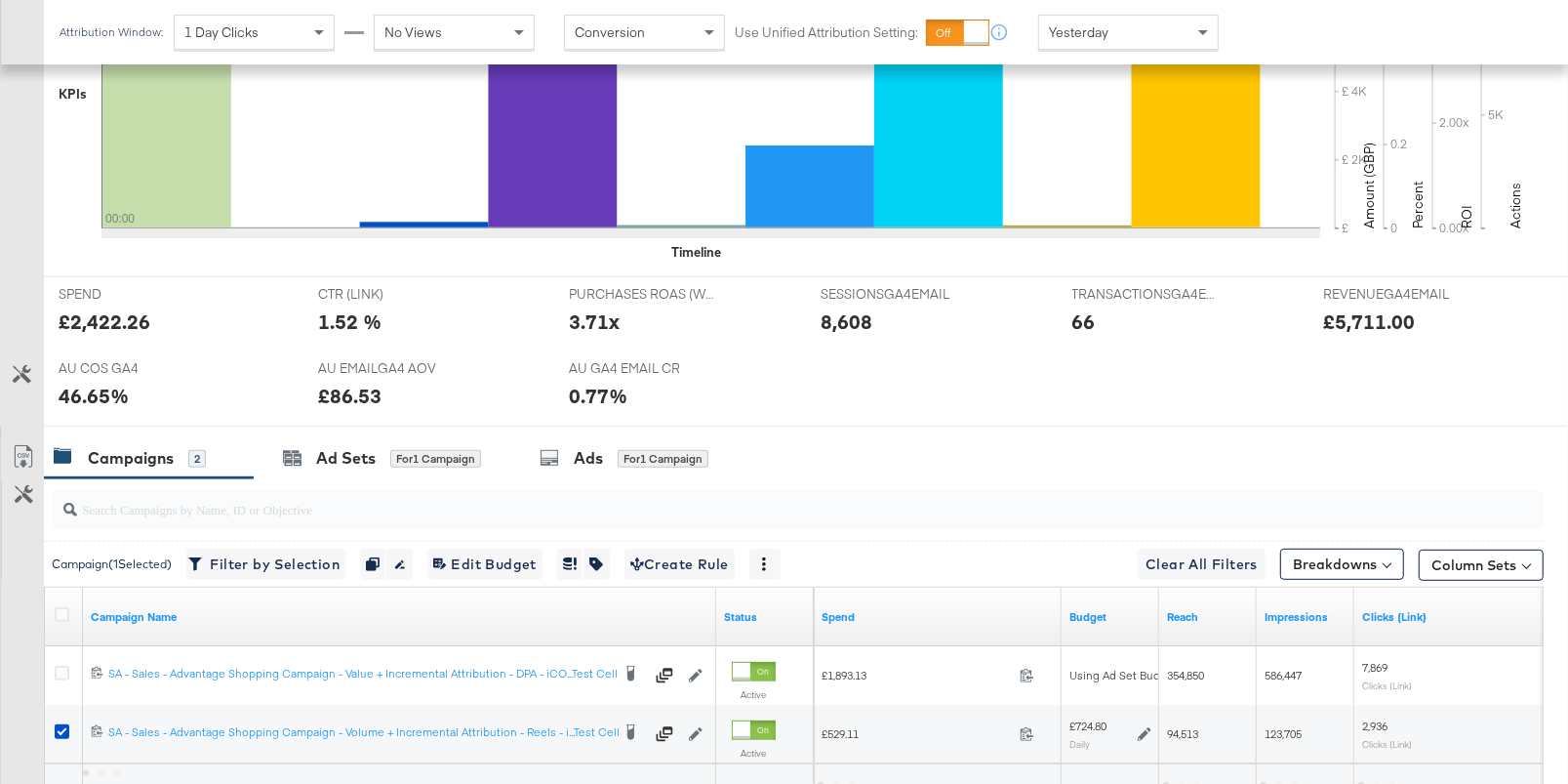 scroll, scrollTop: 783, scrollLeft: 0, axis: vertical 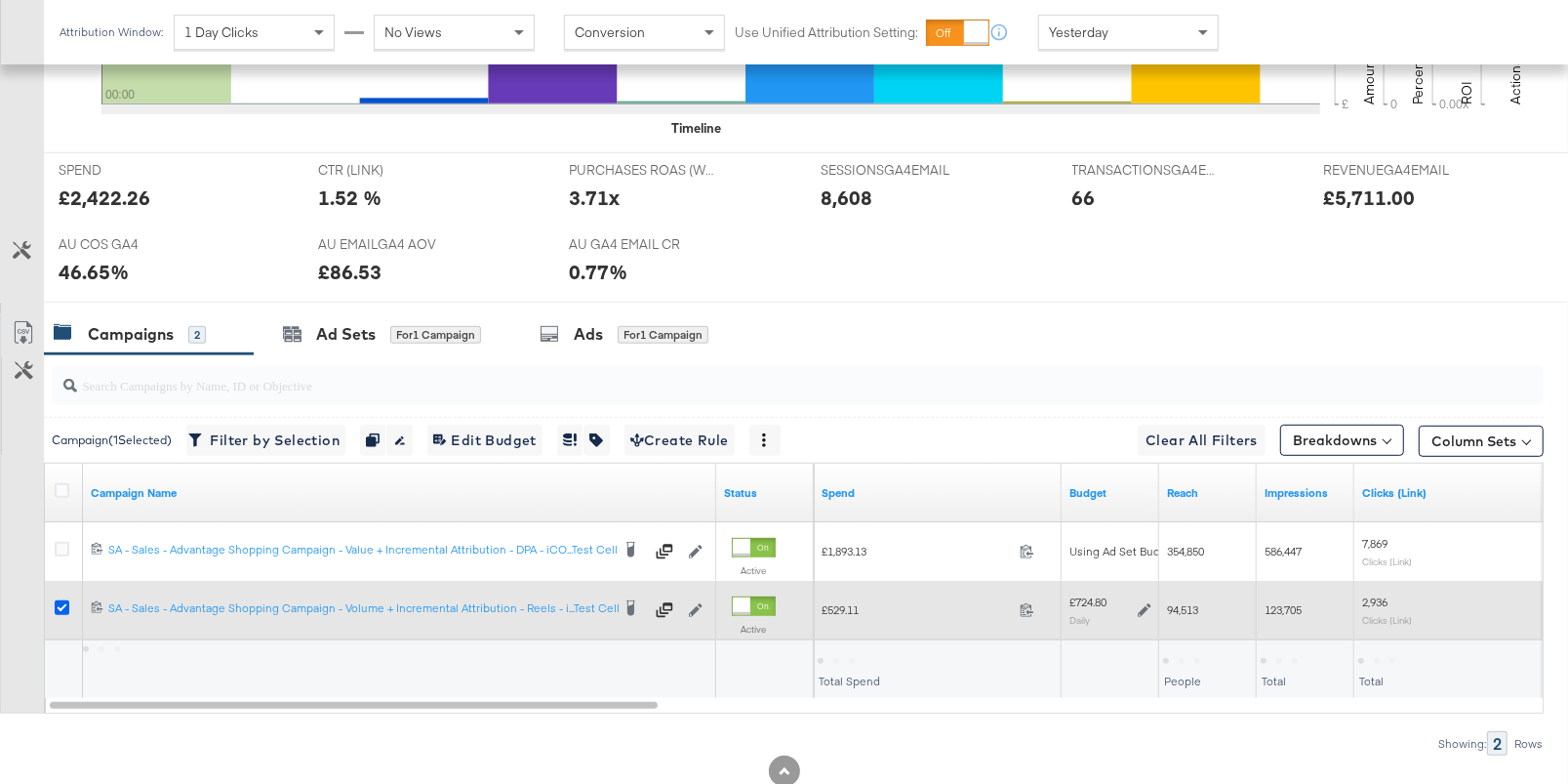 click at bounding box center (61, 607) 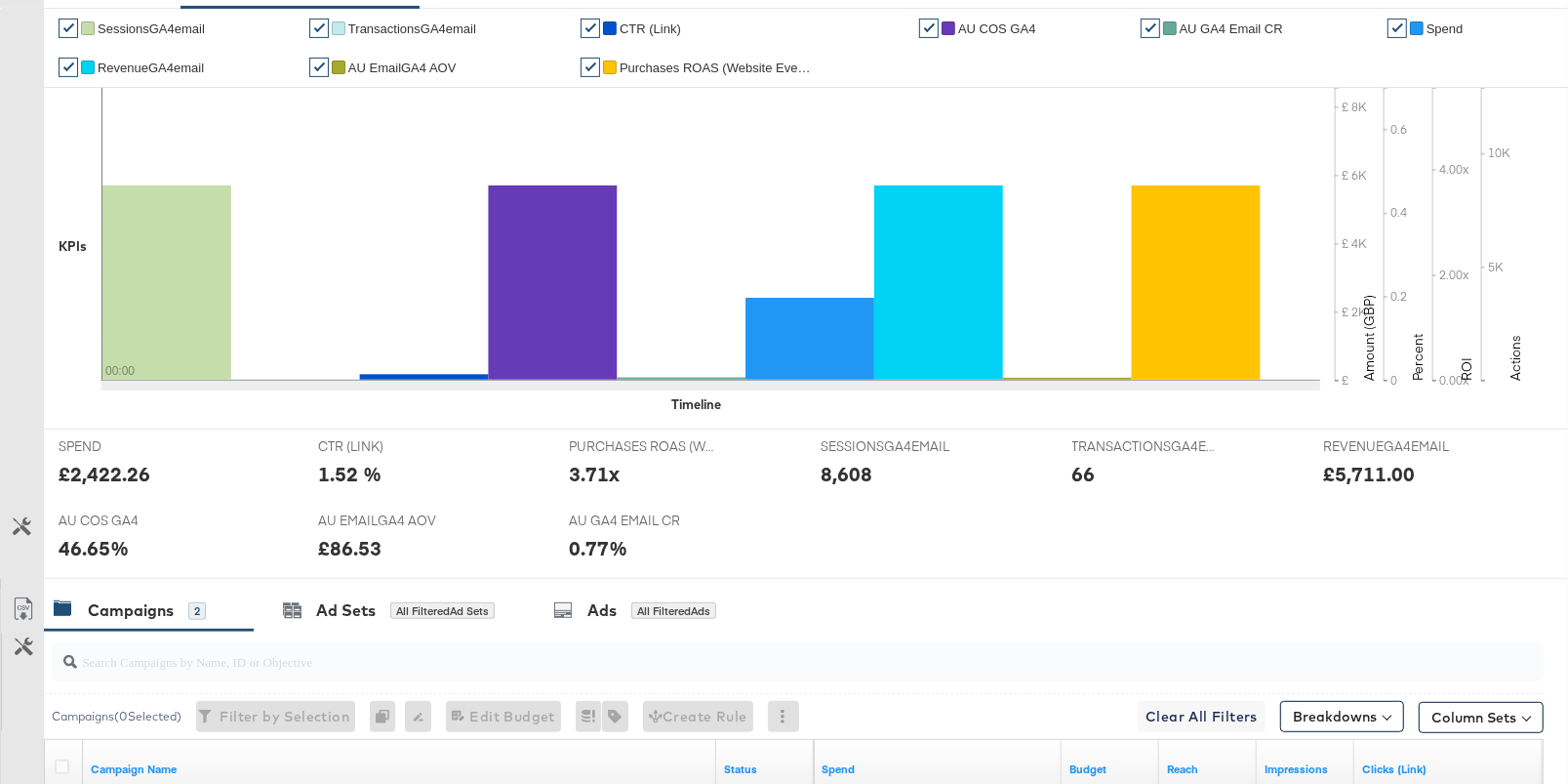 scroll, scrollTop: 0, scrollLeft: 0, axis: both 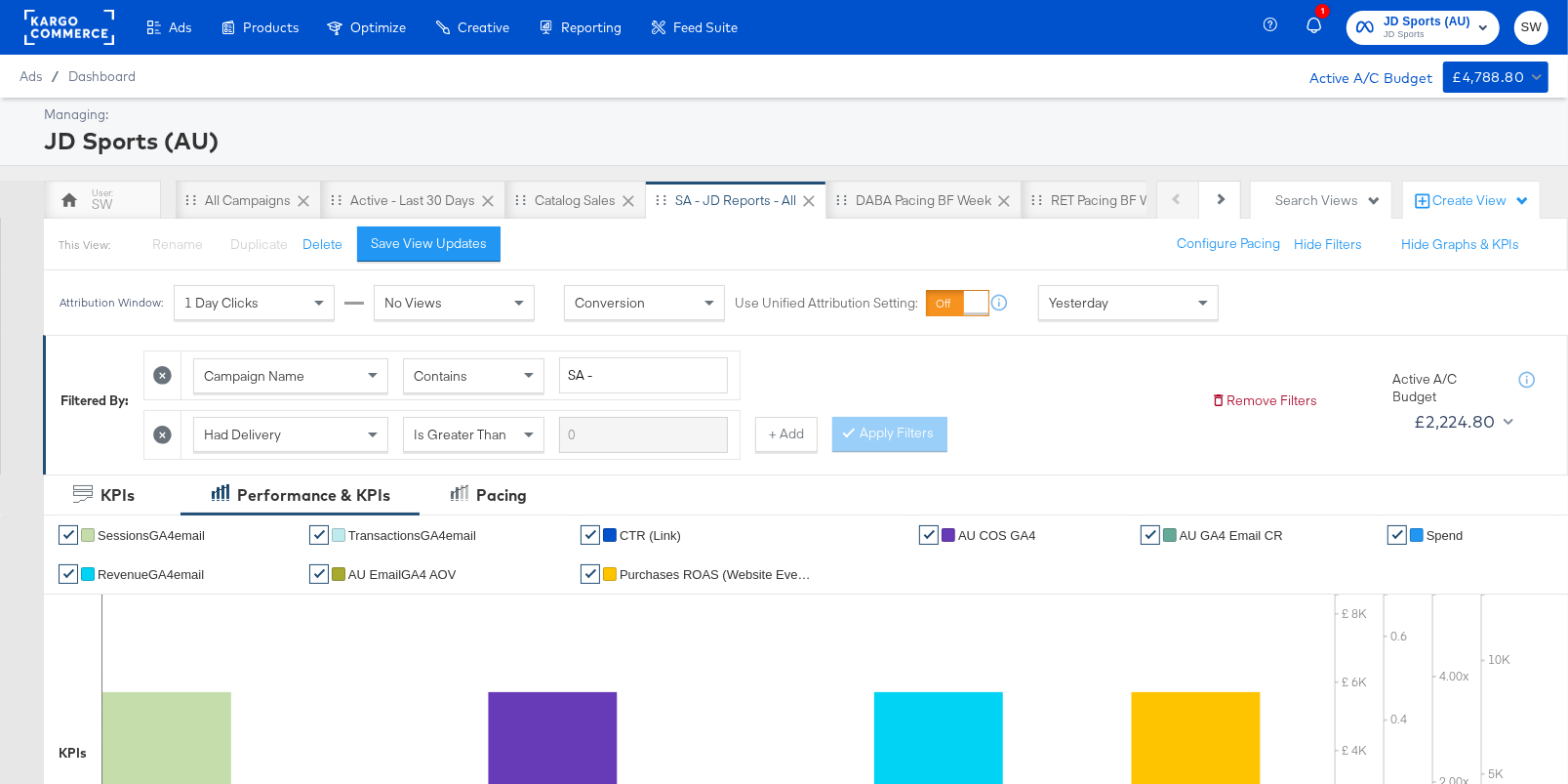 click on "JD Sports (AU) JD Sports" at bounding box center [1427, 27] 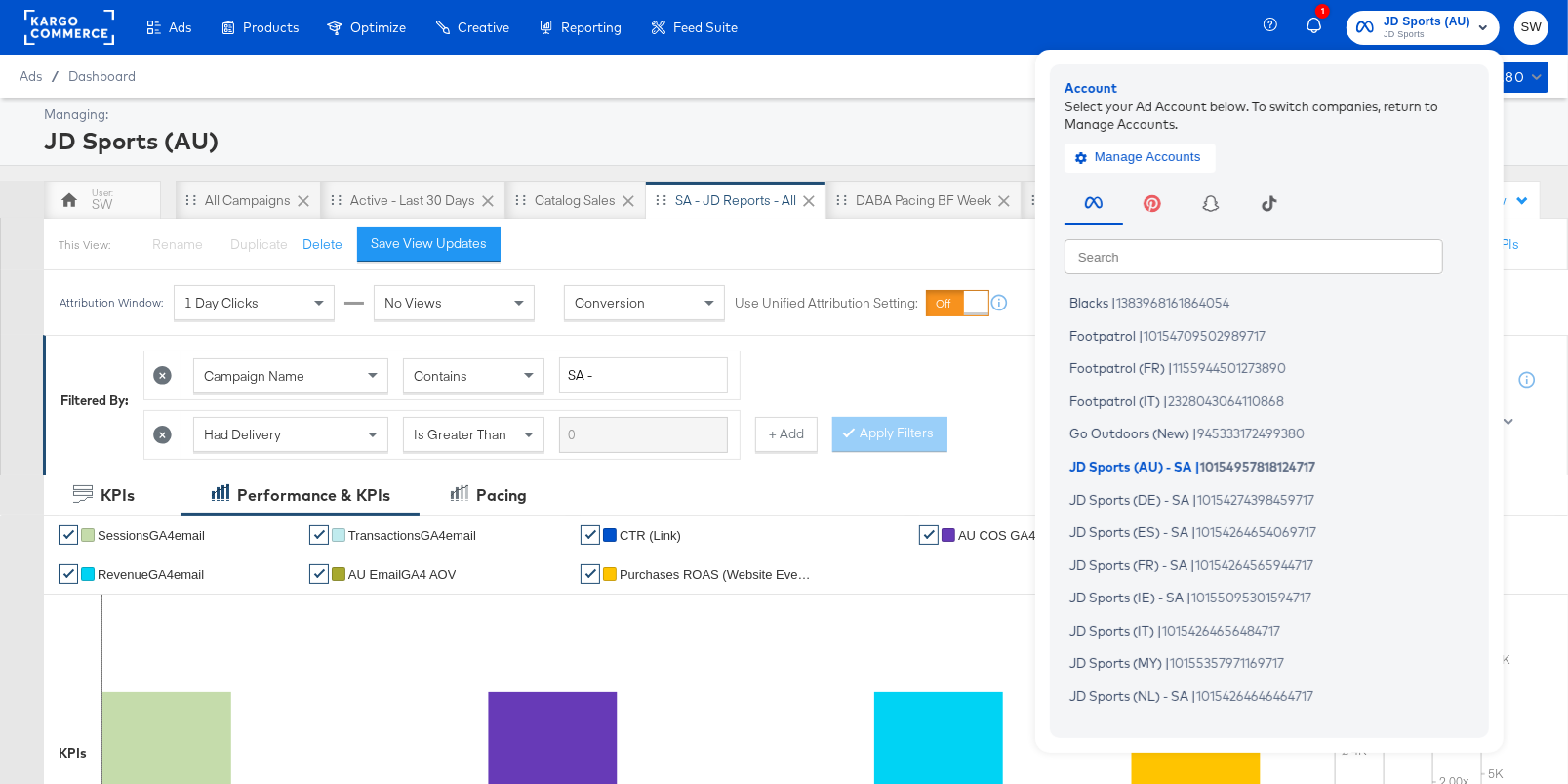 click at bounding box center [1254, 256] 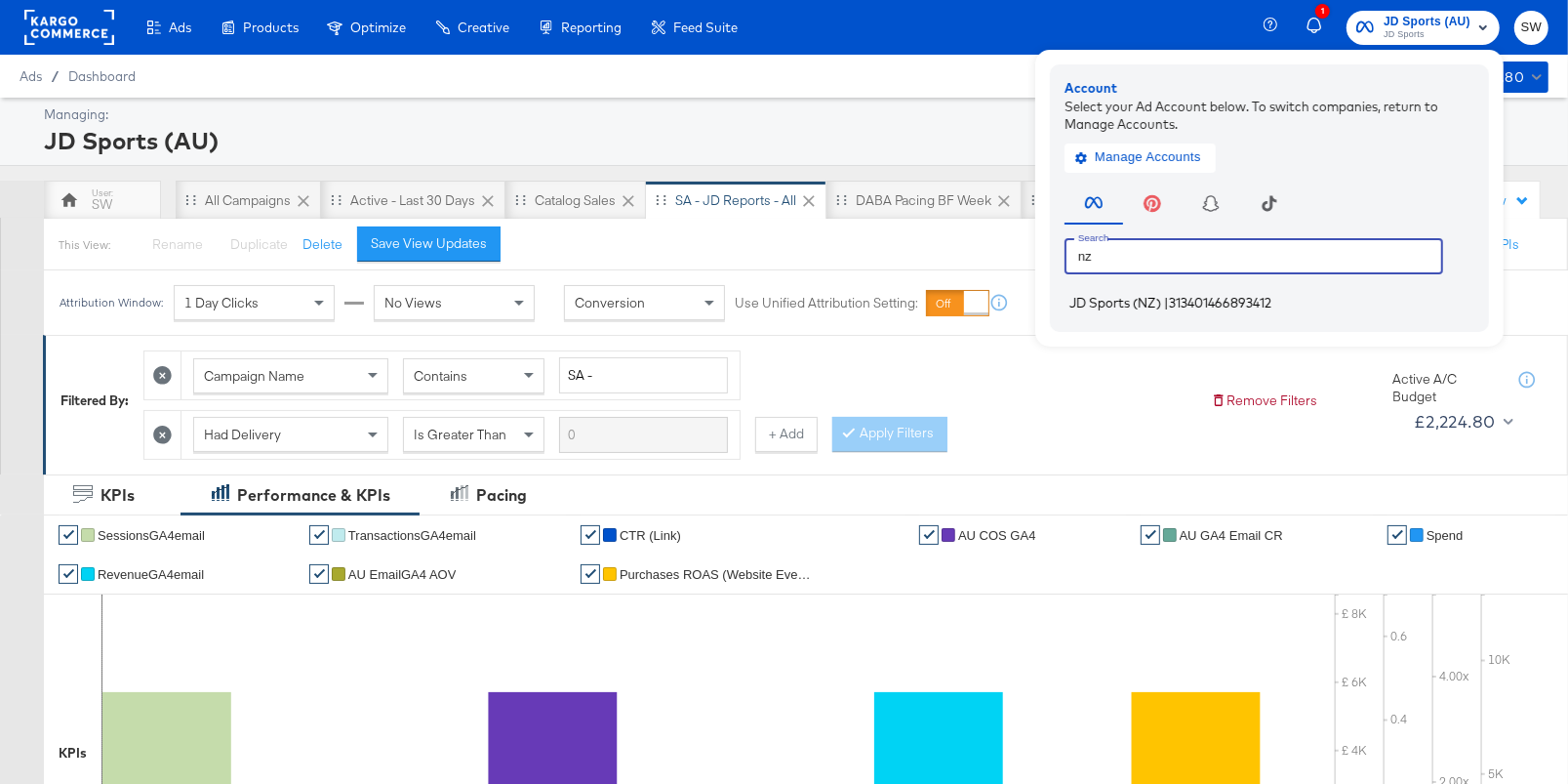 type on "nz" 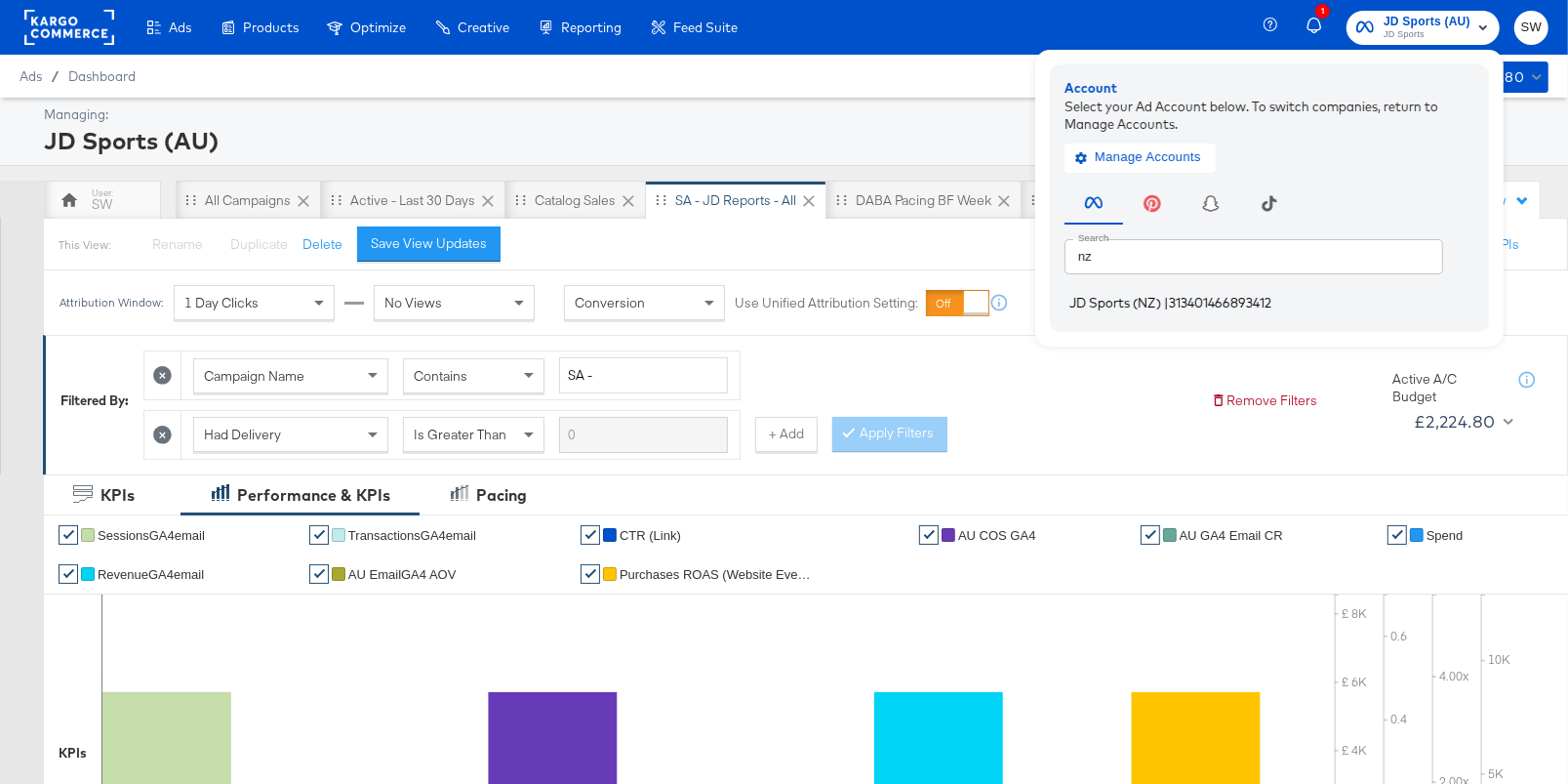 click on "313401466893412" at bounding box center (1220, 303) 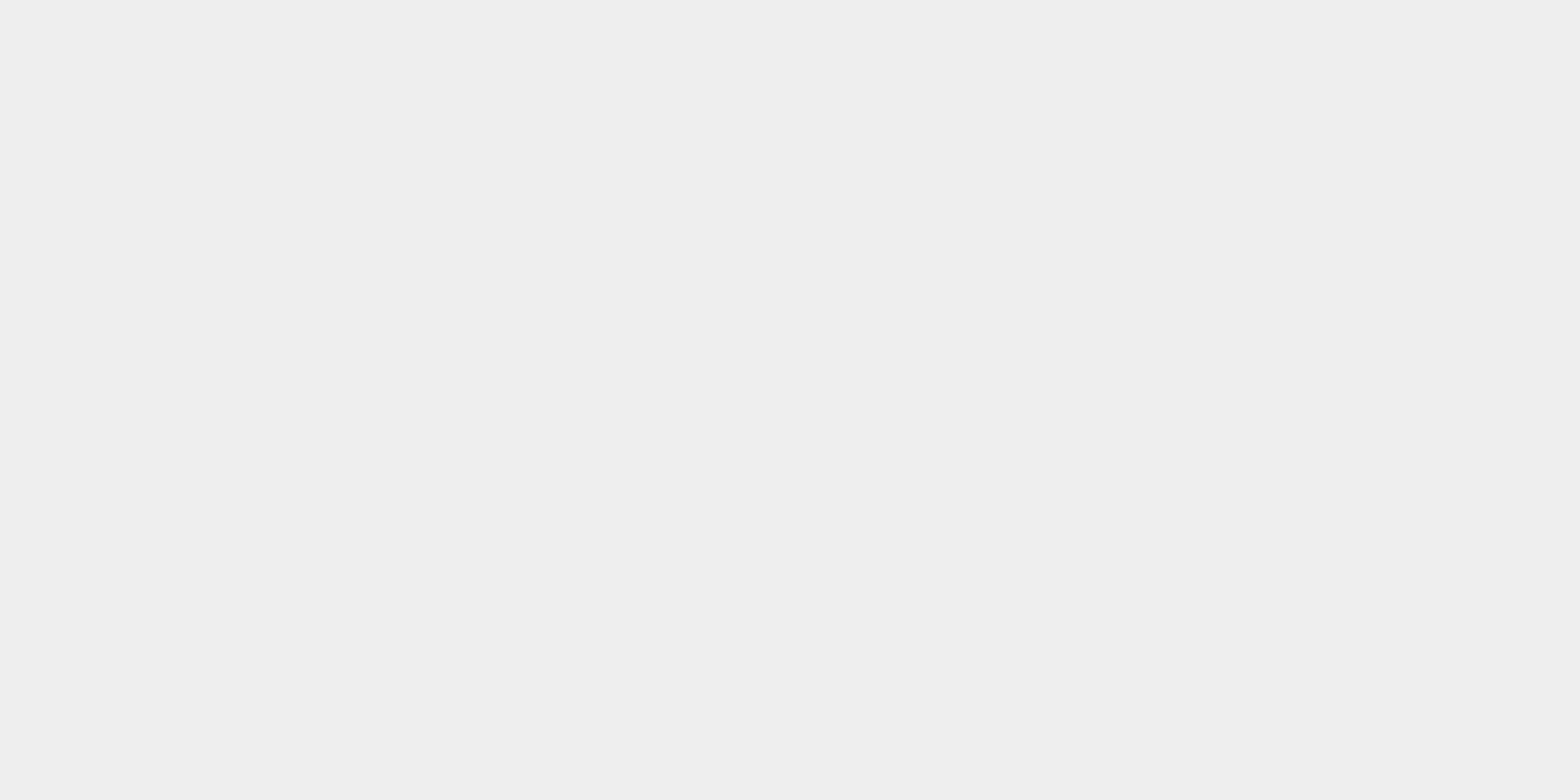 scroll, scrollTop: 0, scrollLeft: 0, axis: both 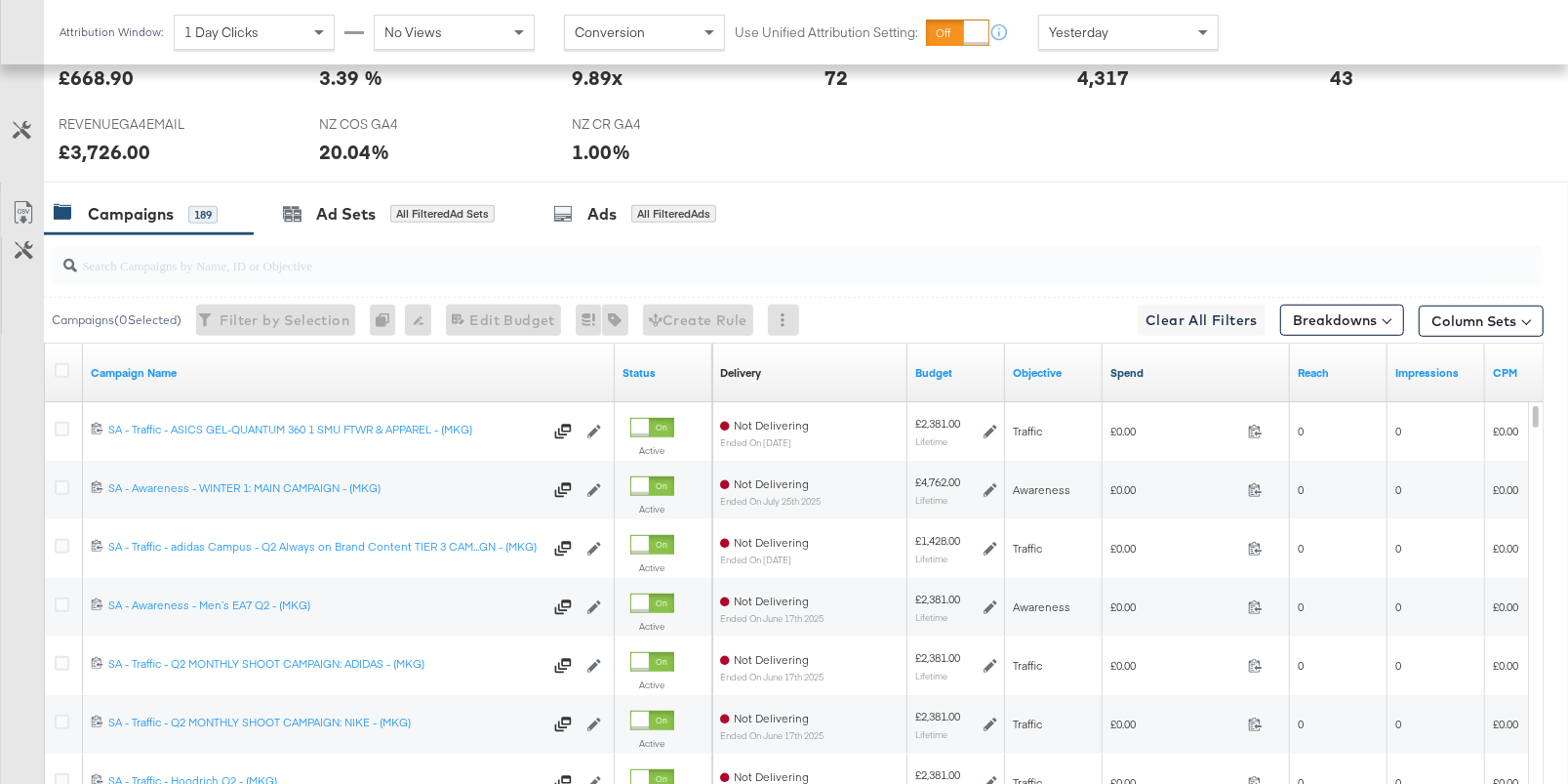 click on "Spend" at bounding box center (1196, 373) 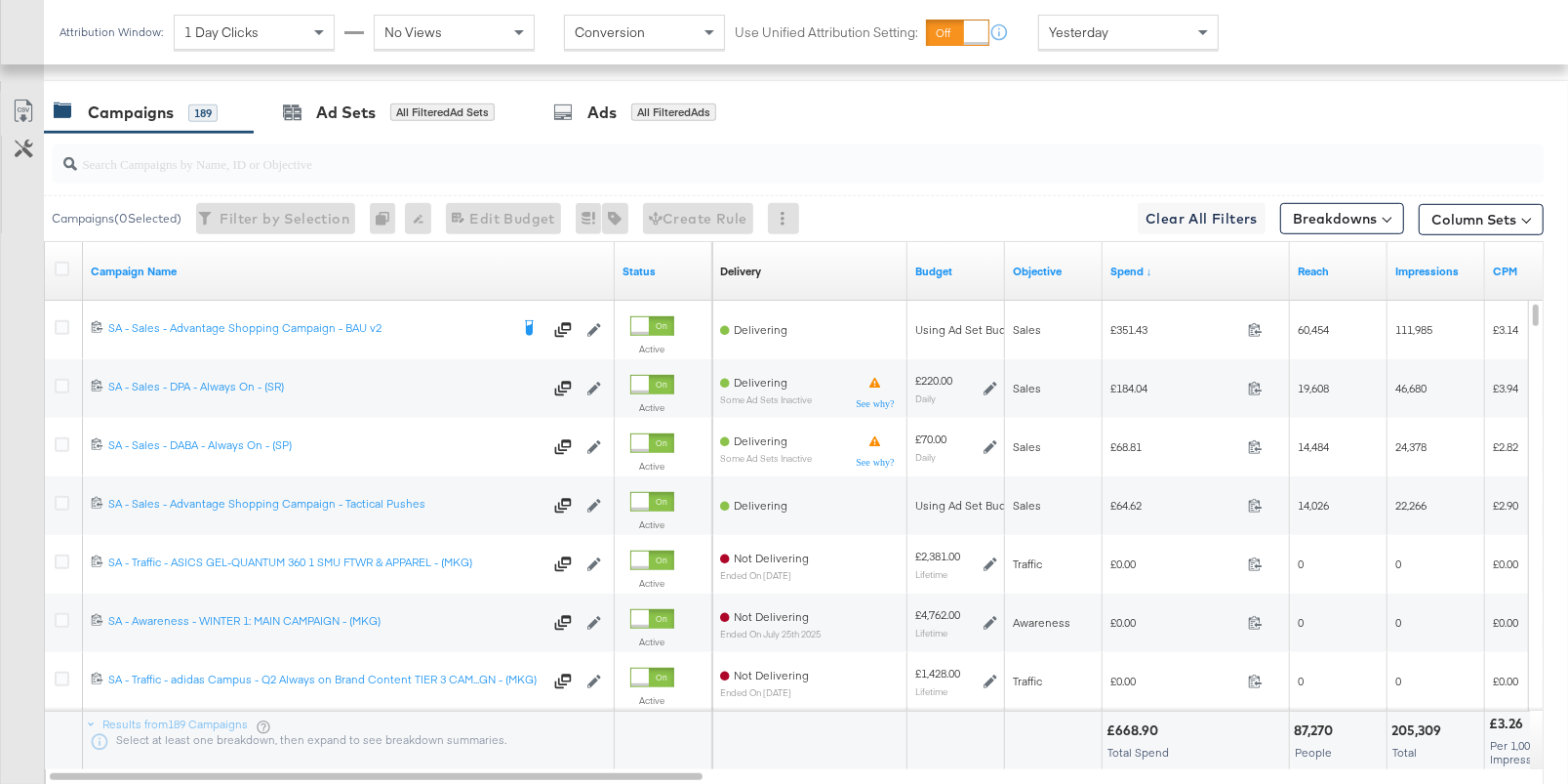 scroll, scrollTop: 964, scrollLeft: 0, axis: vertical 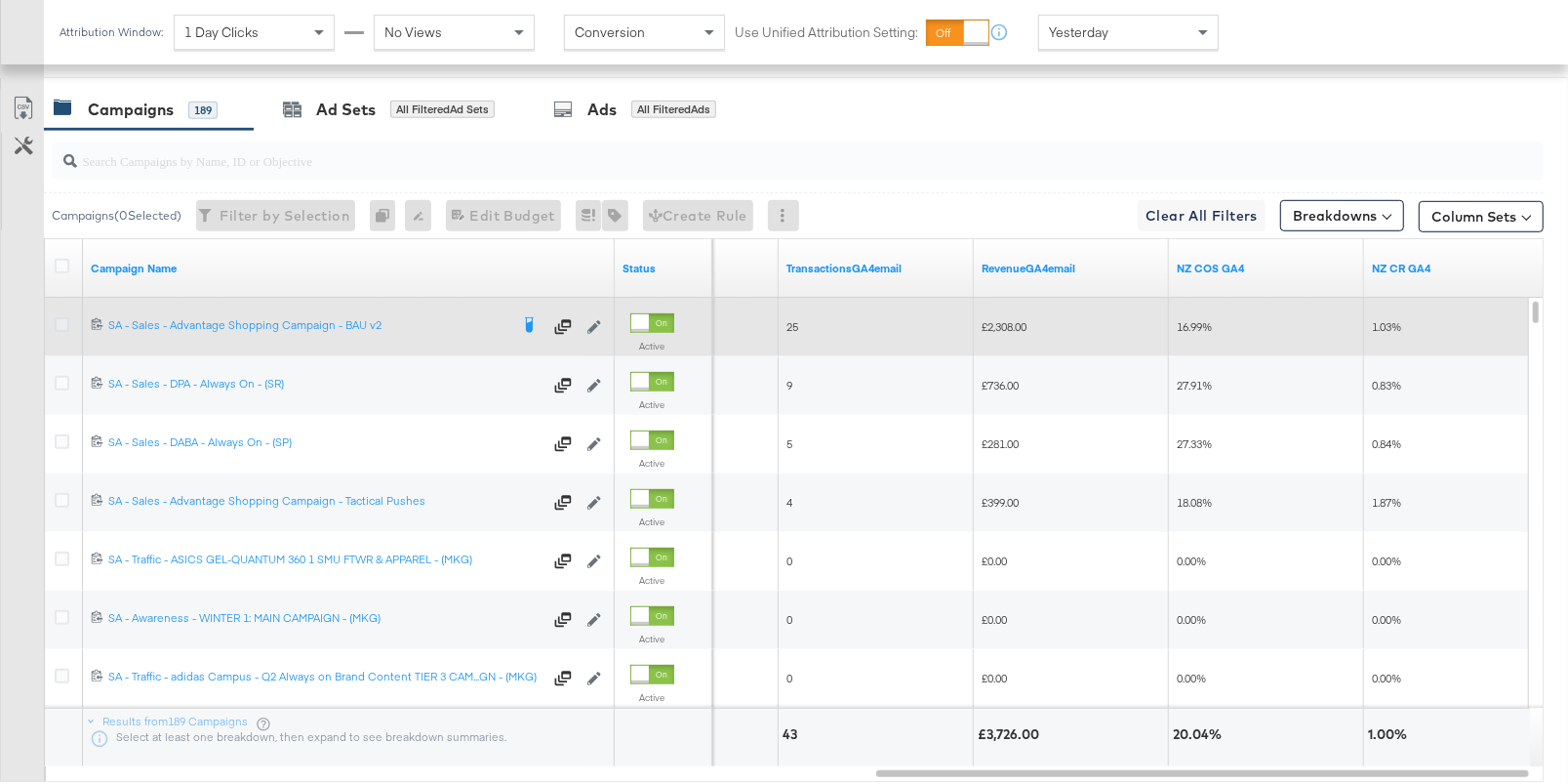 click at bounding box center [61, 324] 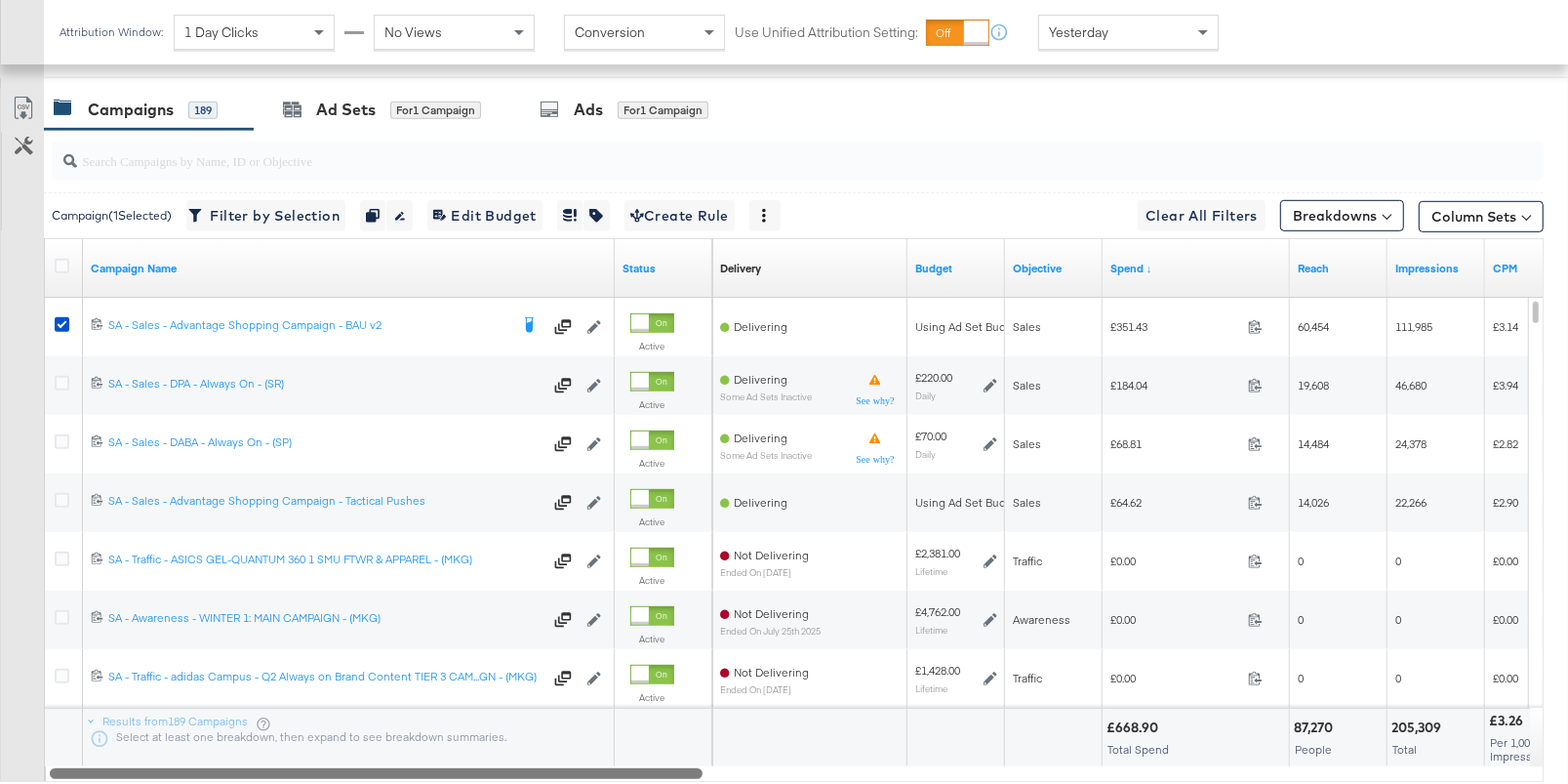 drag, startPoint x: 909, startPoint y: 776, endPoint x: 35, endPoint y: 734, distance: 875.0086 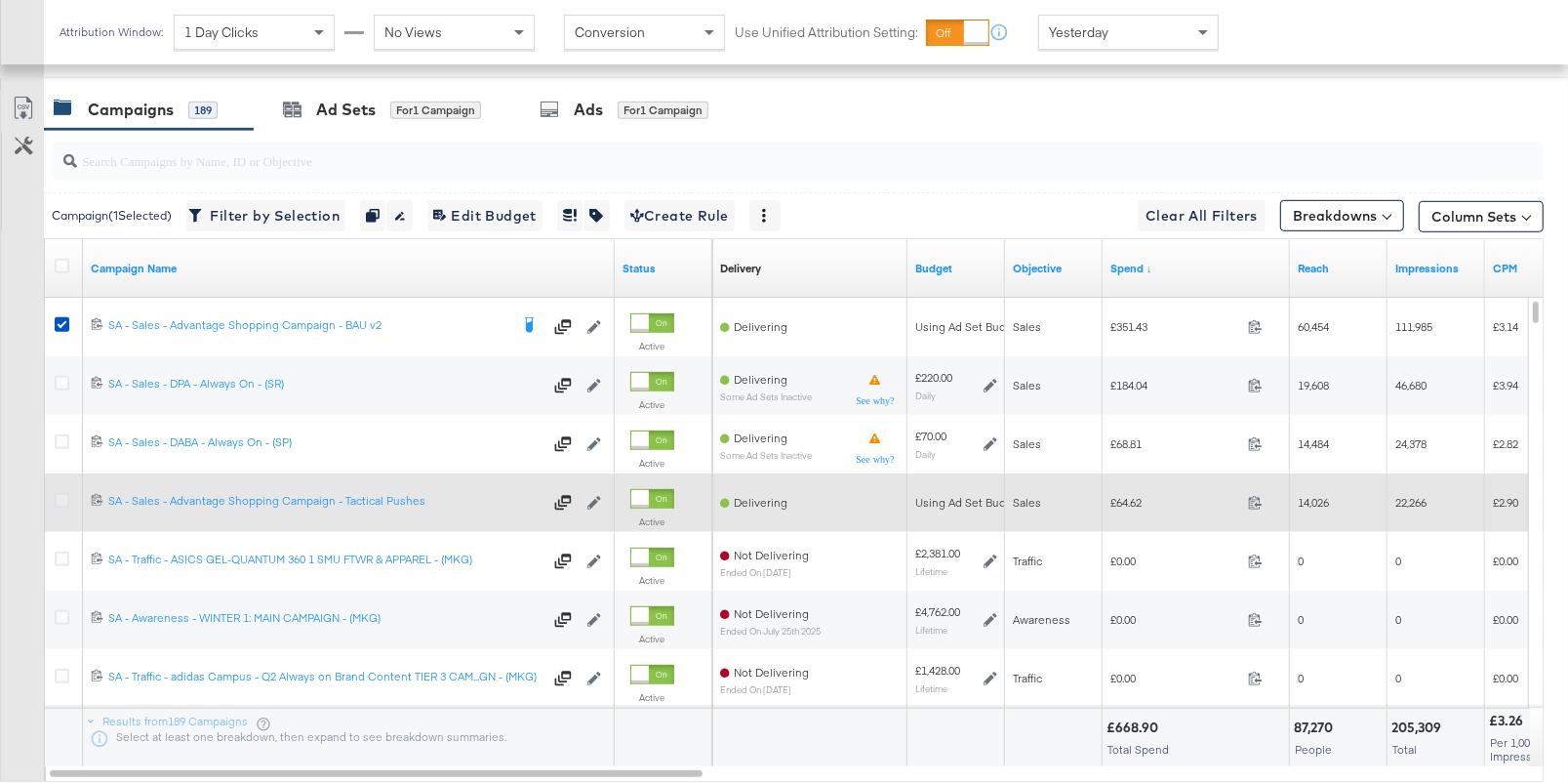 click at bounding box center [61, 500] 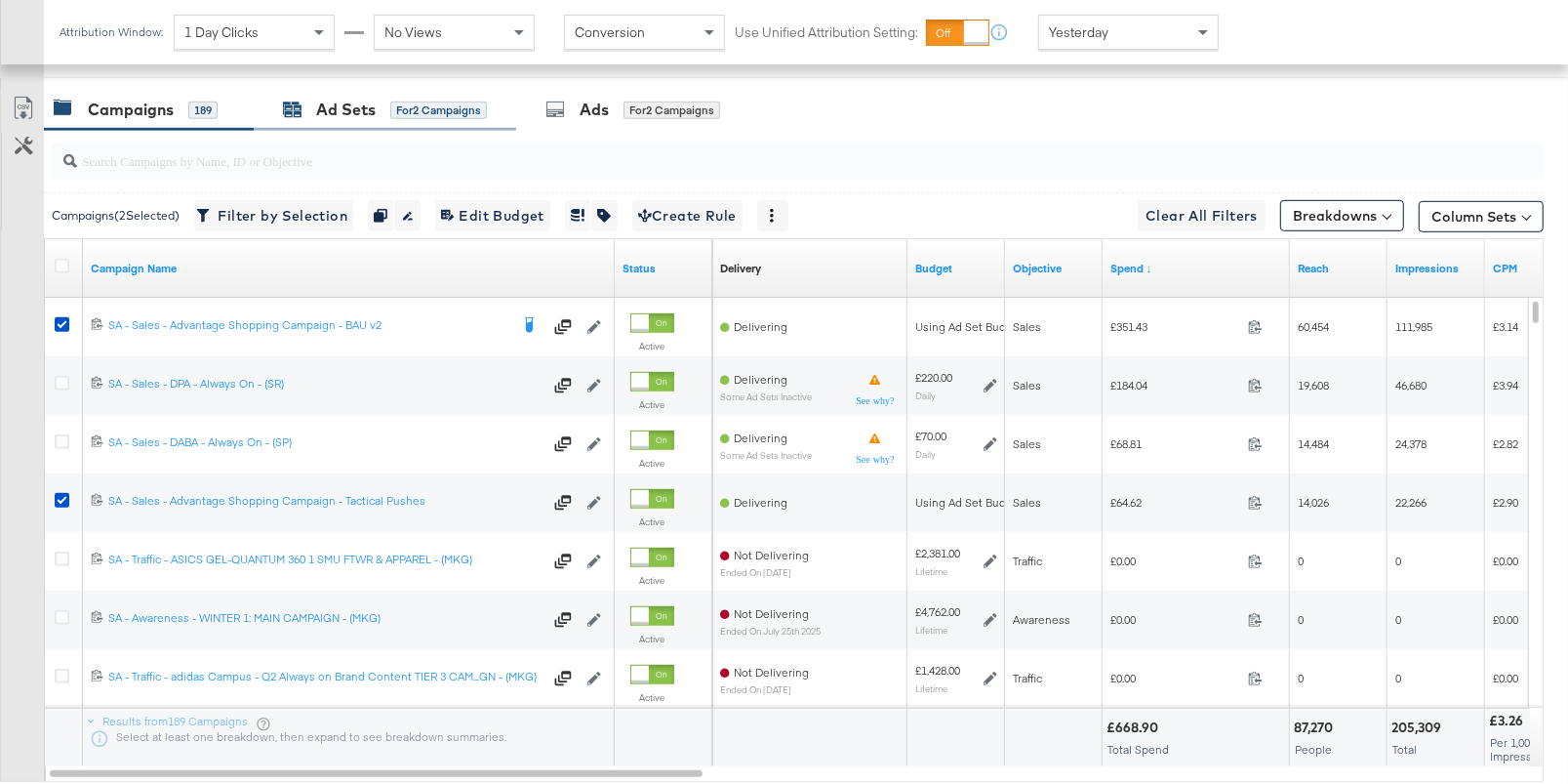 click on "for  2   Campaigns" at bounding box center [438, 110] 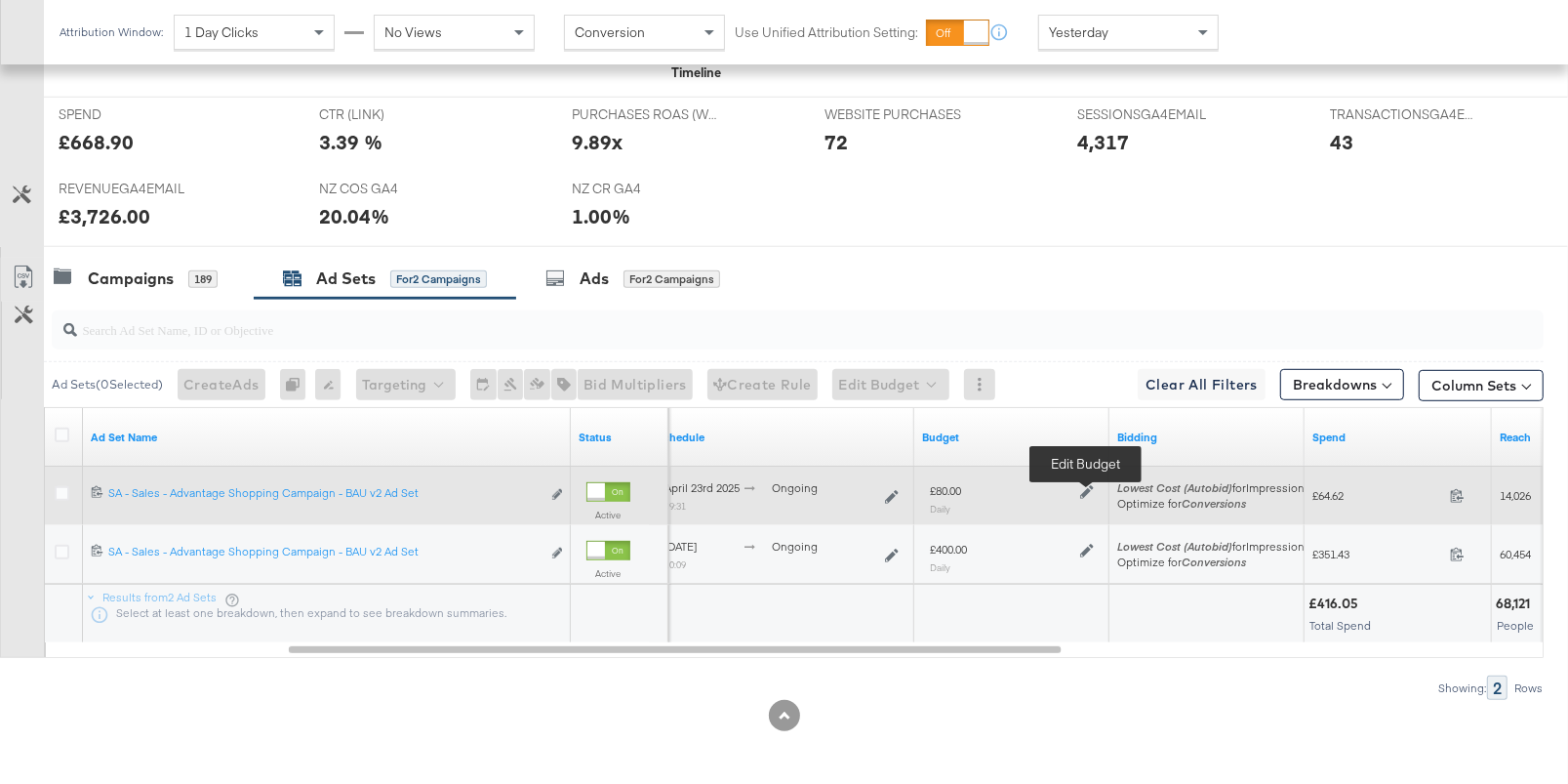 click 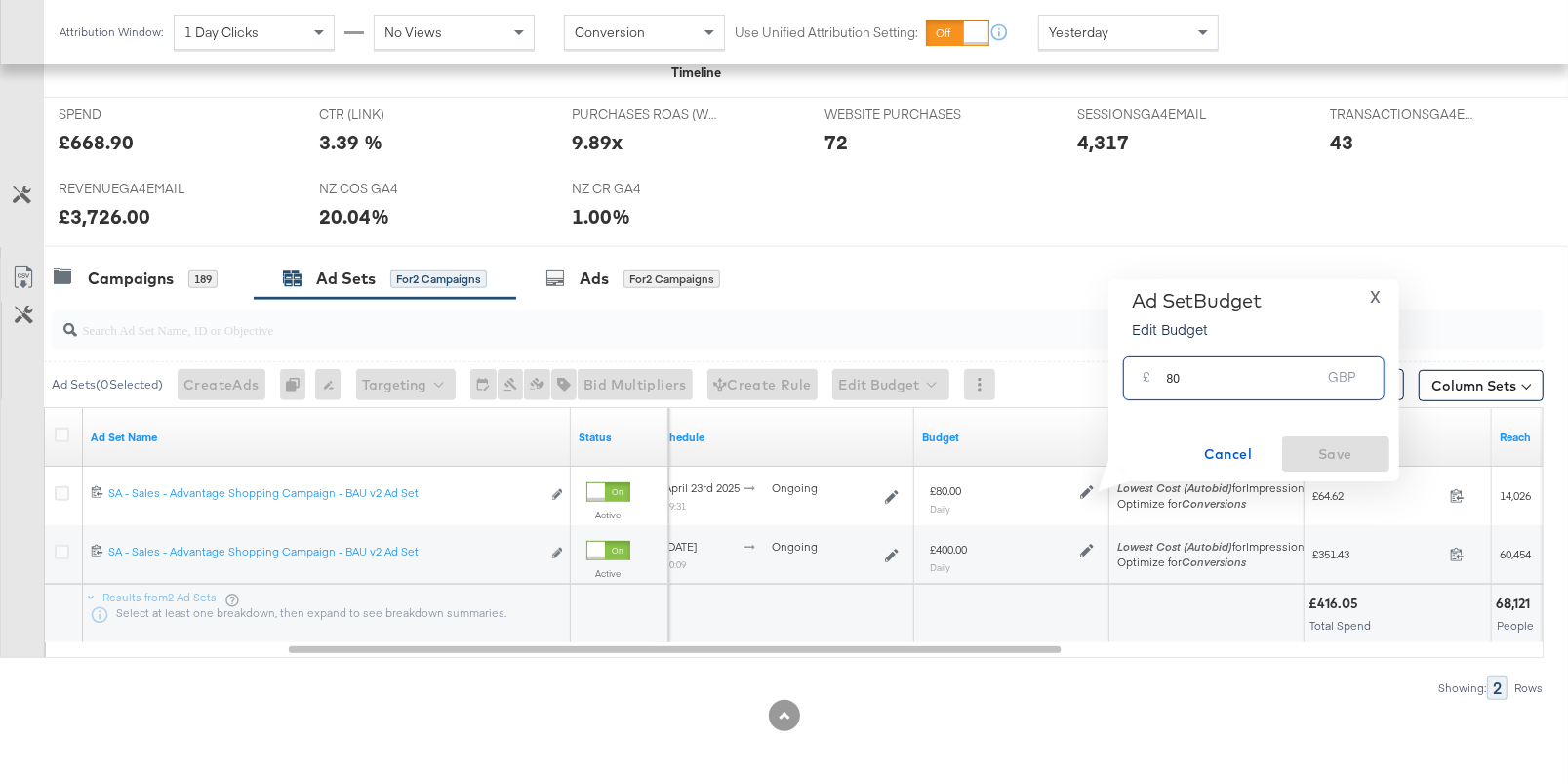 drag, startPoint x: 1216, startPoint y: 378, endPoint x: 1143, endPoint y: 375, distance: 73.061618 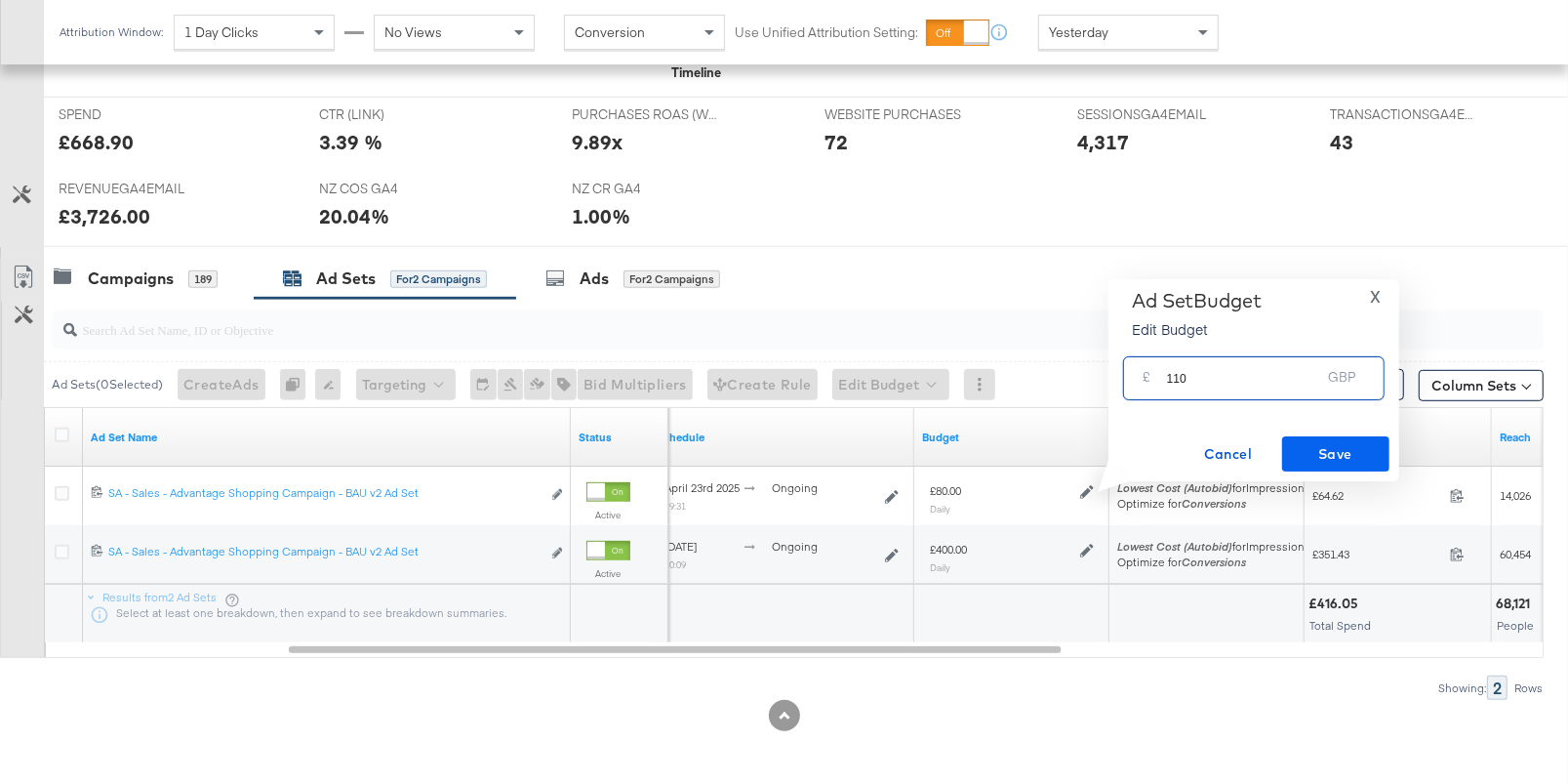 type on "110" 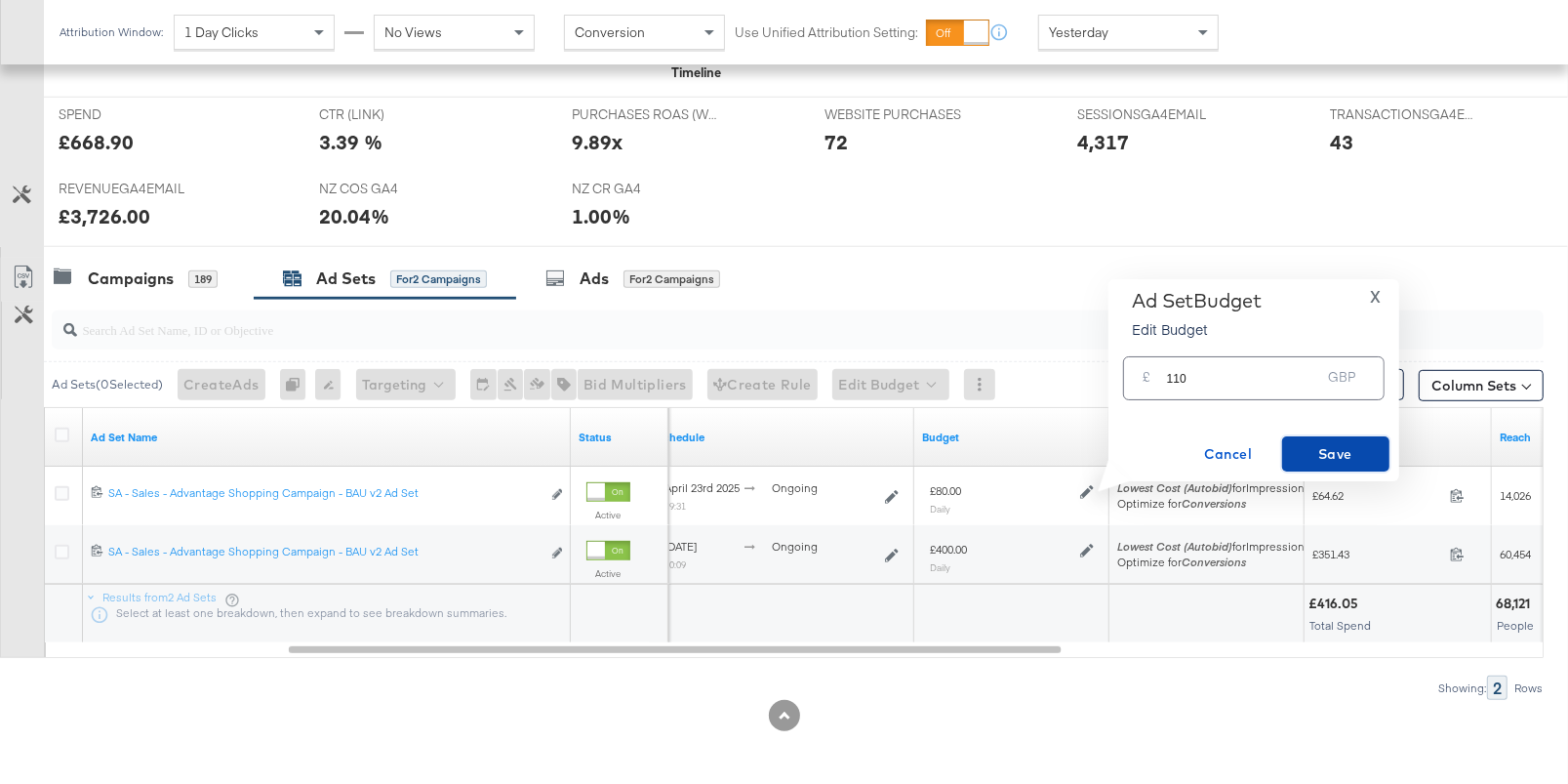 click on "Save" at bounding box center [1336, 454] 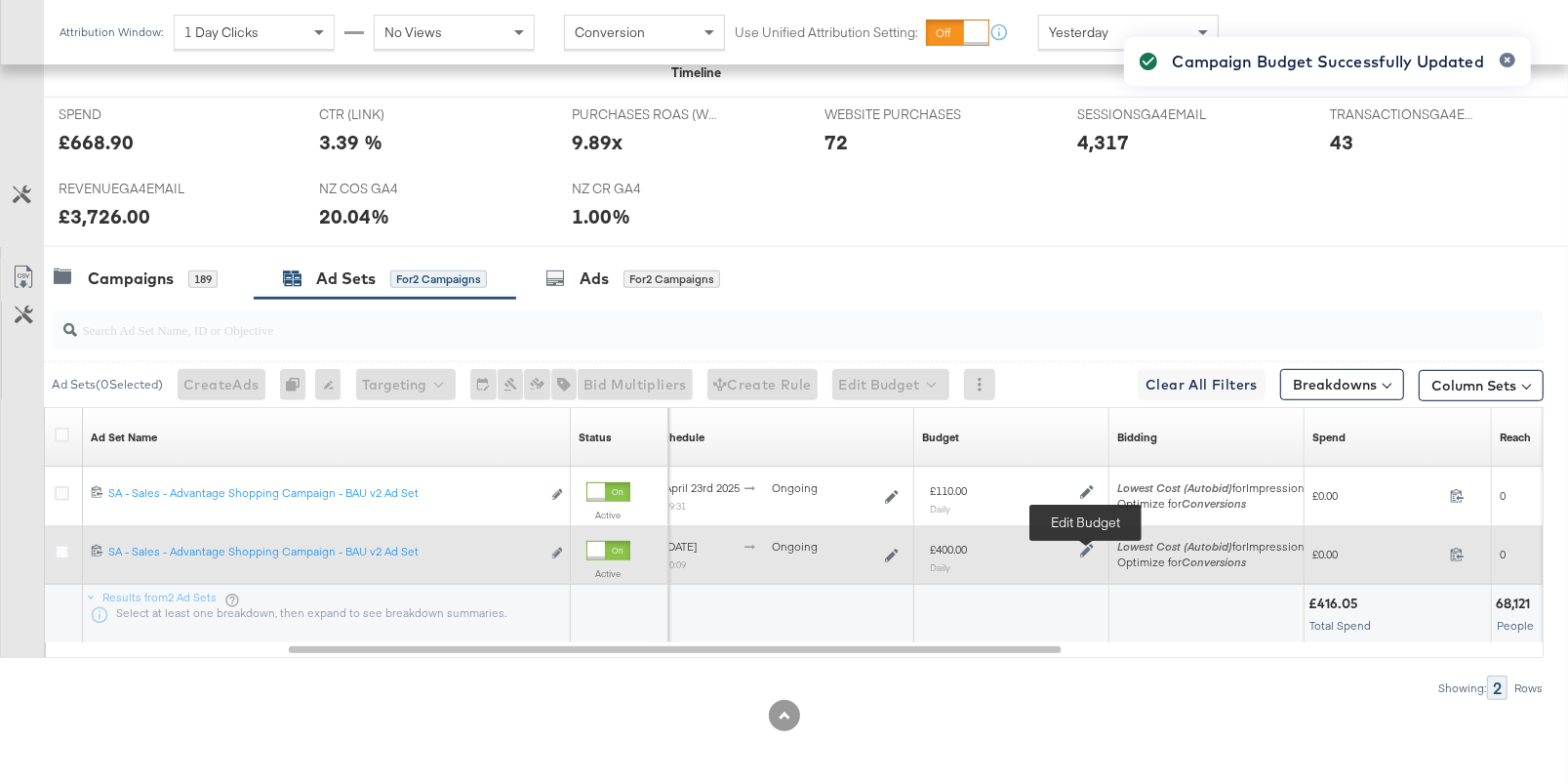 click 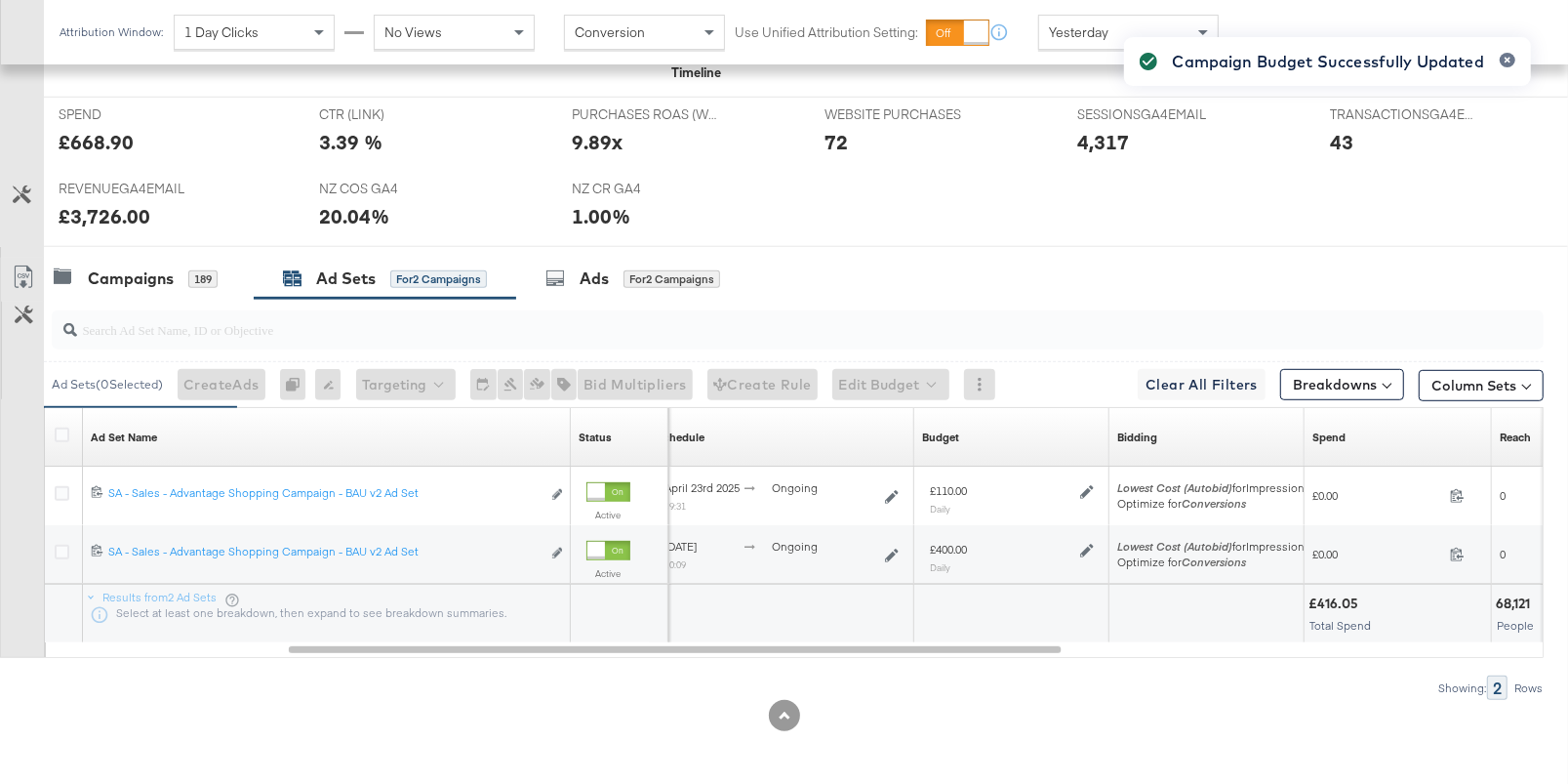 drag, startPoint x: 1223, startPoint y: 436, endPoint x: 1169, endPoint y: 433, distance: 54.083269 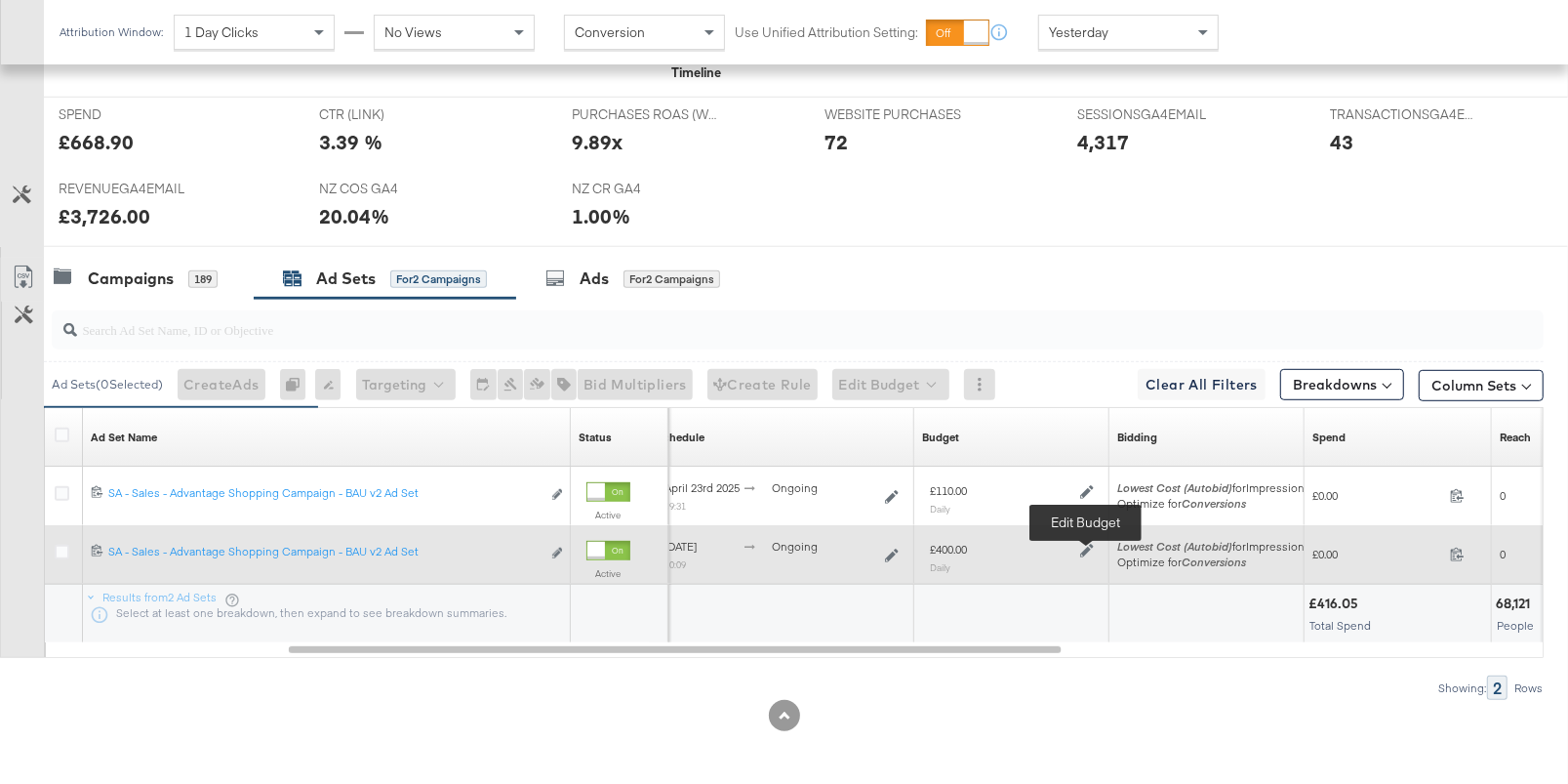 click 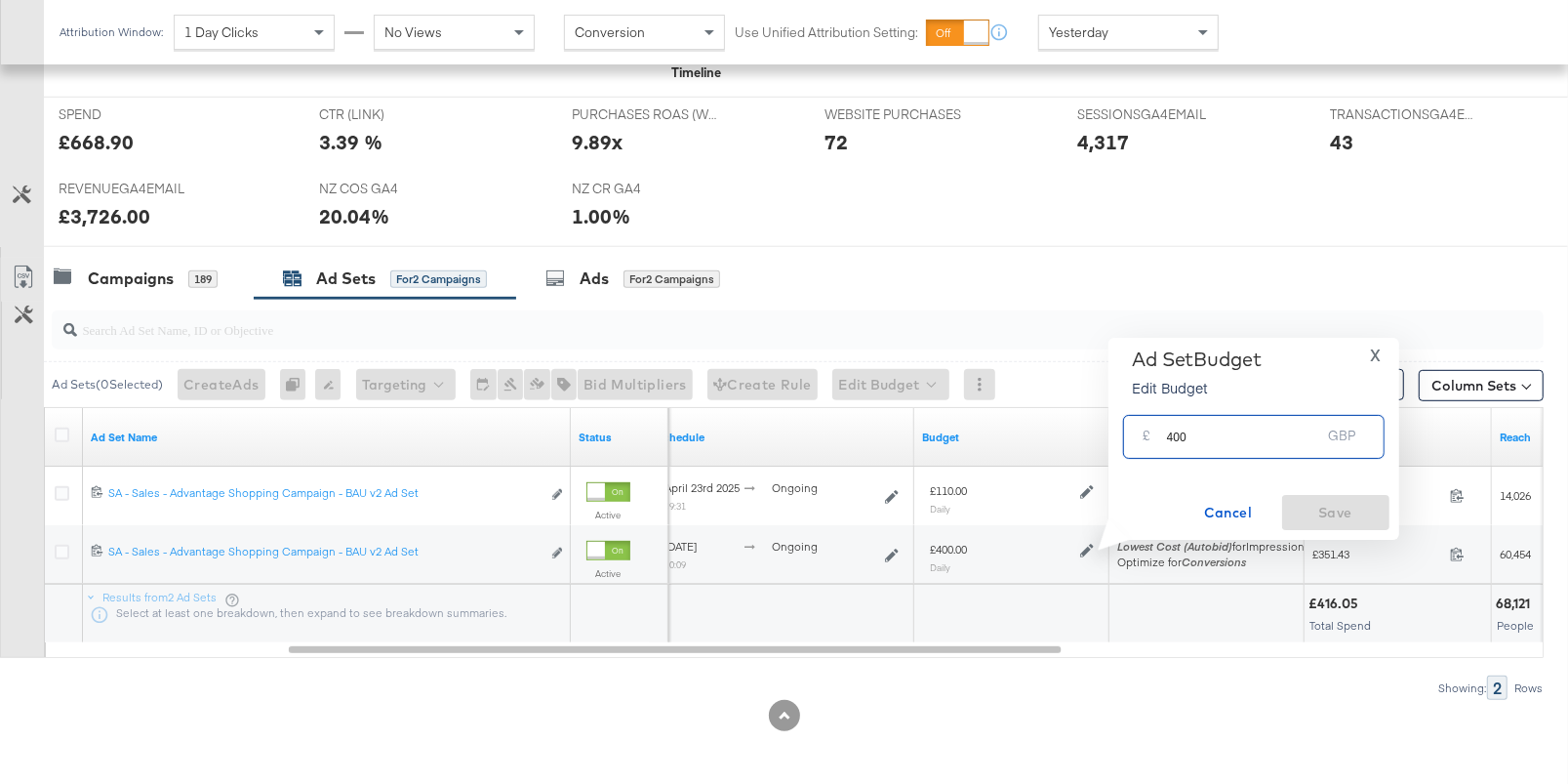 drag, startPoint x: 1186, startPoint y: 443, endPoint x: 1166, endPoint y: 440, distance: 20.223748 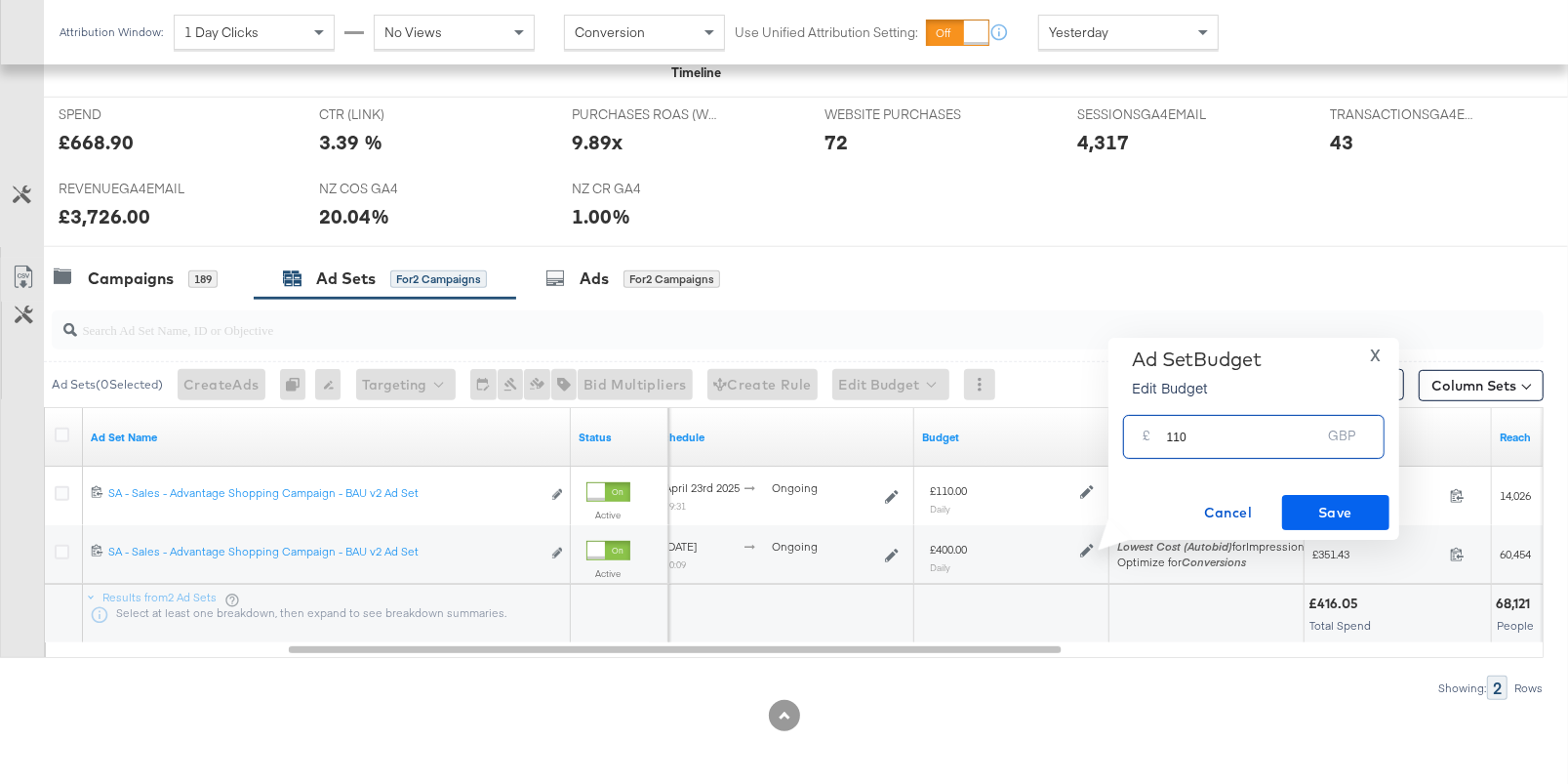 type on "110" 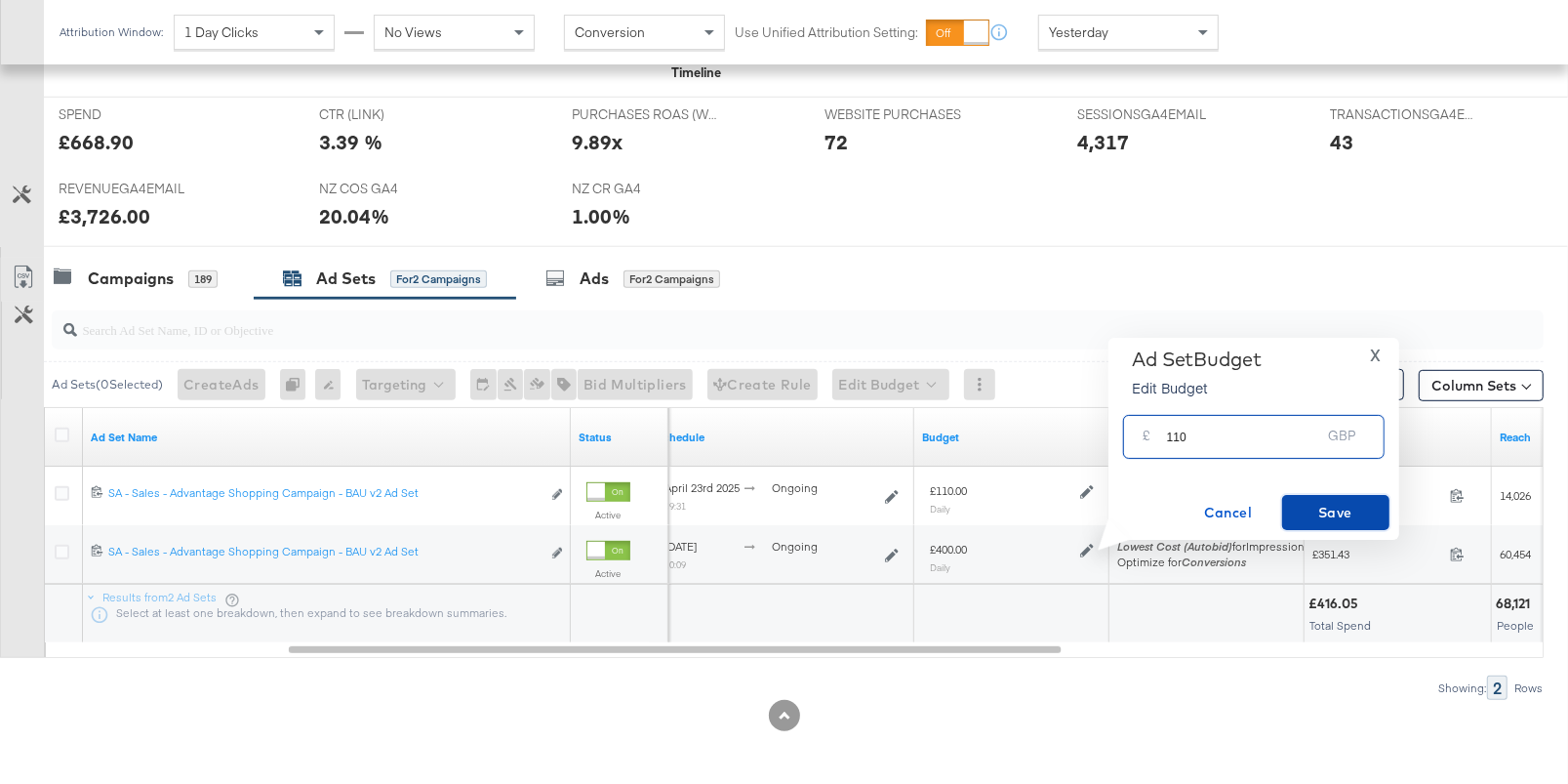 click on "Save" at bounding box center [1336, 513] 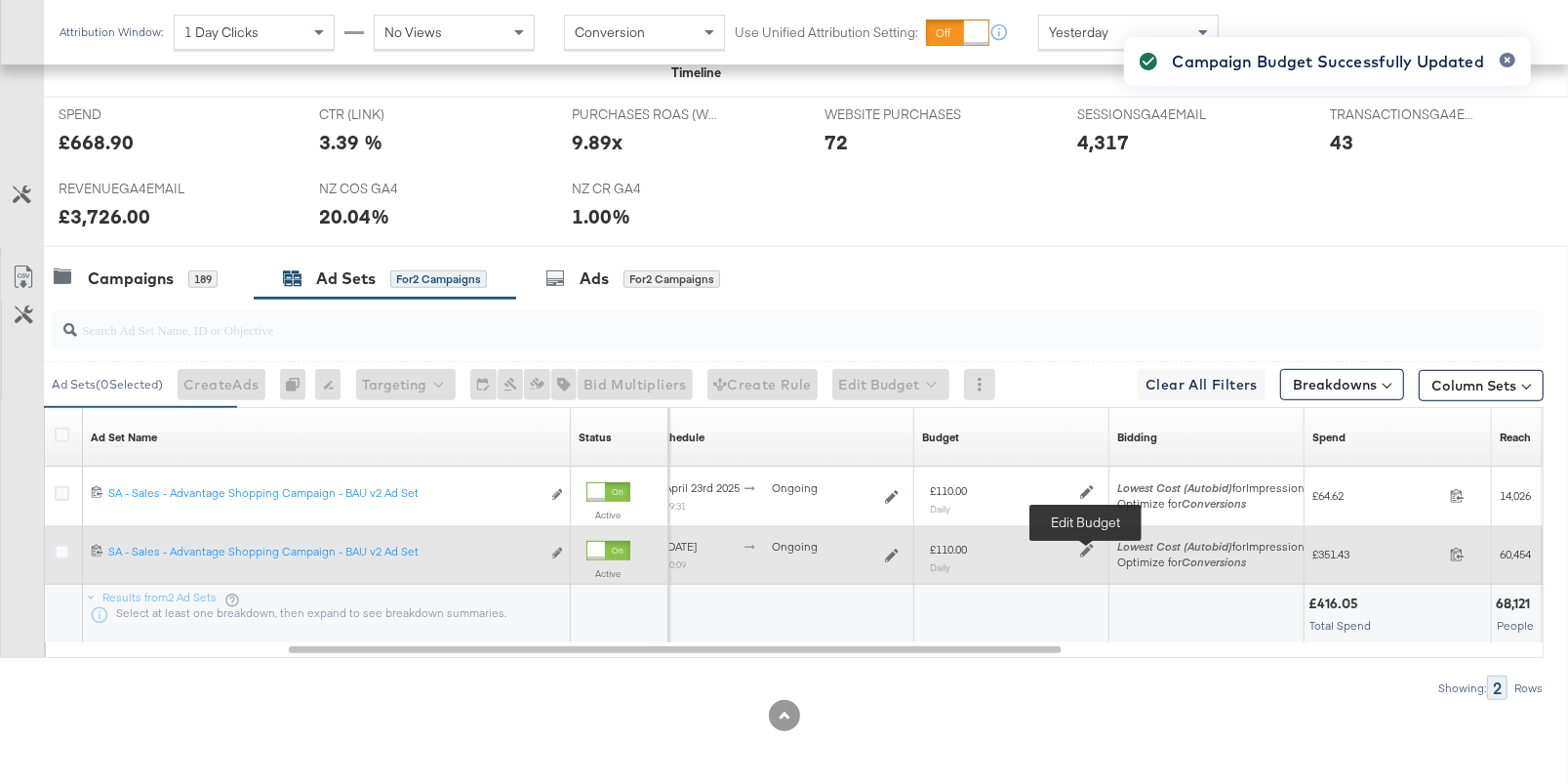 click 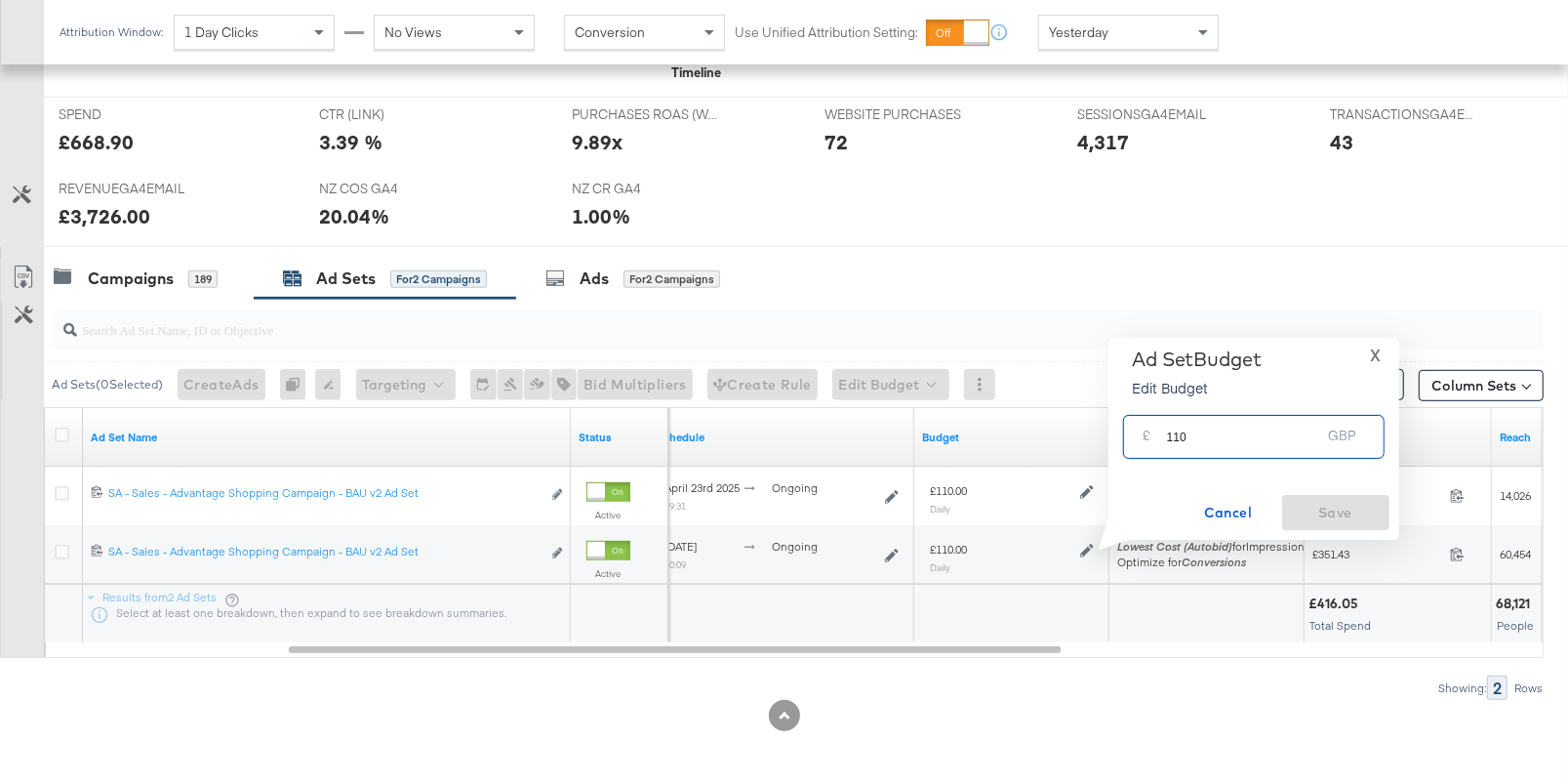 drag, startPoint x: 1199, startPoint y: 435, endPoint x: 1160, endPoint y: 432, distance: 39.1152 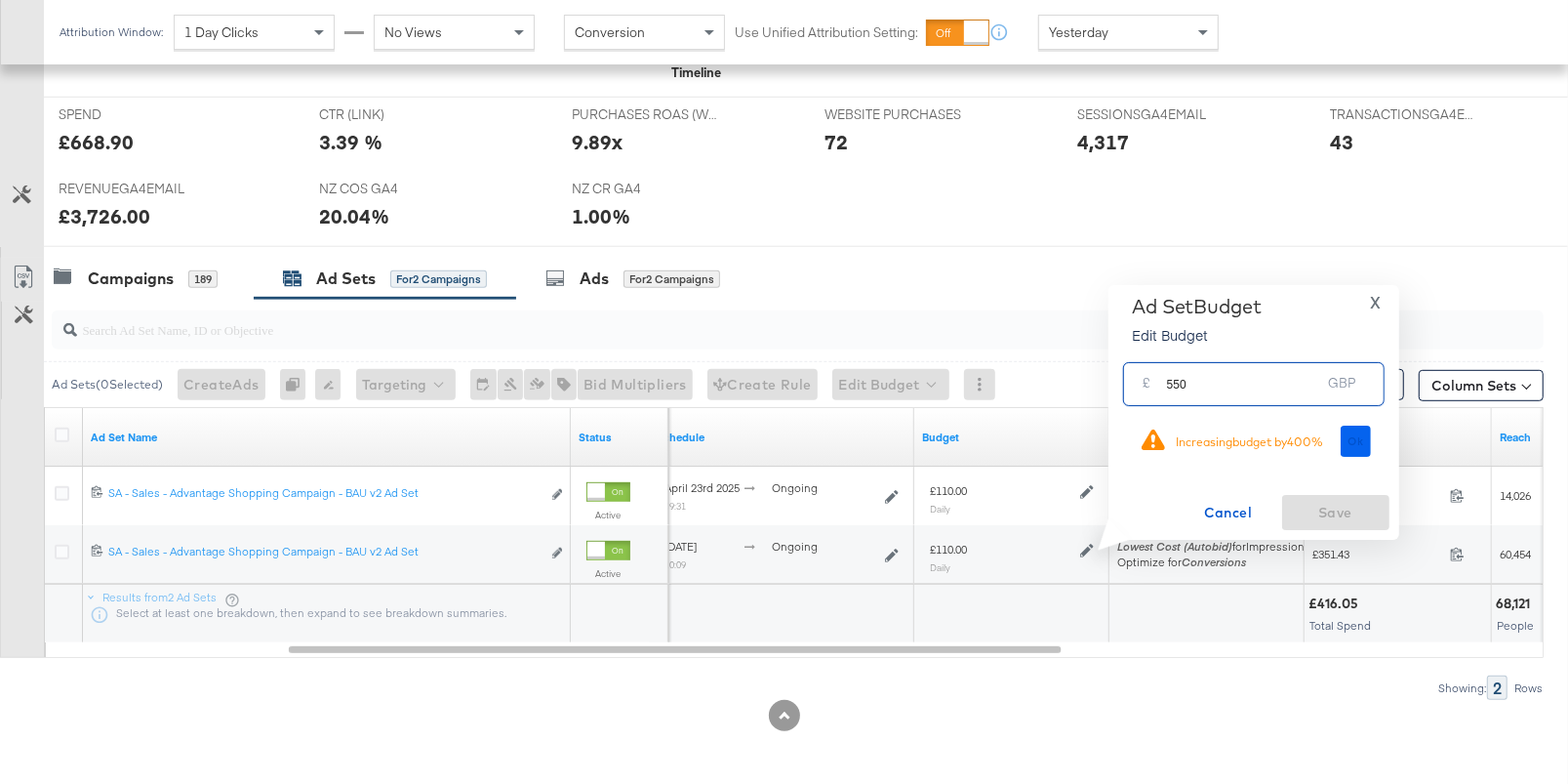 type on "550" 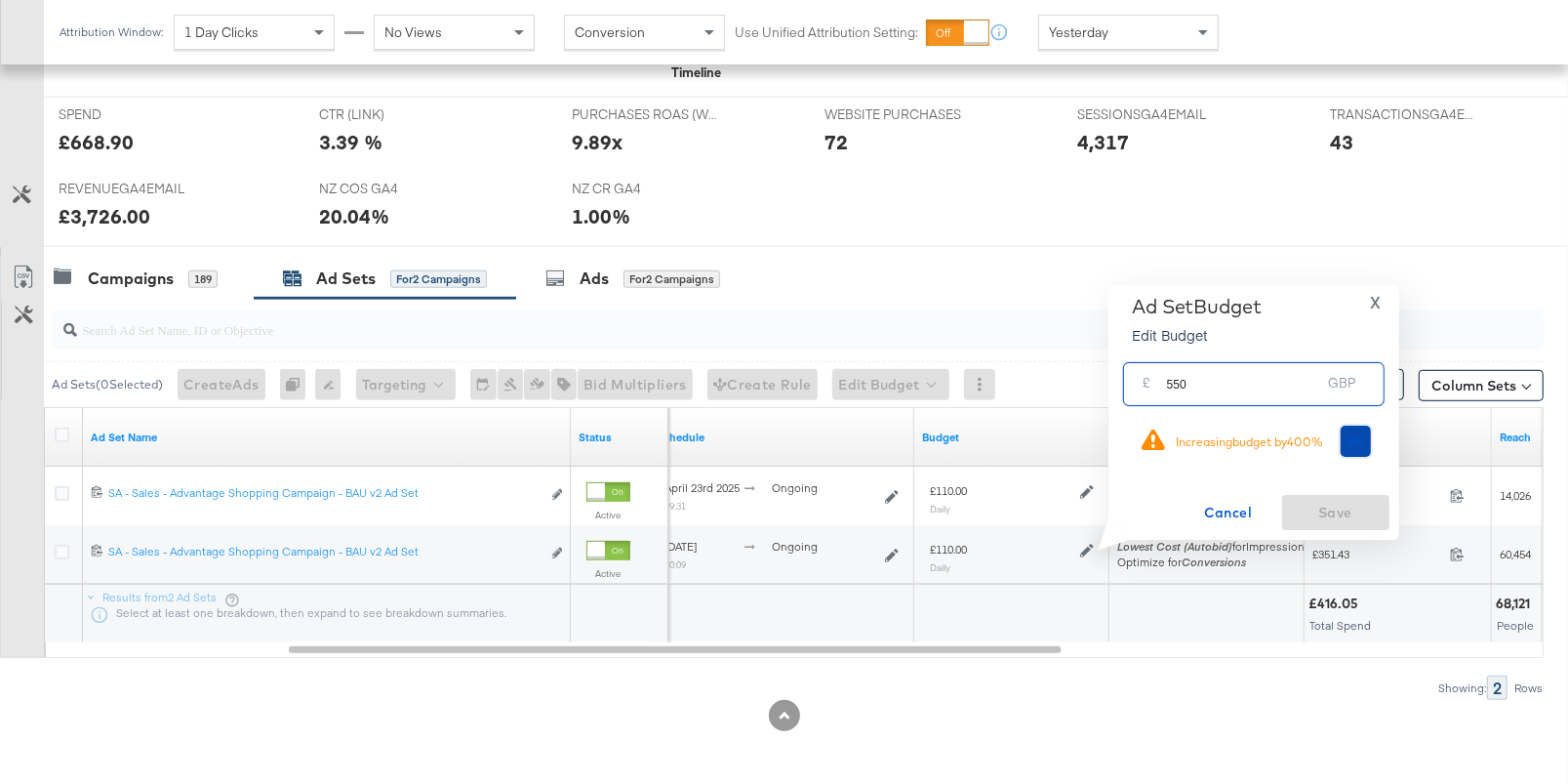 click on "Ok" at bounding box center [1356, 441] 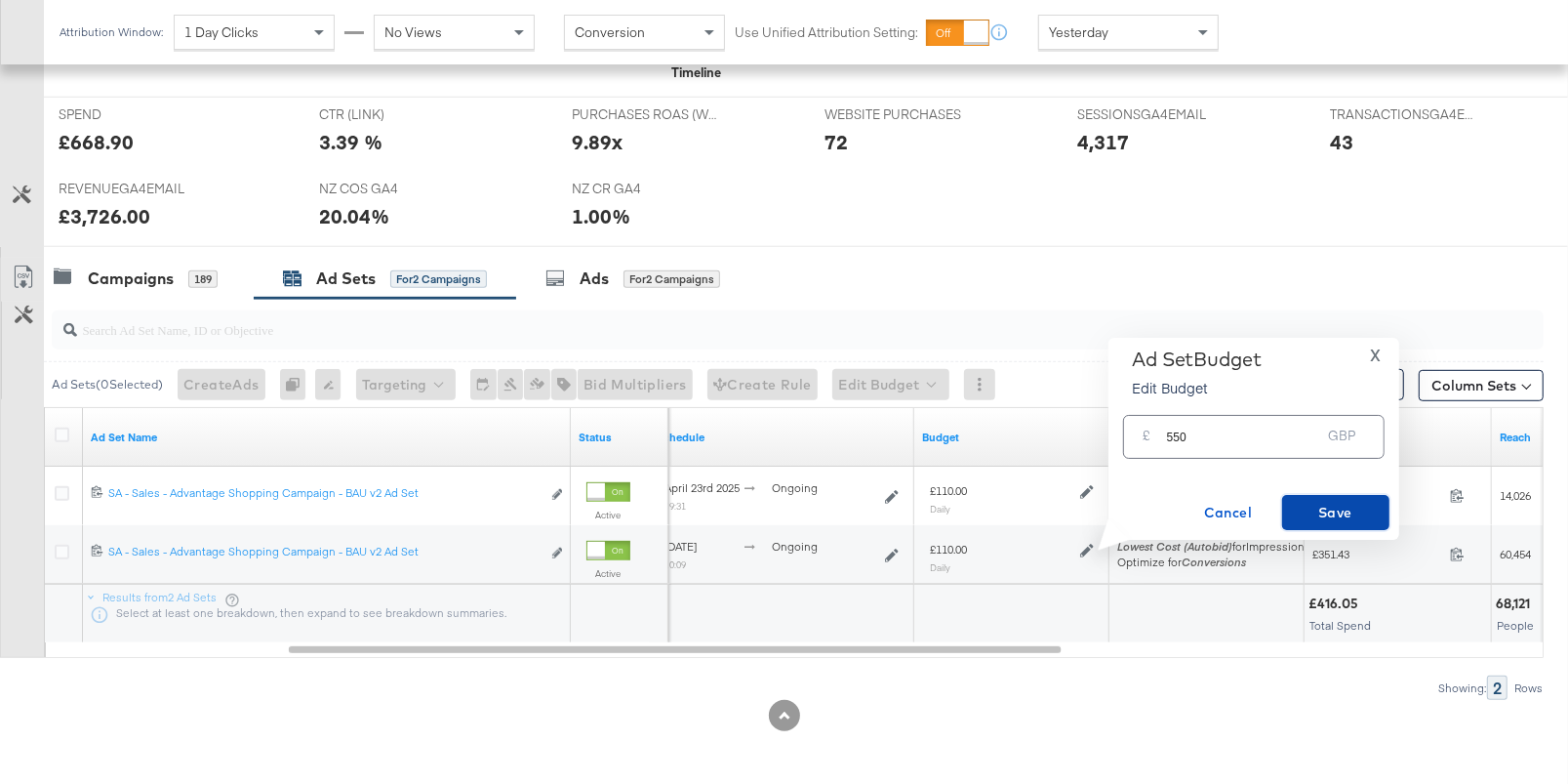 click on "Save" at bounding box center (1336, 513) 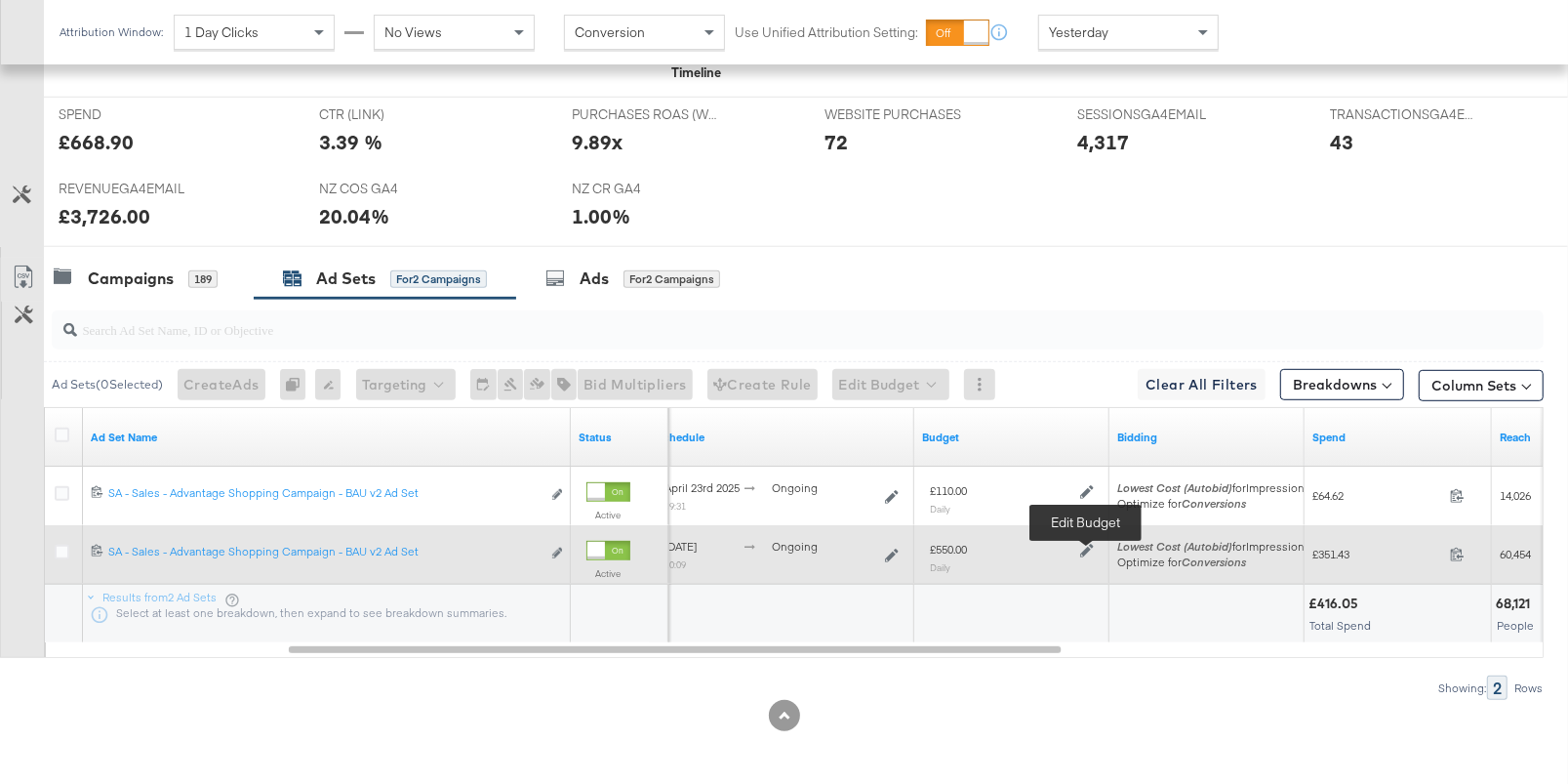click 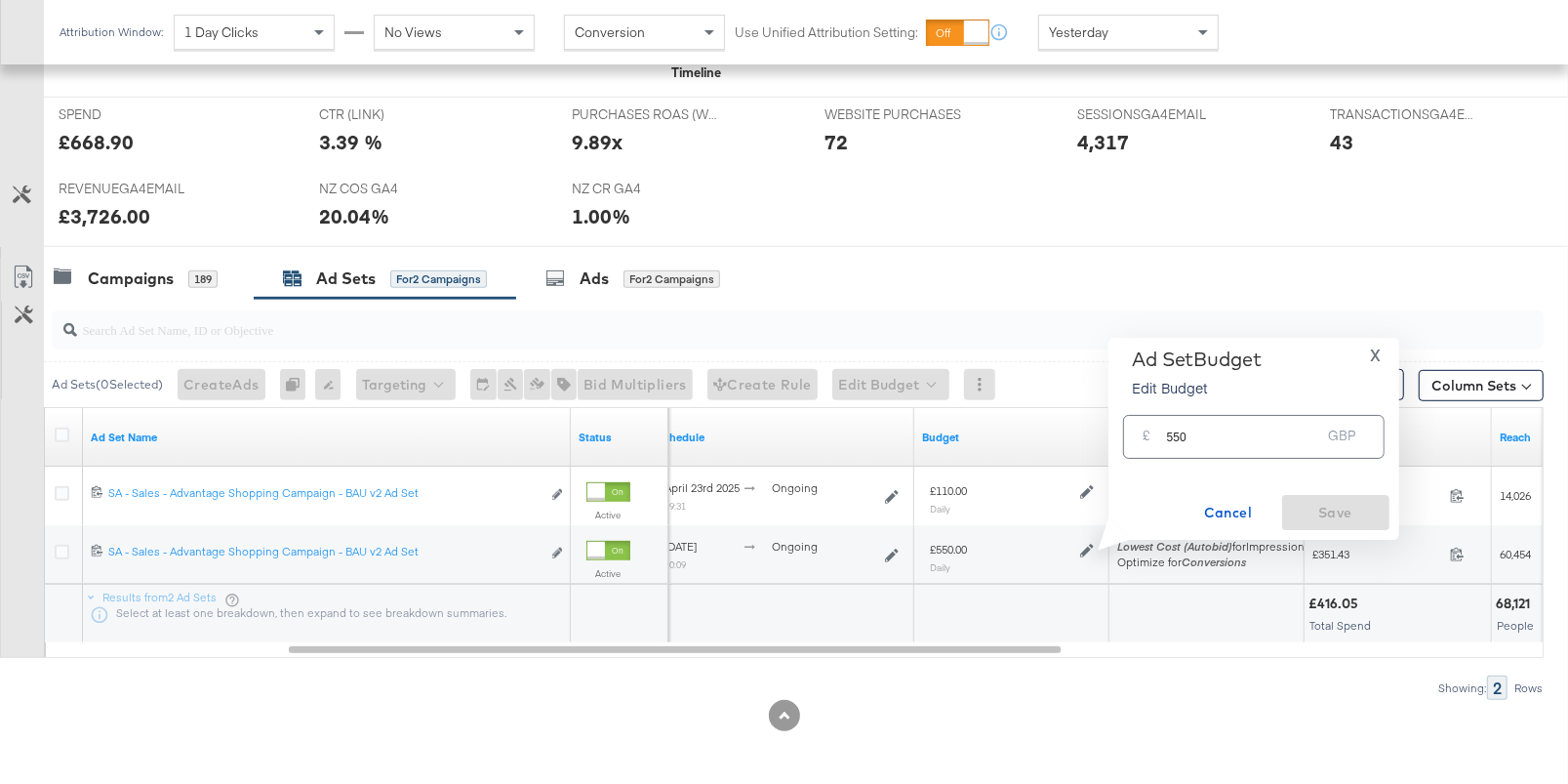 click on "X" at bounding box center (1375, 355) 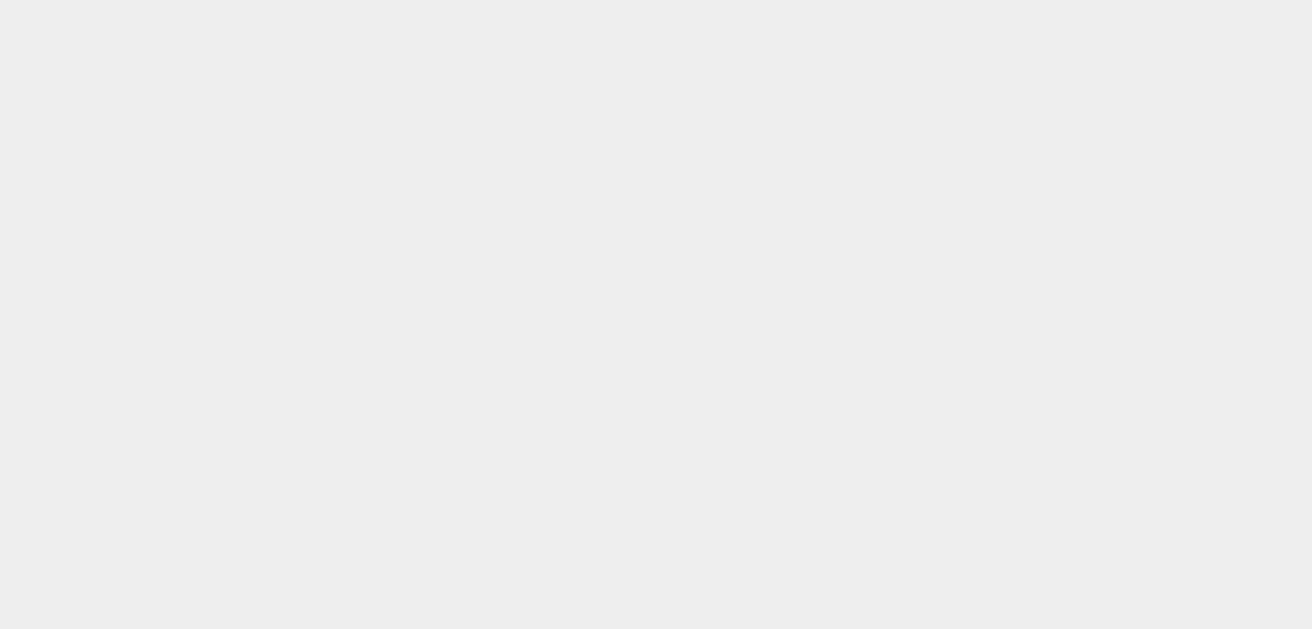 scroll, scrollTop: 0, scrollLeft: 0, axis: both 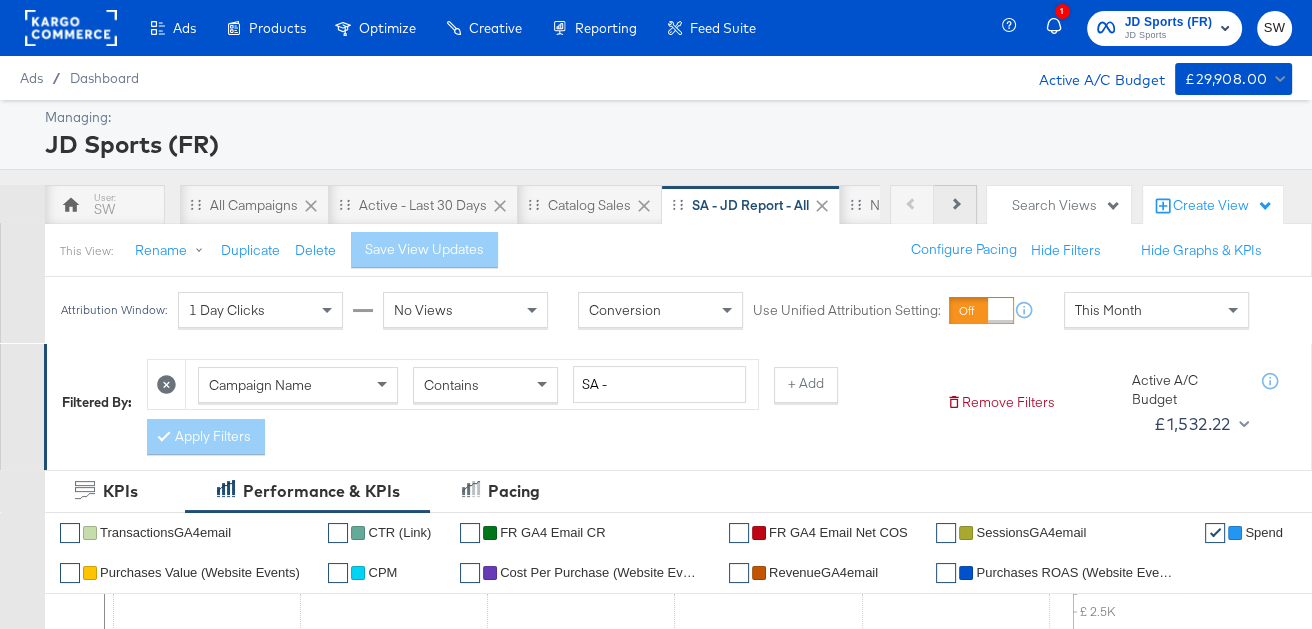 click at bounding box center (954, 203) 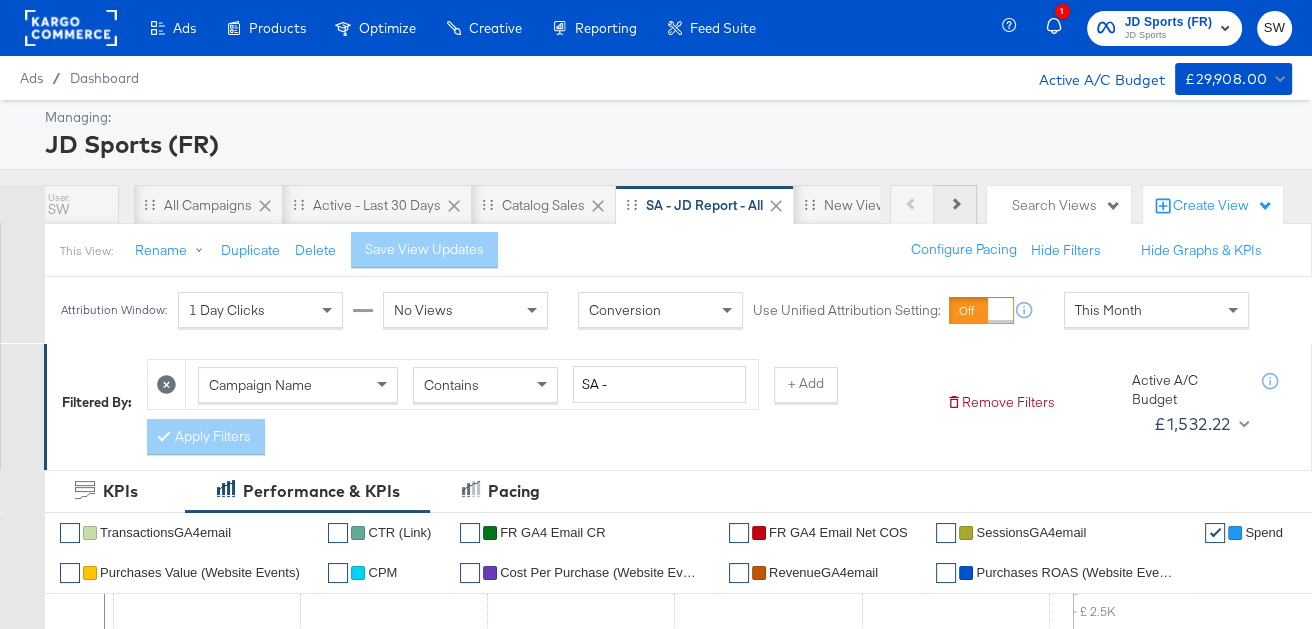 click at bounding box center (954, 203) 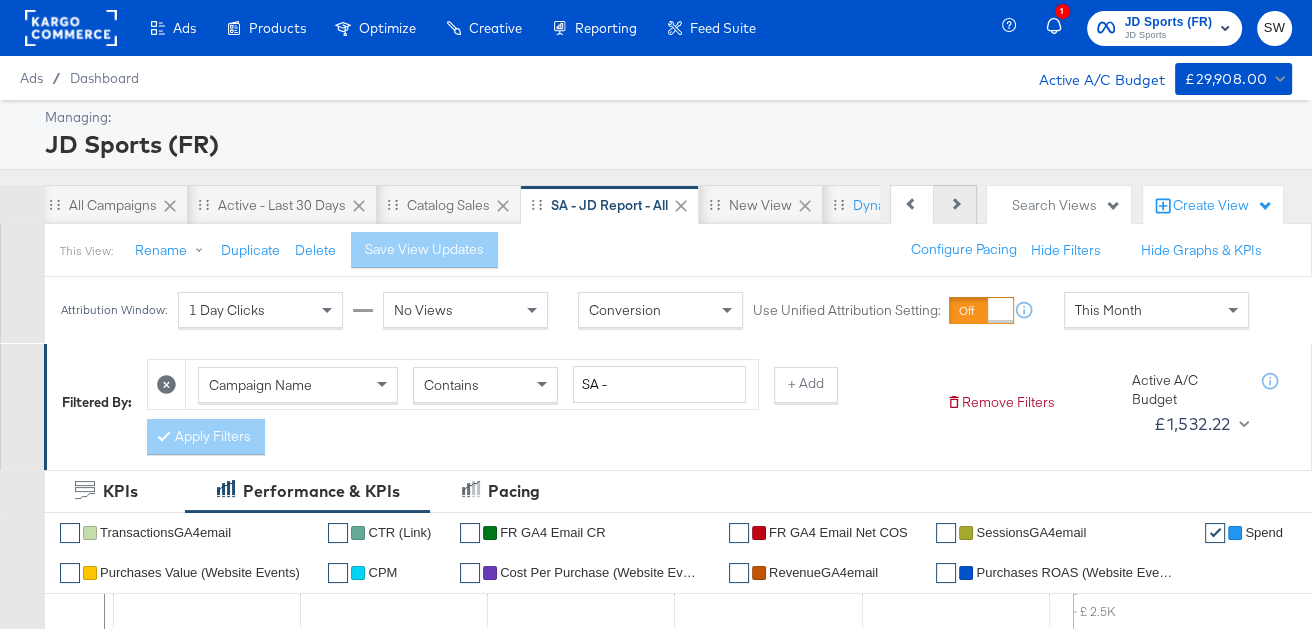 click at bounding box center [954, 203] 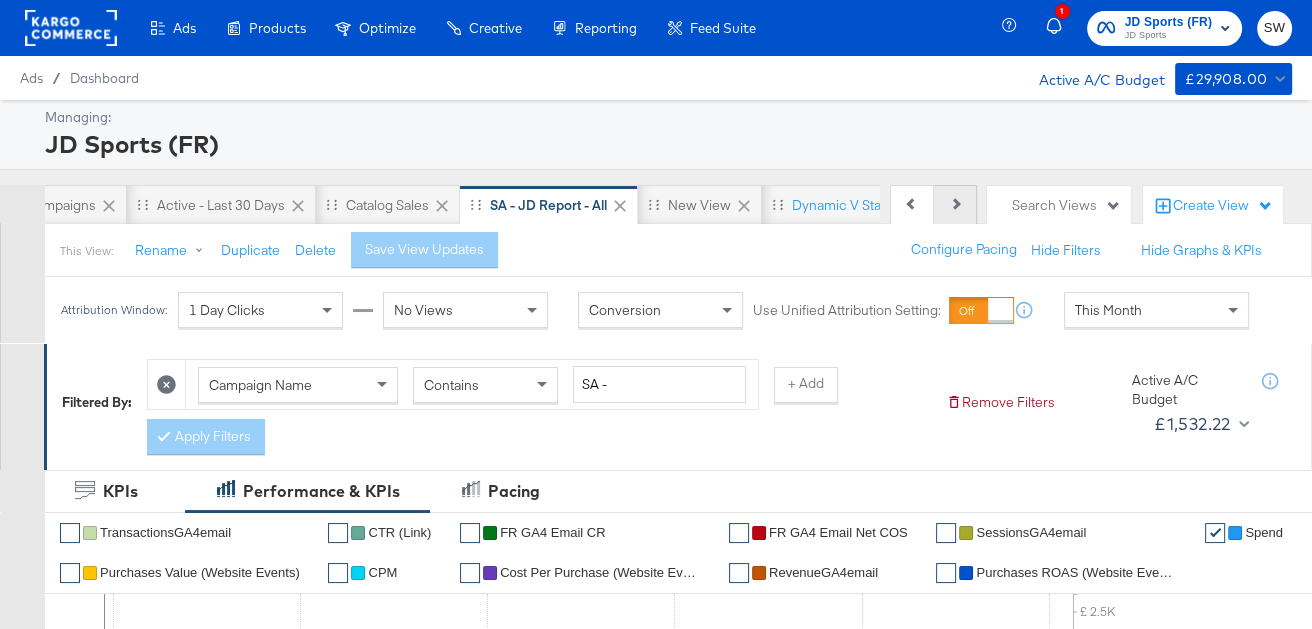 click at bounding box center [954, 203] 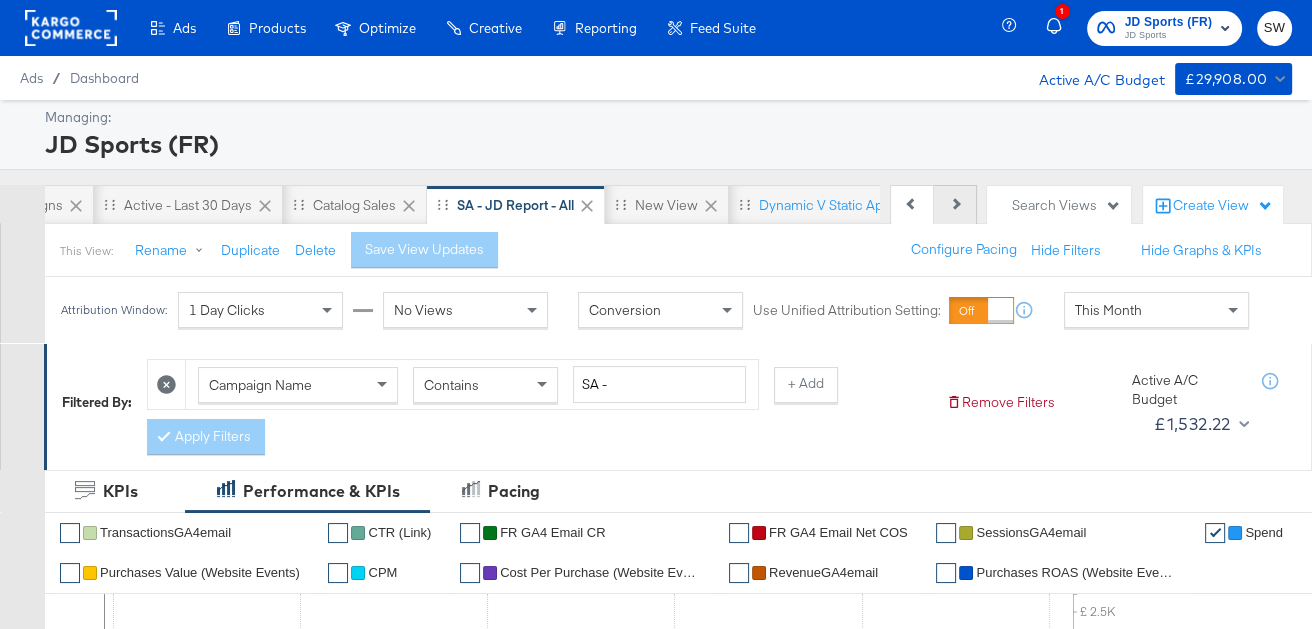 click at bounding box center (954, 203) 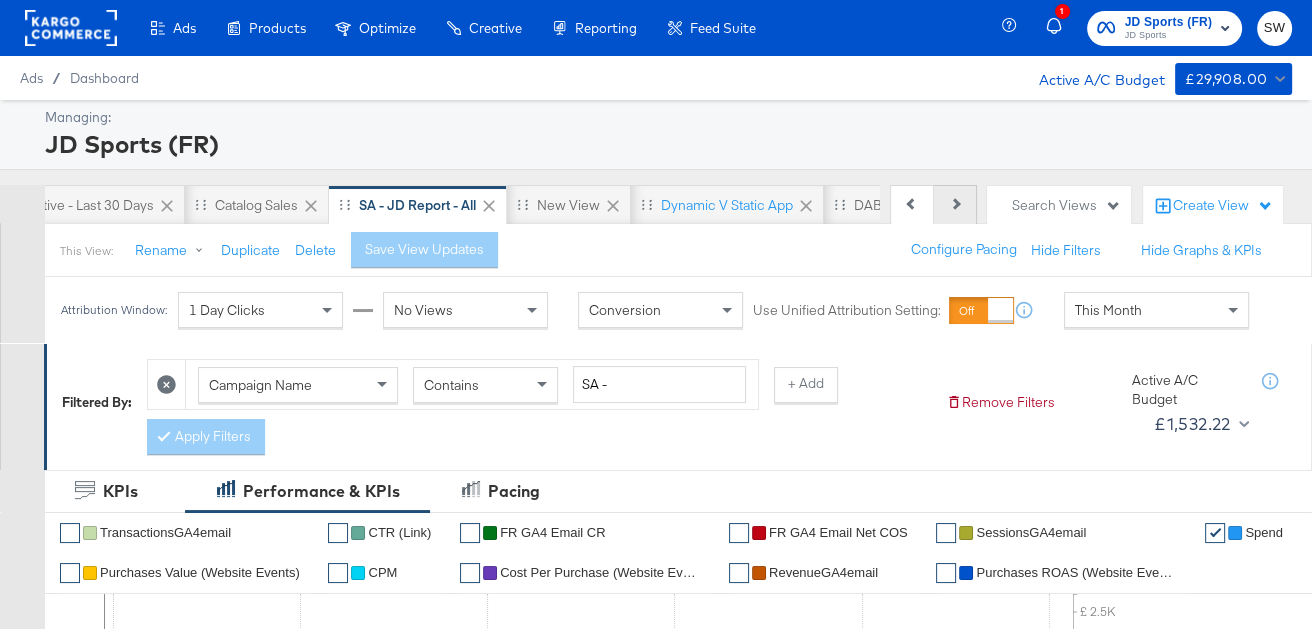 click at bounding box center (954, 203) 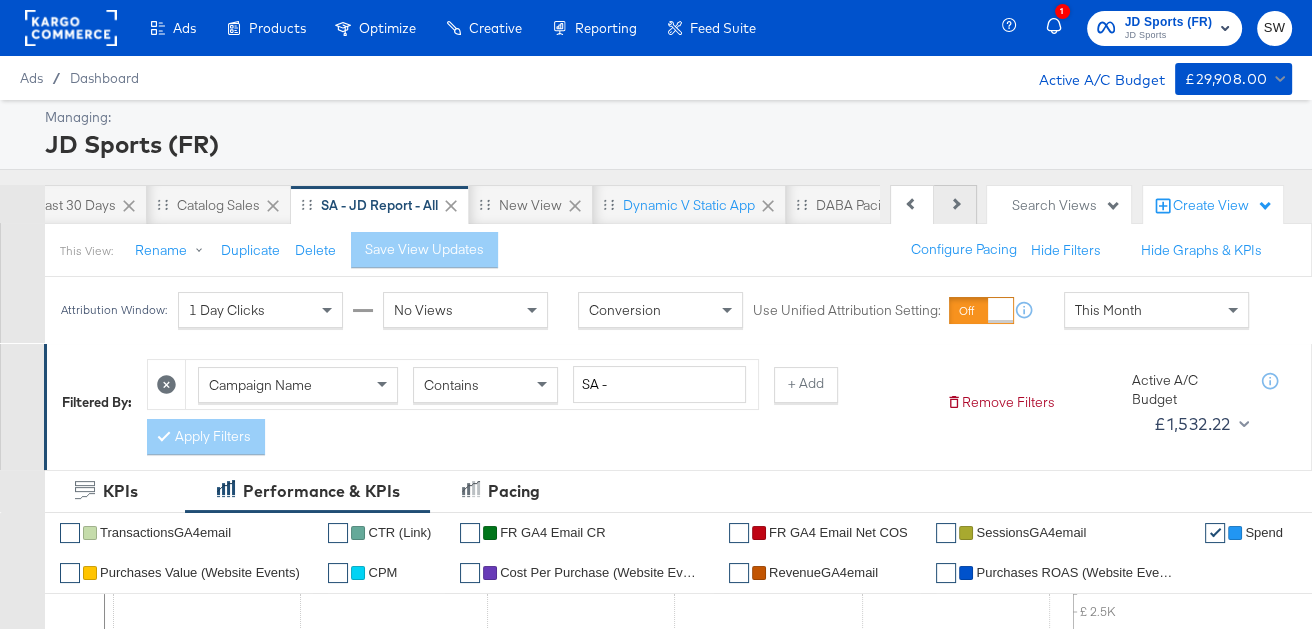click at bounding box center (954, 203) 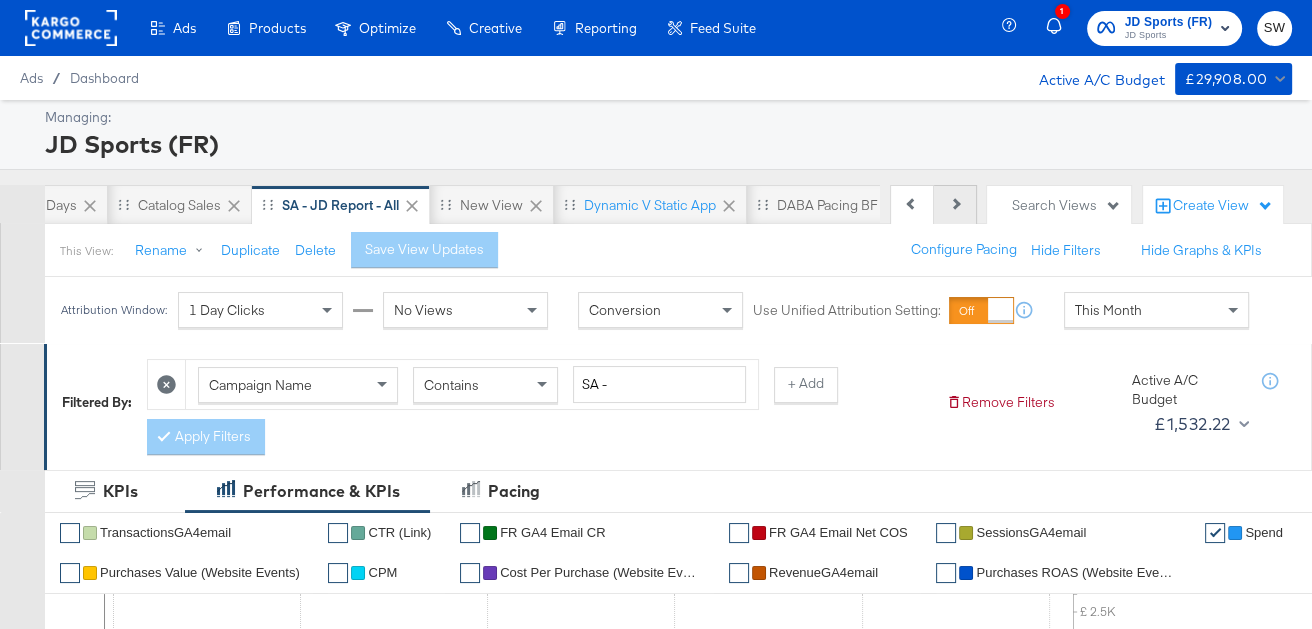 click at bounding box center (954, 203) 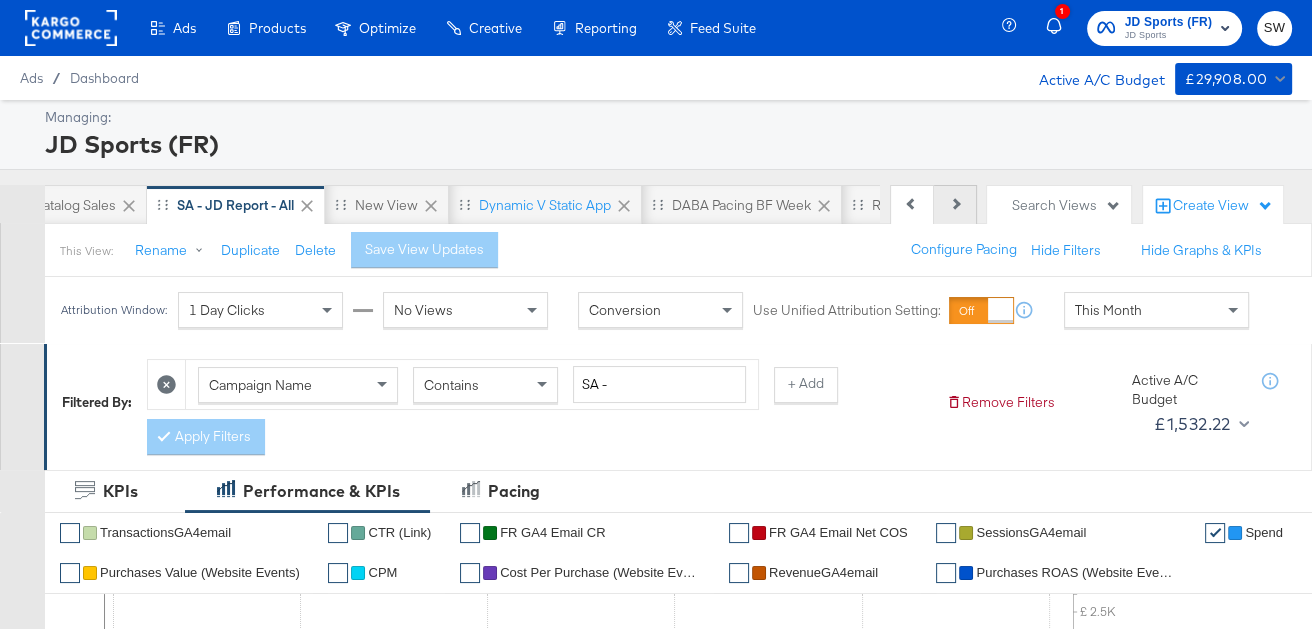click at bounding box center (954, 203) 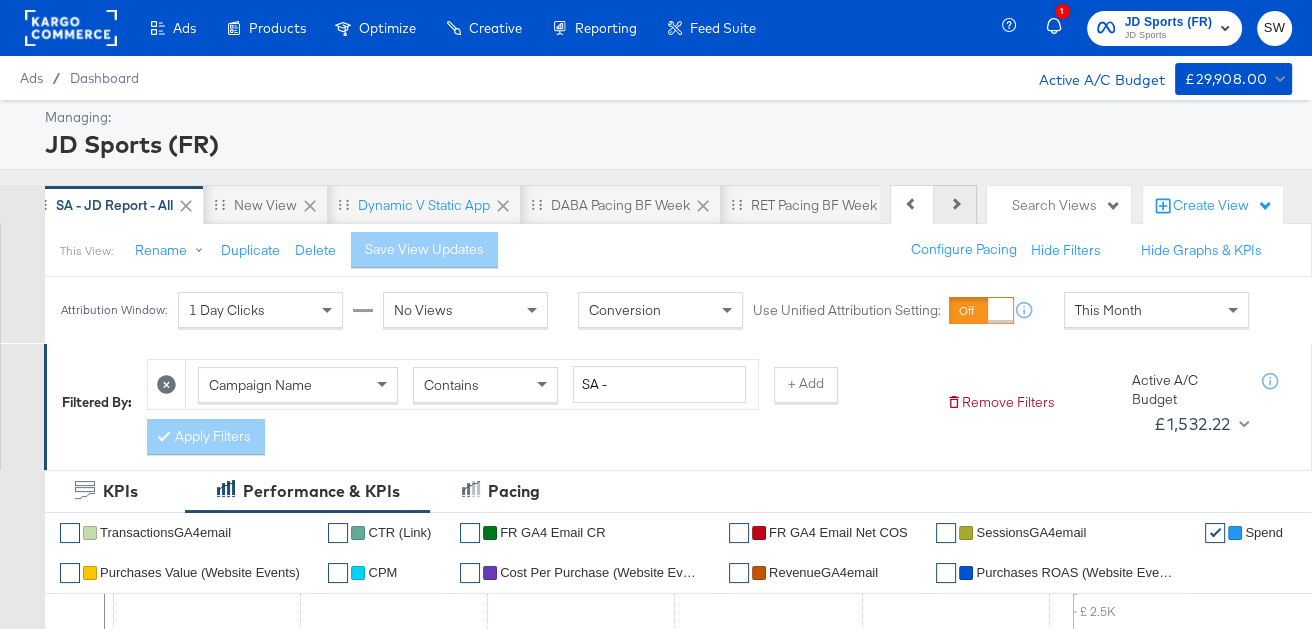 click at bounding box center (954, 203) 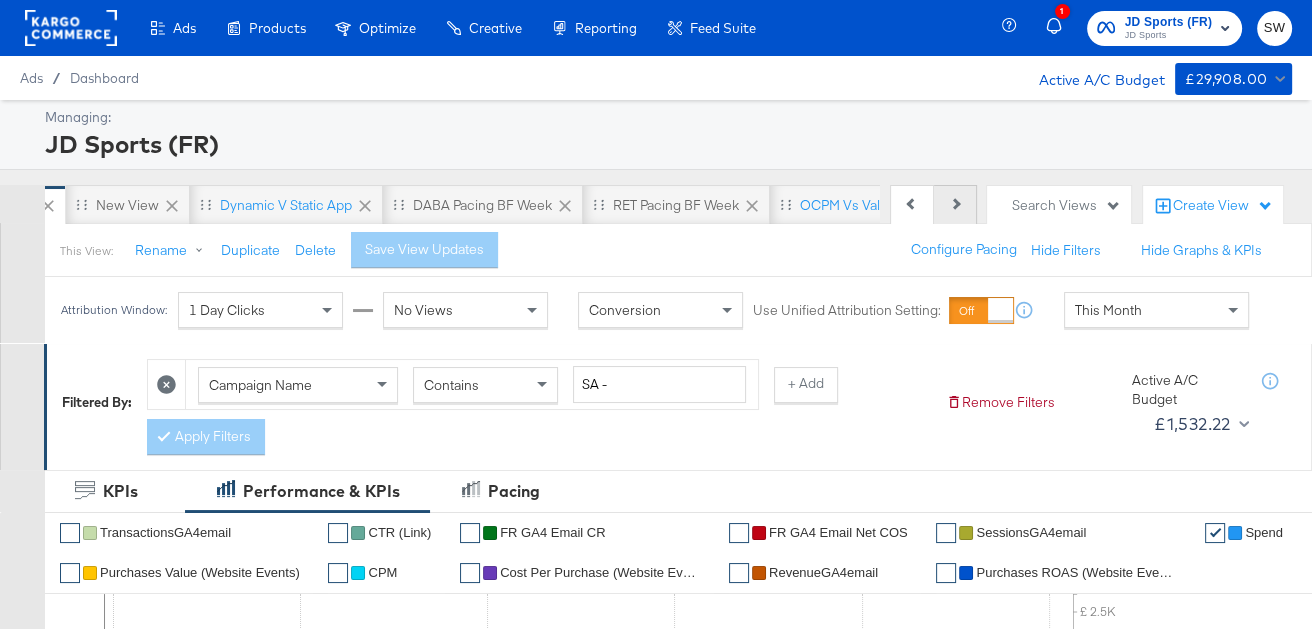 scroll, scrollTop: 0, scrollLeft: 836, axis: horizontal 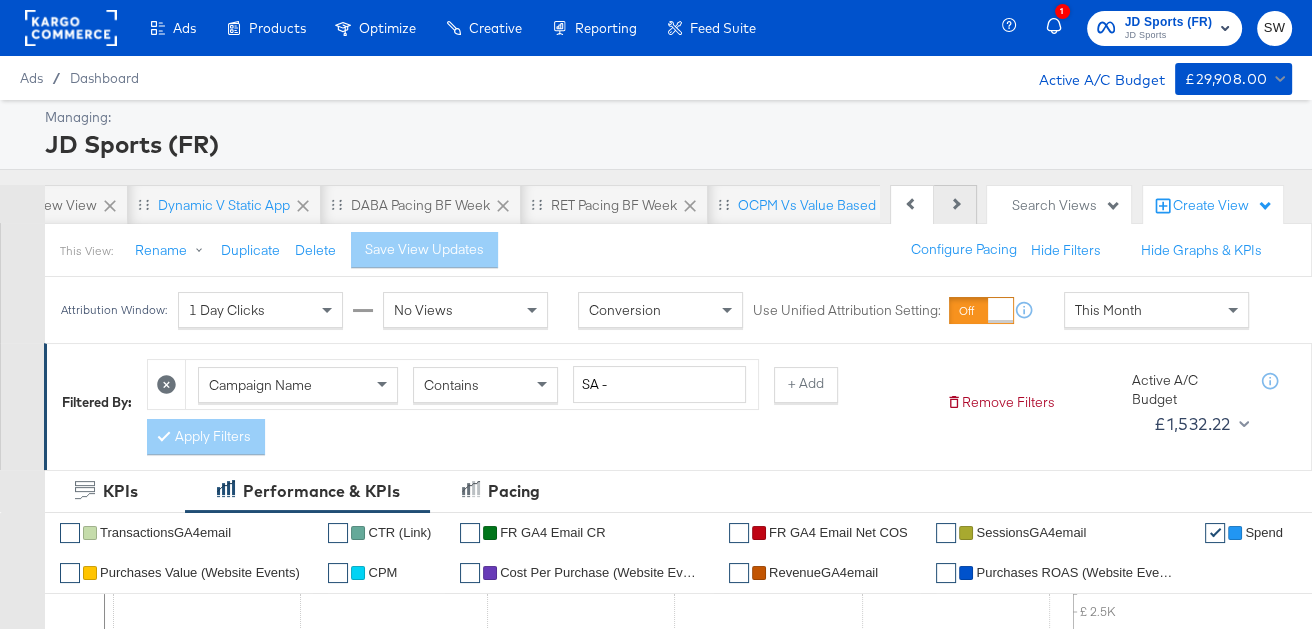 click at bounding box center [954, 203] 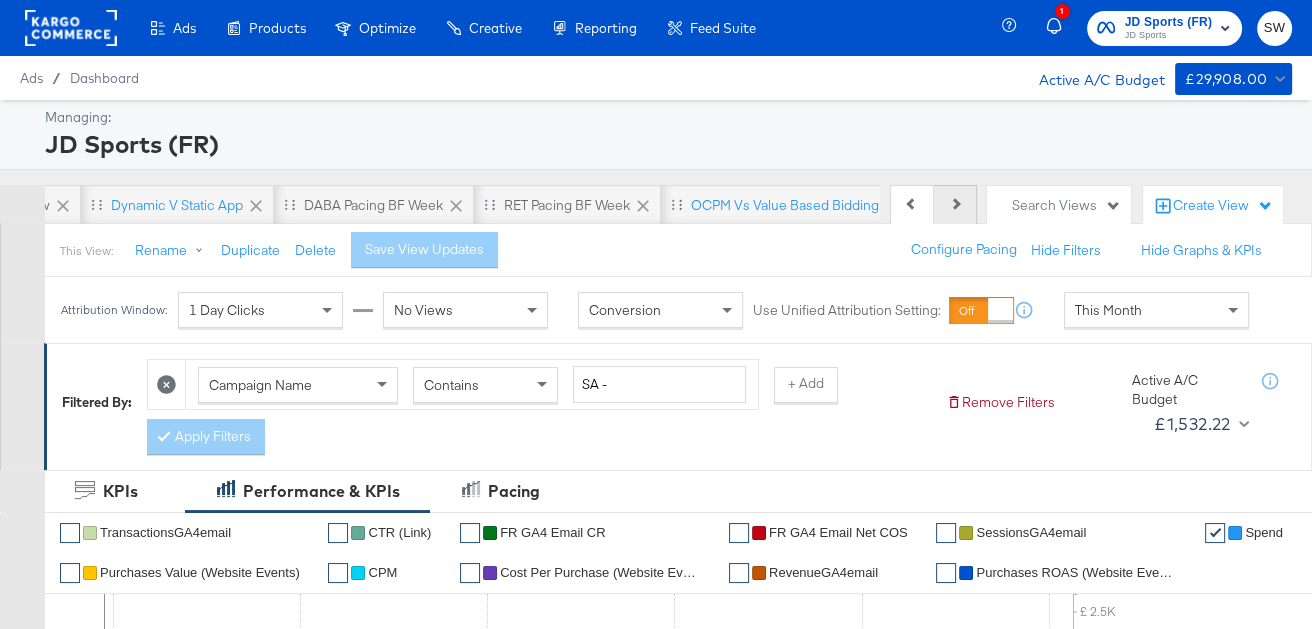 click at bounding box center (954, 203) 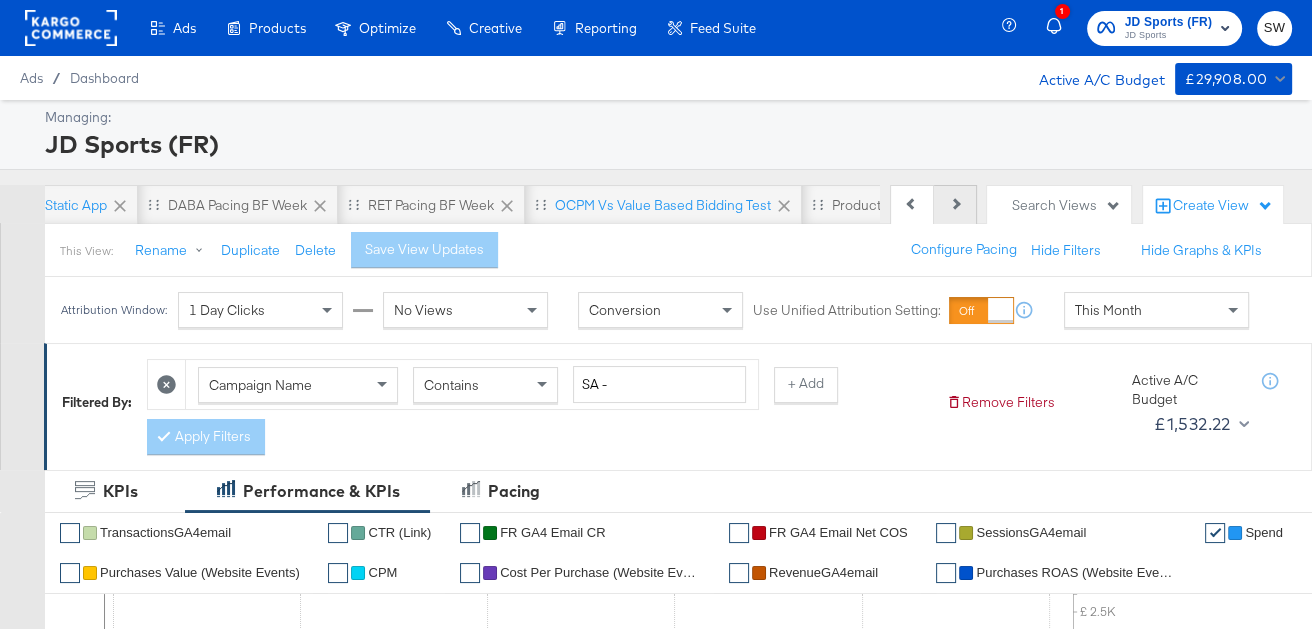 click at bounding box center [954, 203] 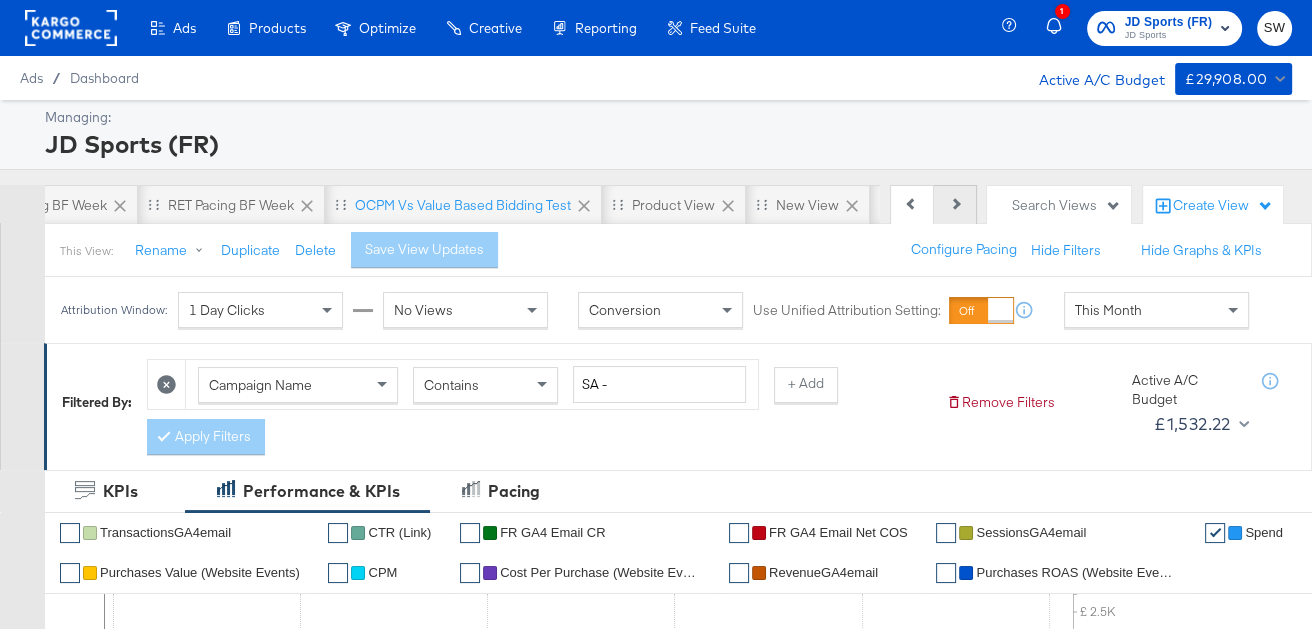 click at bounding box center (954, 203) 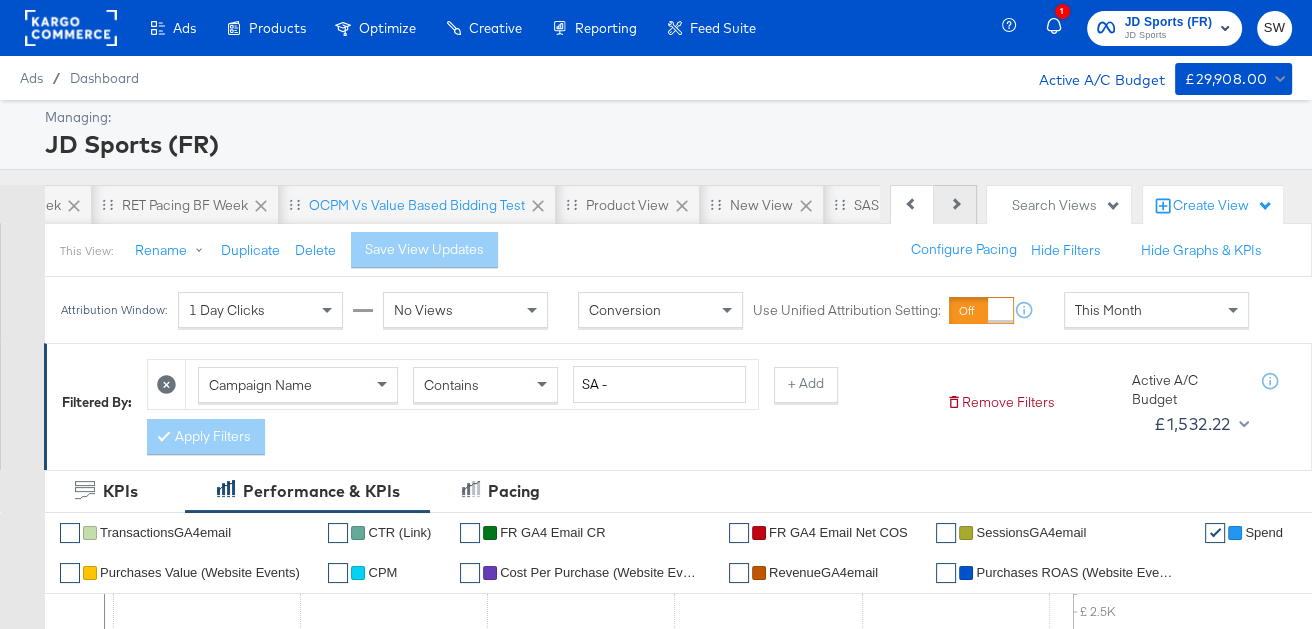 click at bounding box center (954, 203) 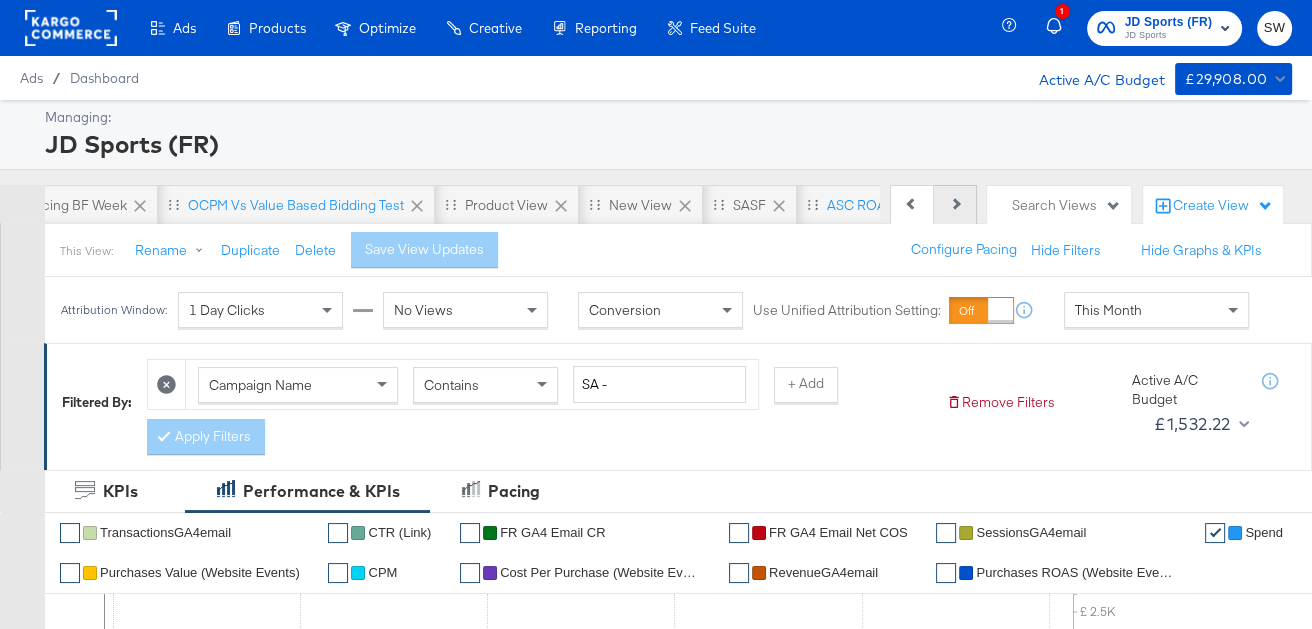 click at bounding box center (954, 203) 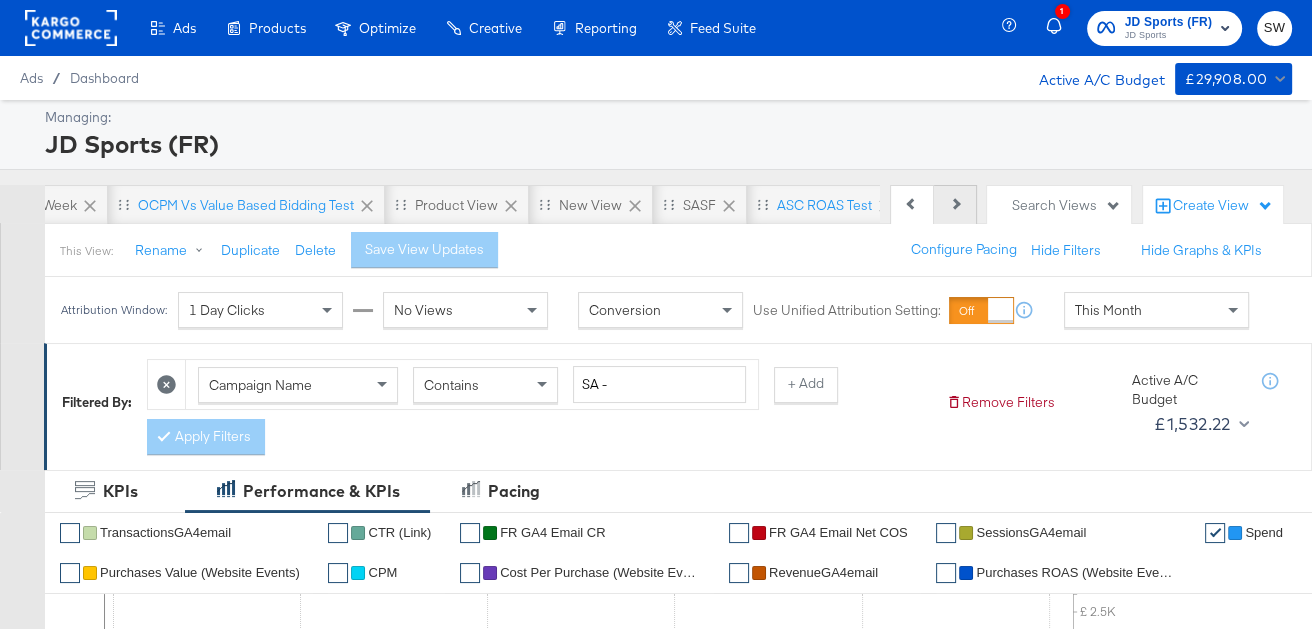 click at bounding box center [954, 203] 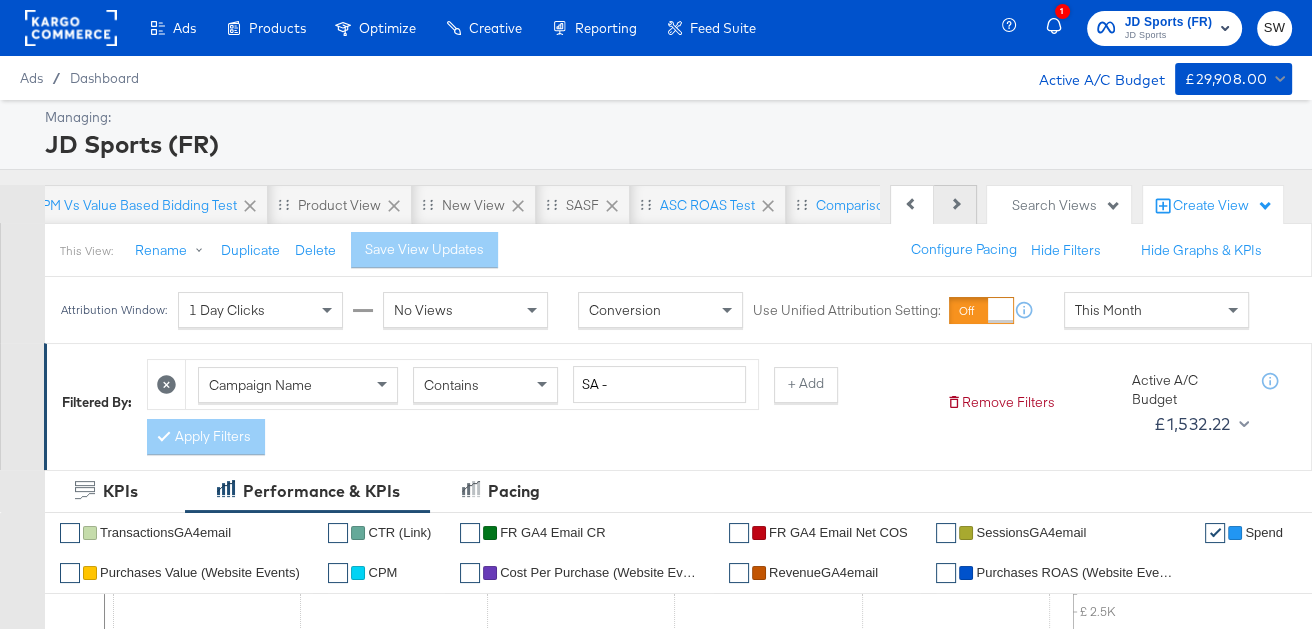 click at bounding box center [954, 203] 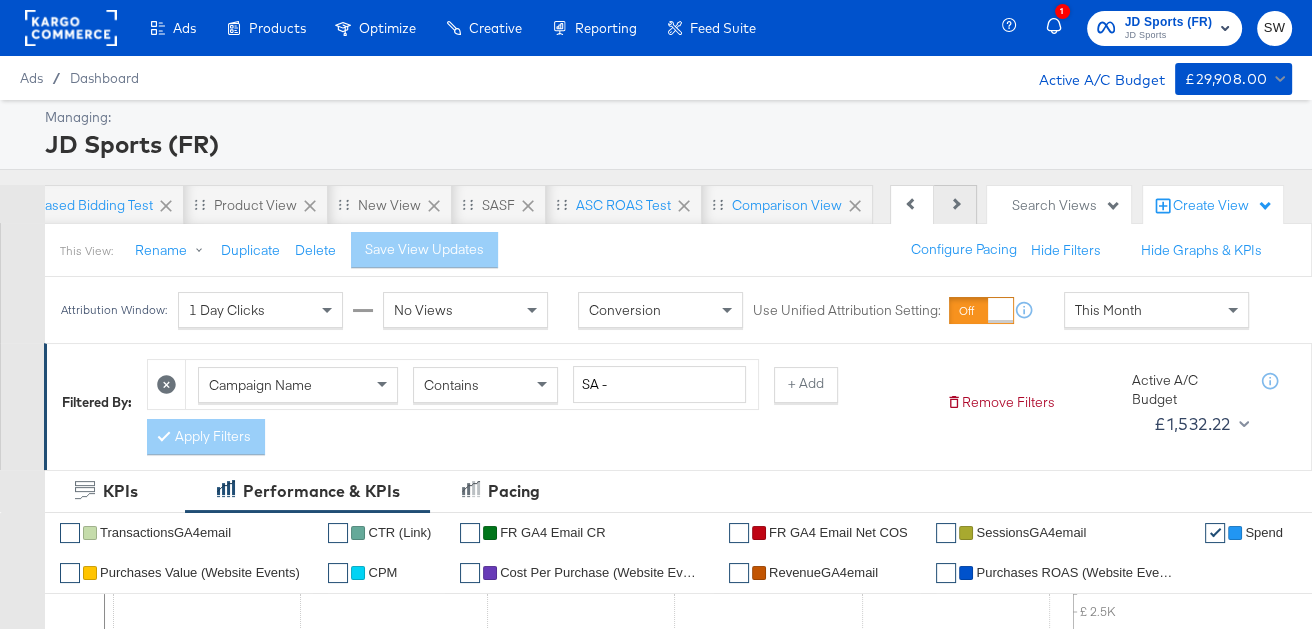 click at bounding box center [954, 203] 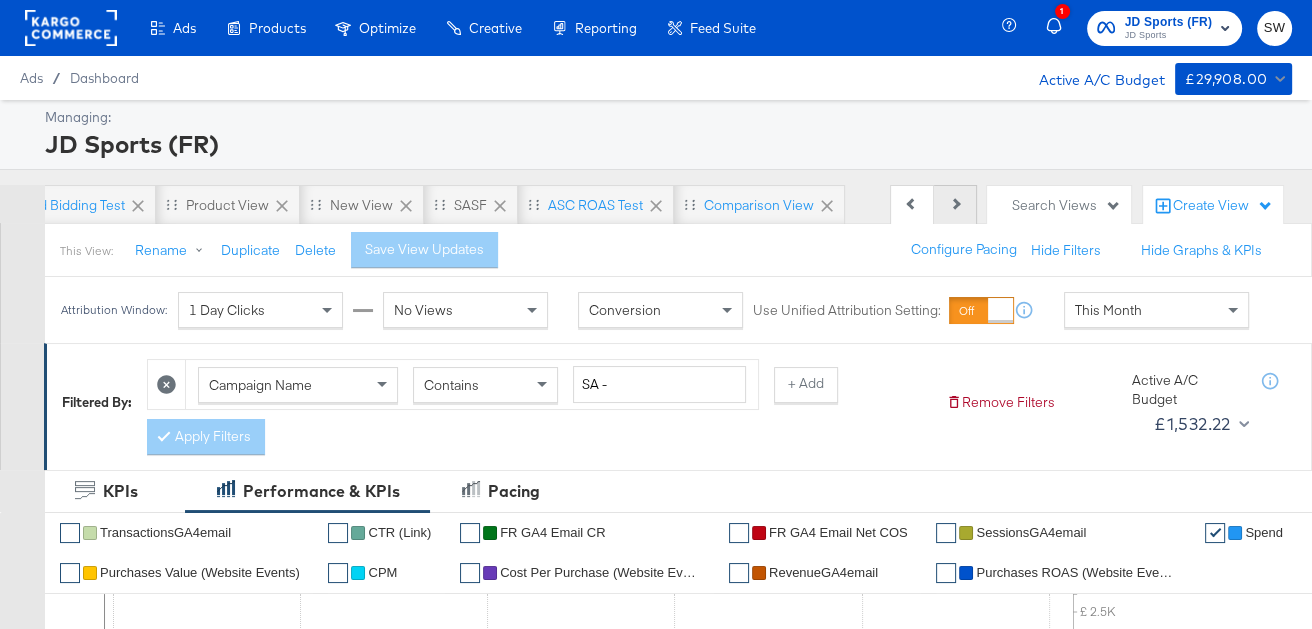 click at bounding box center [954, 203] 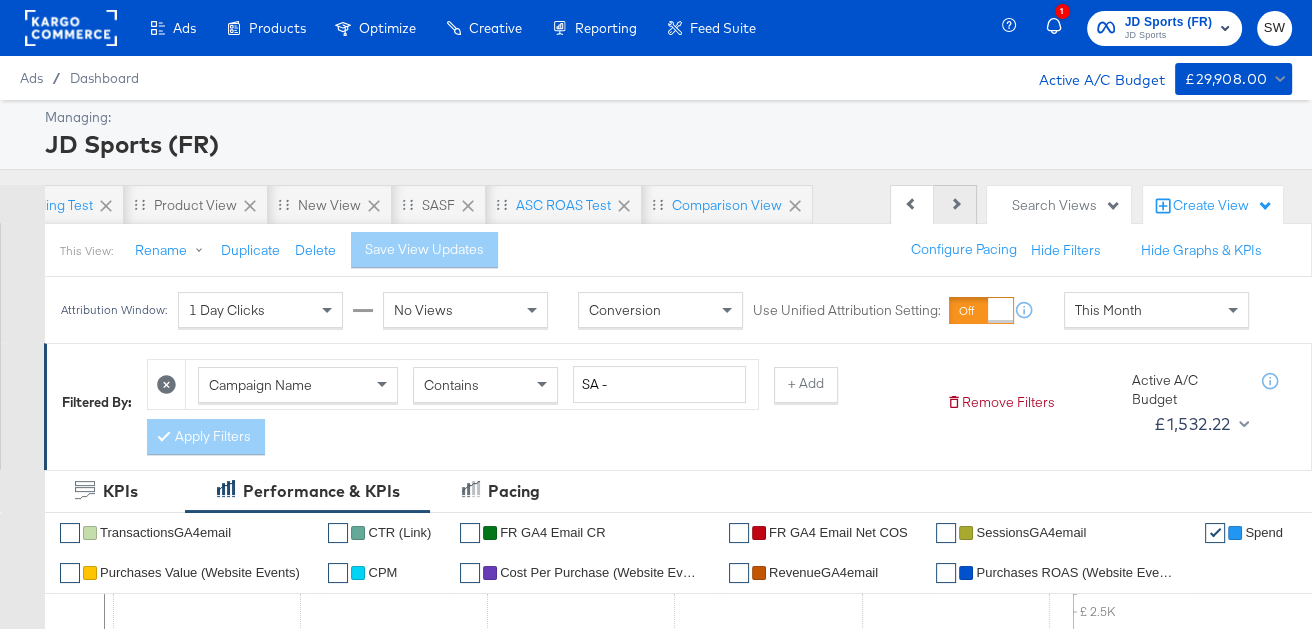 click at bounding box center (954, 203) 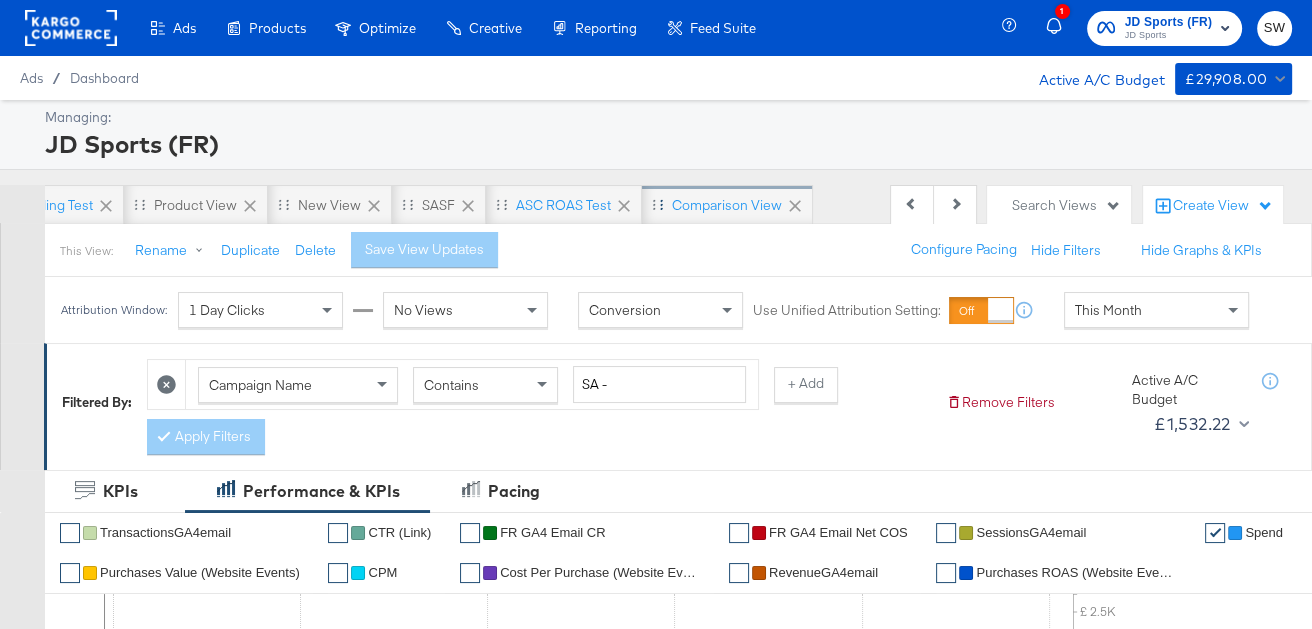 click on "Comparison View" at bounding box center (727, 205) 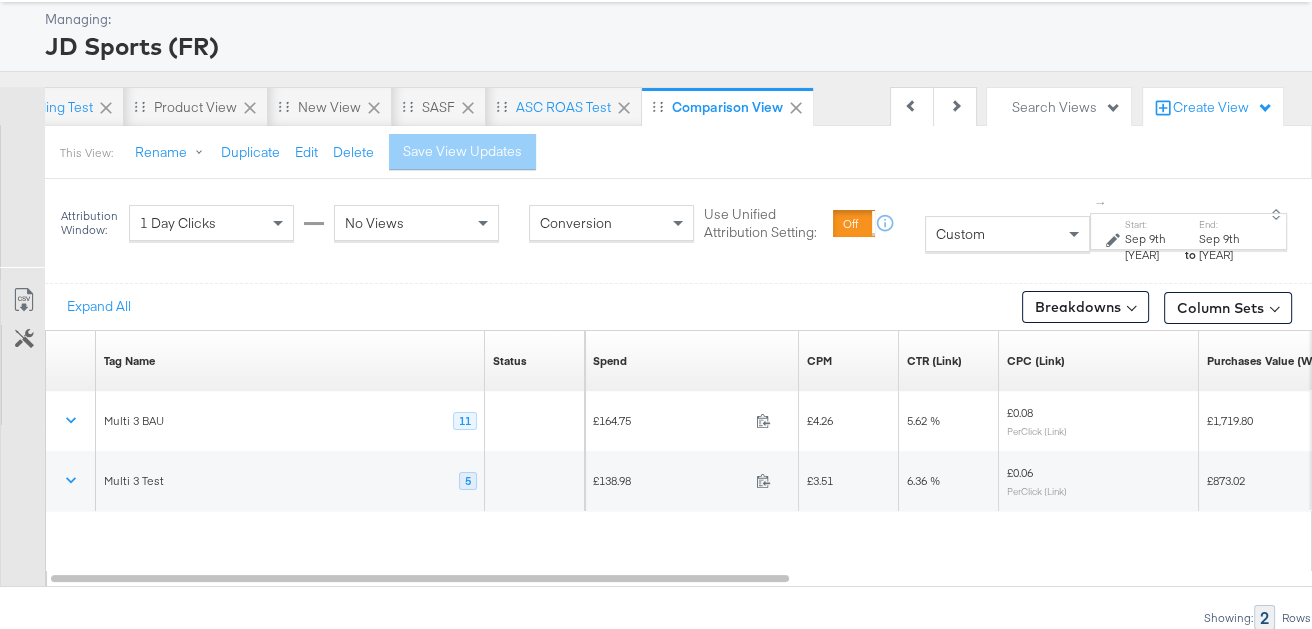 scroll, scrollTop: 0, scrollLeft: 0, axis: both 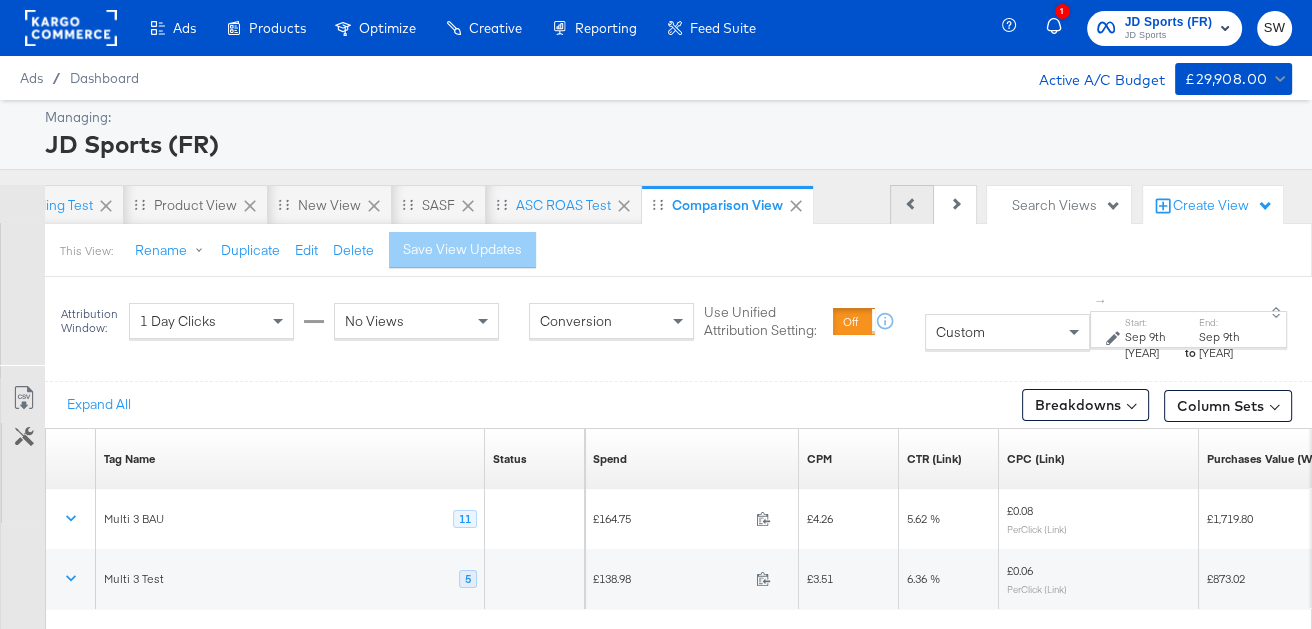 click on "Previous" at bounding box center [912, 205] 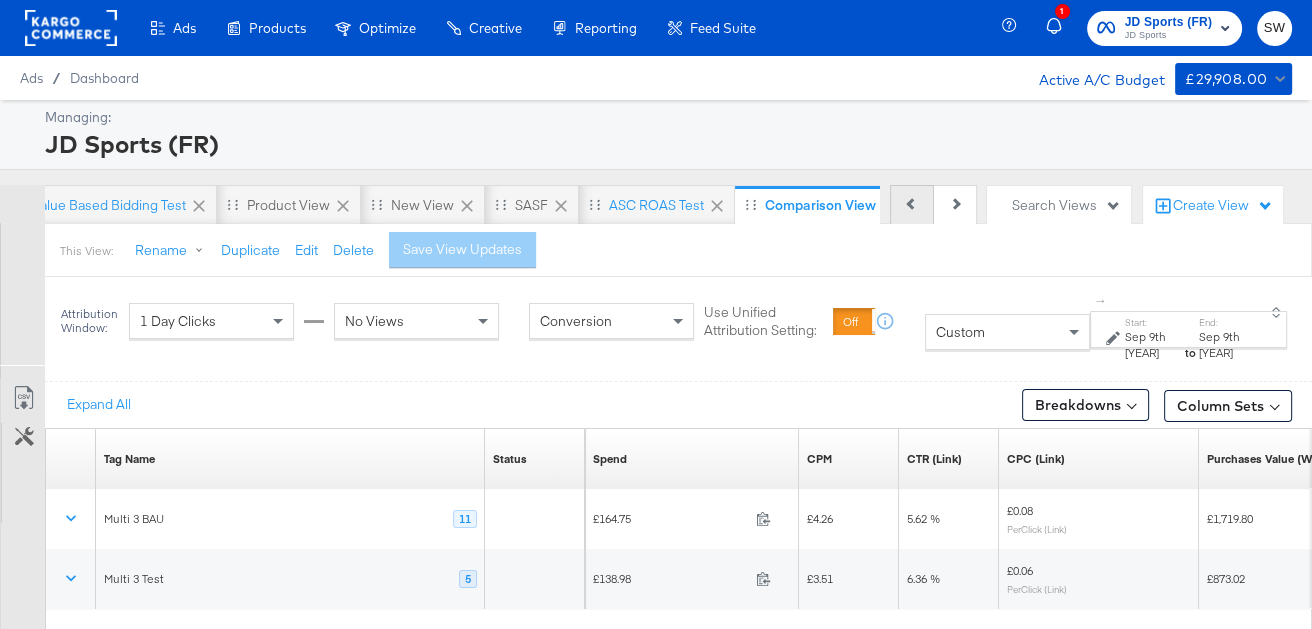 click on "Previous" at bounding box center (912, 205) 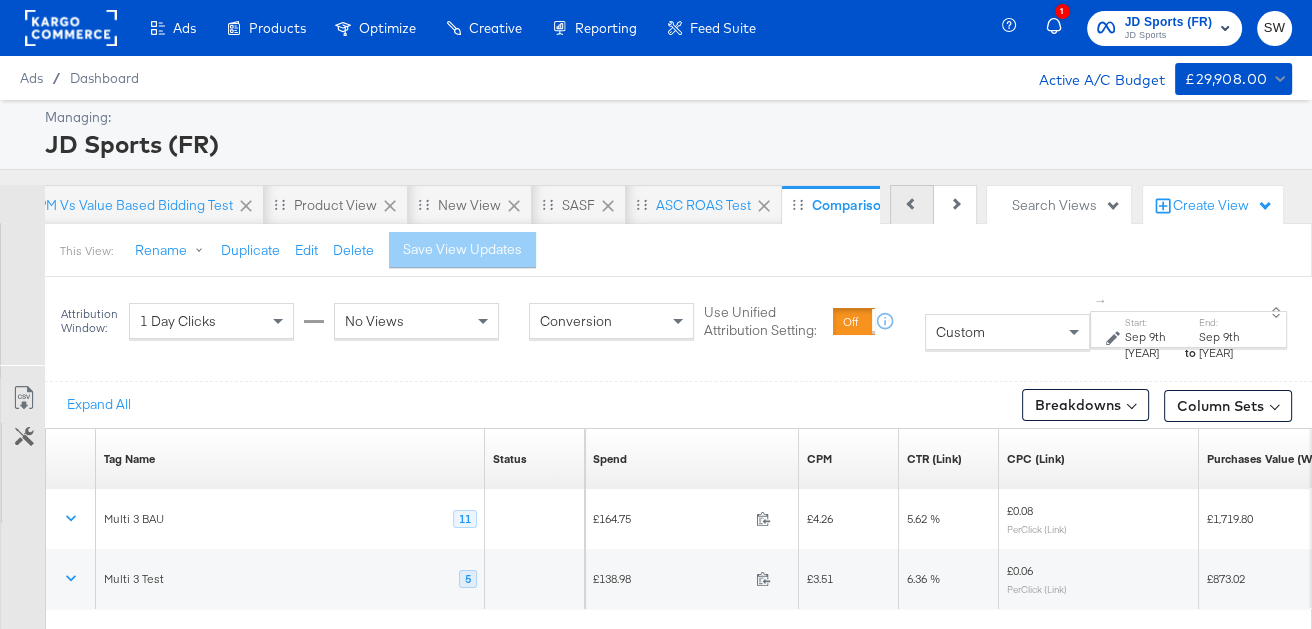 click on "Previous" at bounding box center (912, 205) 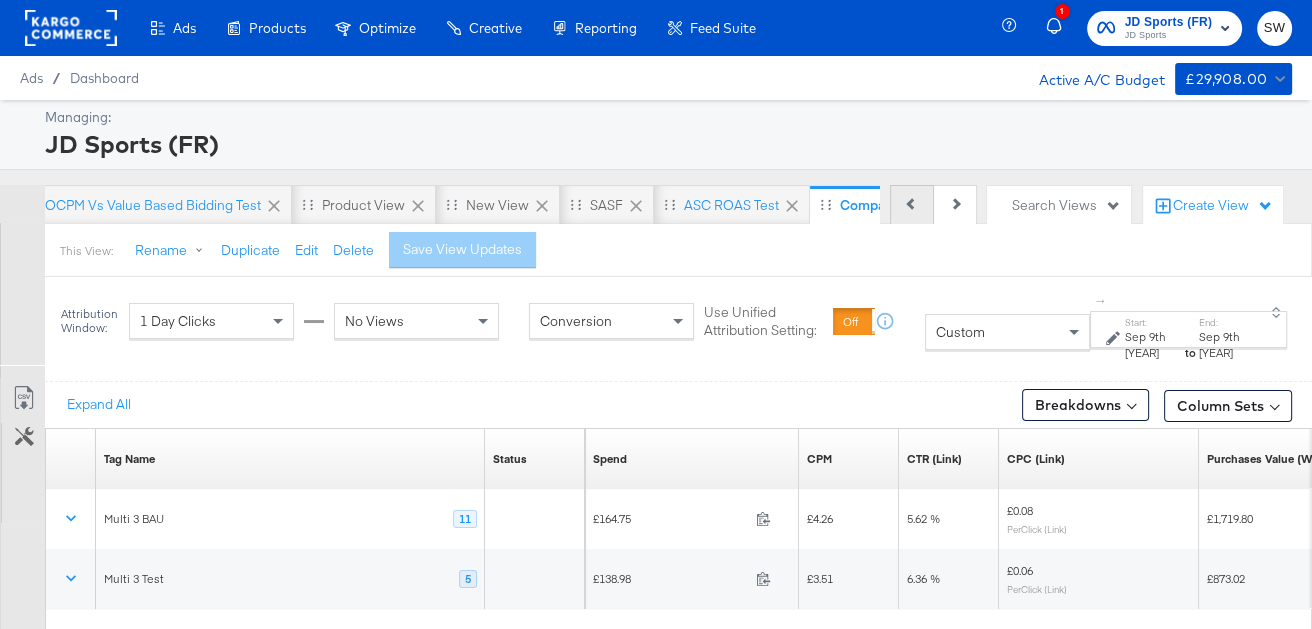 click on "Previous" at bounding box center (912, 205) 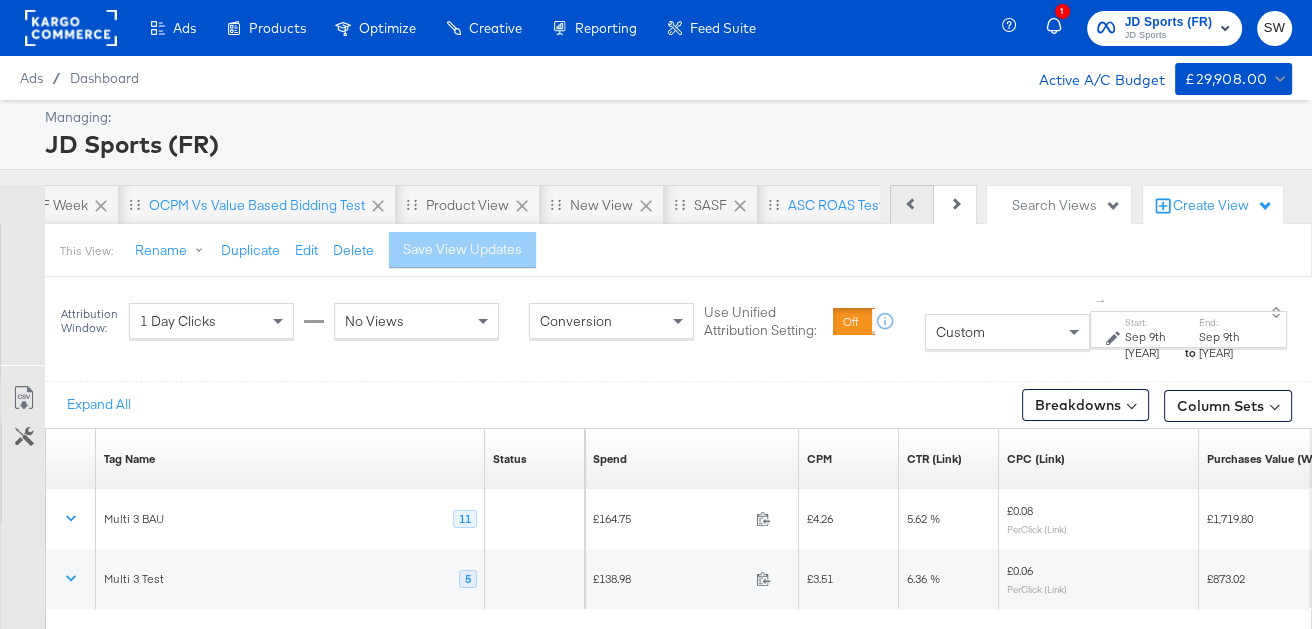 click on "Previous" at bounding box center (912, 205) 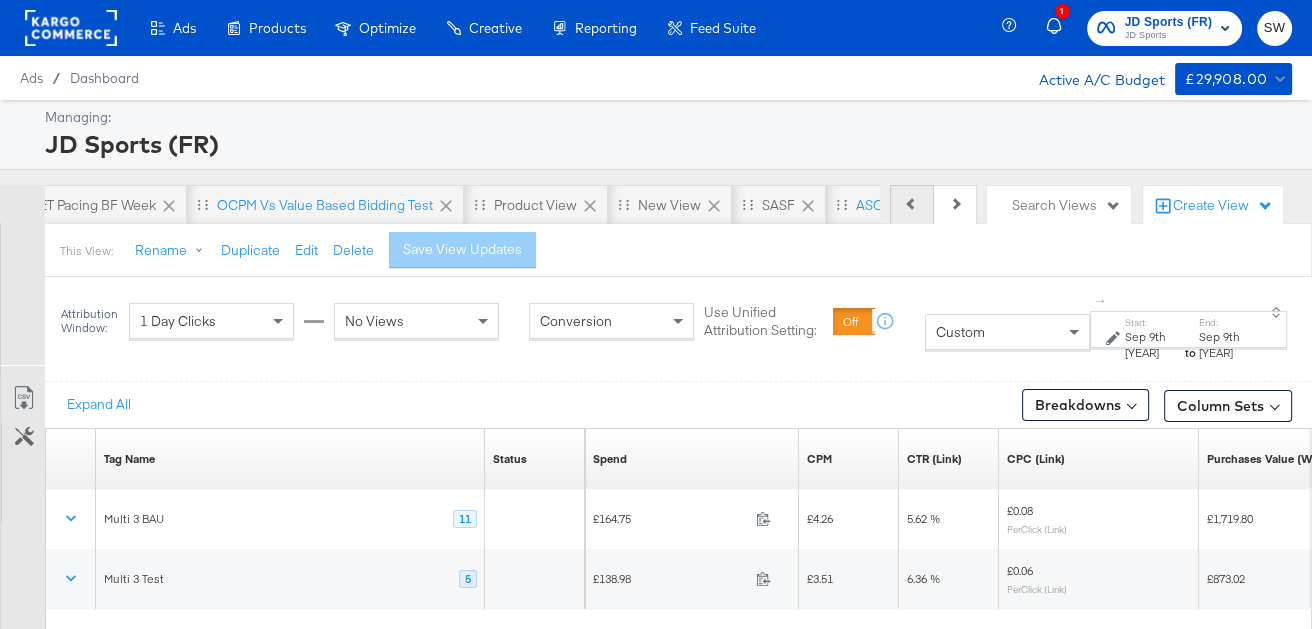 click on "Previous" at bounding box center (912, 205) 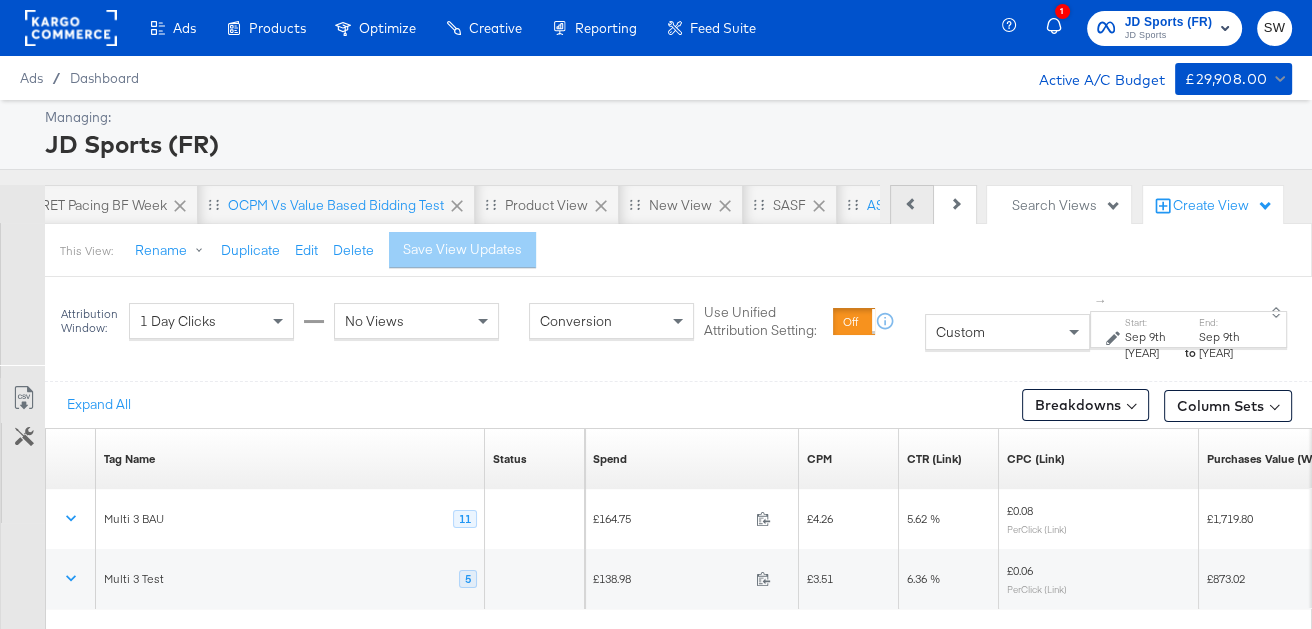click on "Previous" at bounding box center [912, 205] 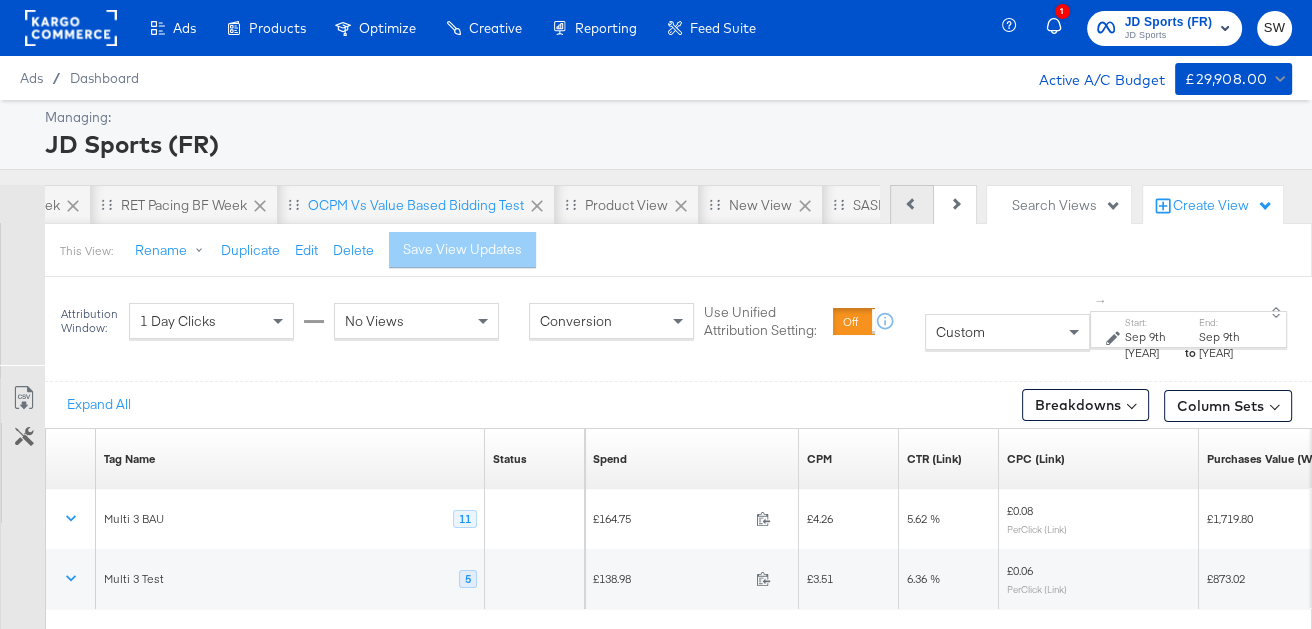 click on "Previous" at bounding box center [912, 205] 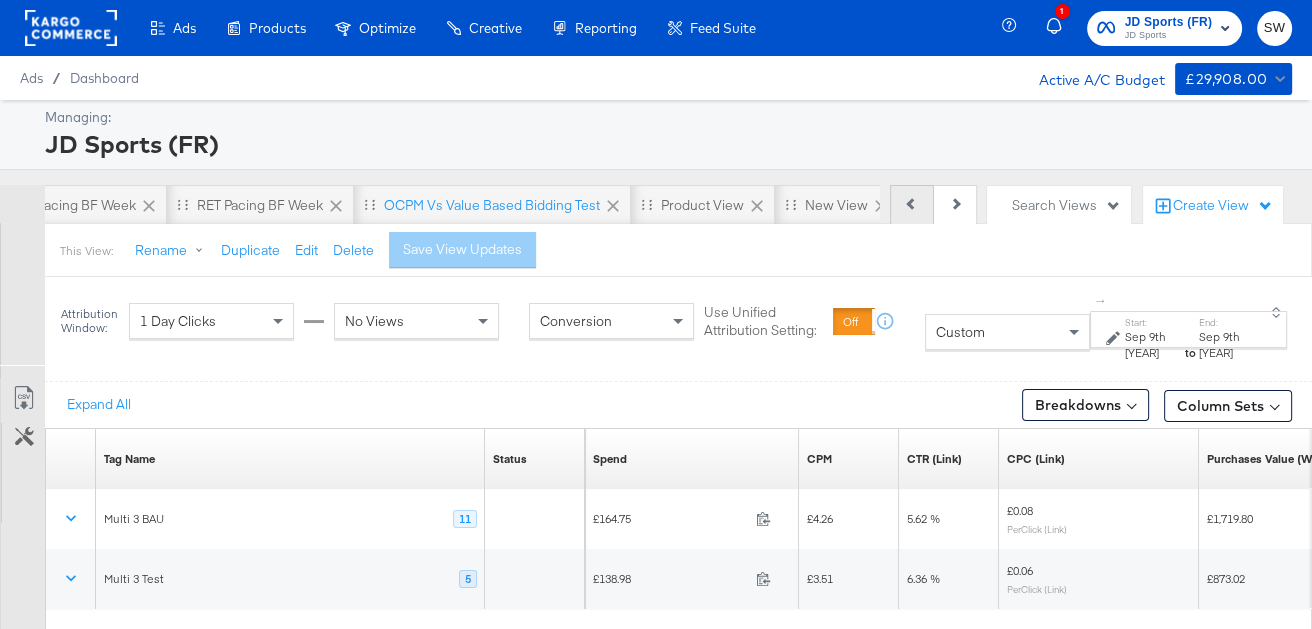 click on "Previous" at bounding box center (912, 205) 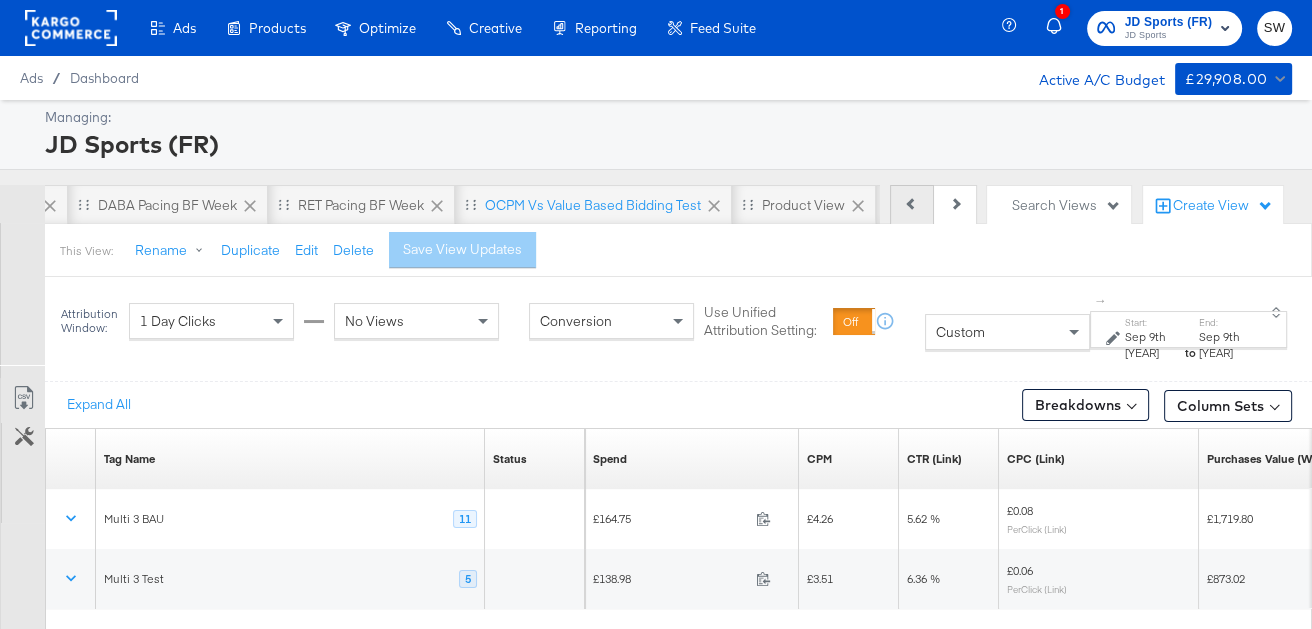 scroll, scrollTop: 0, scrollLeft: 964, axis: horizontal 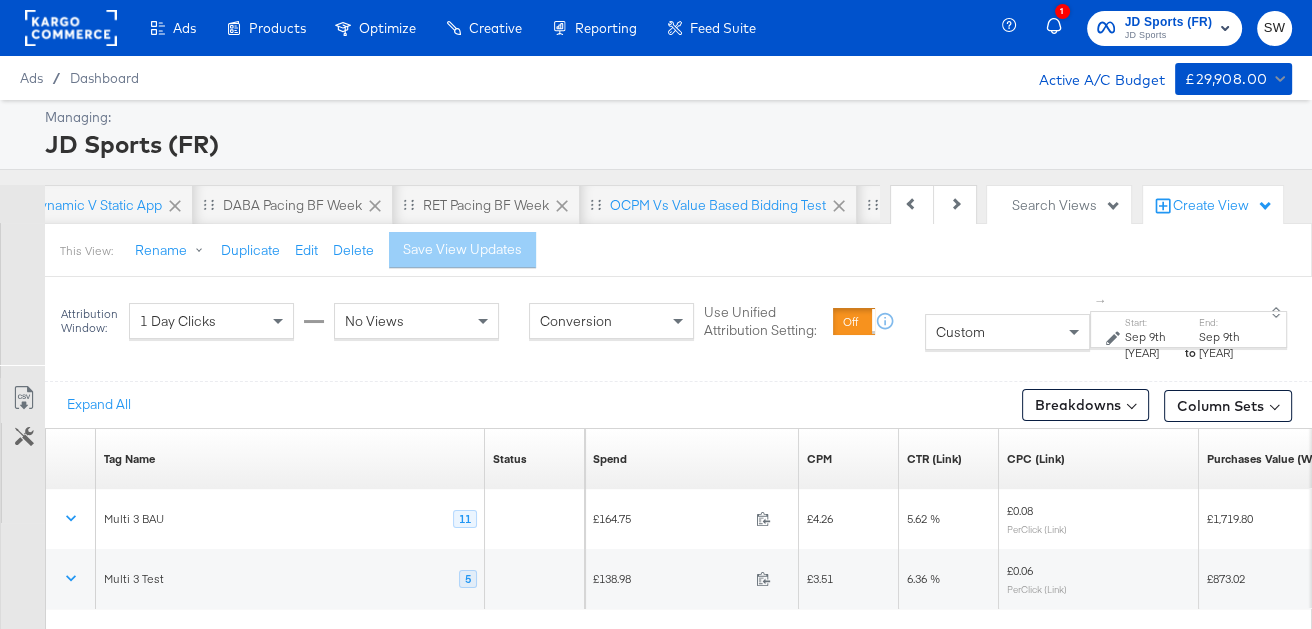 click on "Search Views" at bounding box center (1059, 205) 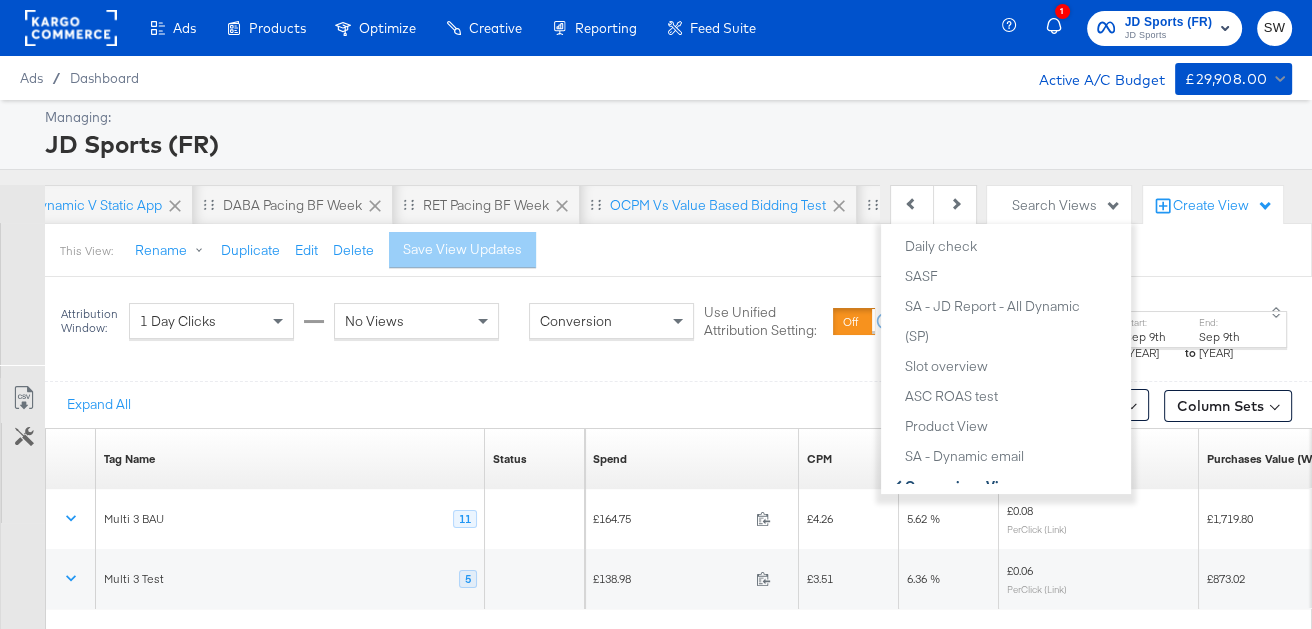 scroll, scrollTop: 3251, scrollLeft: 0, axis: vertical 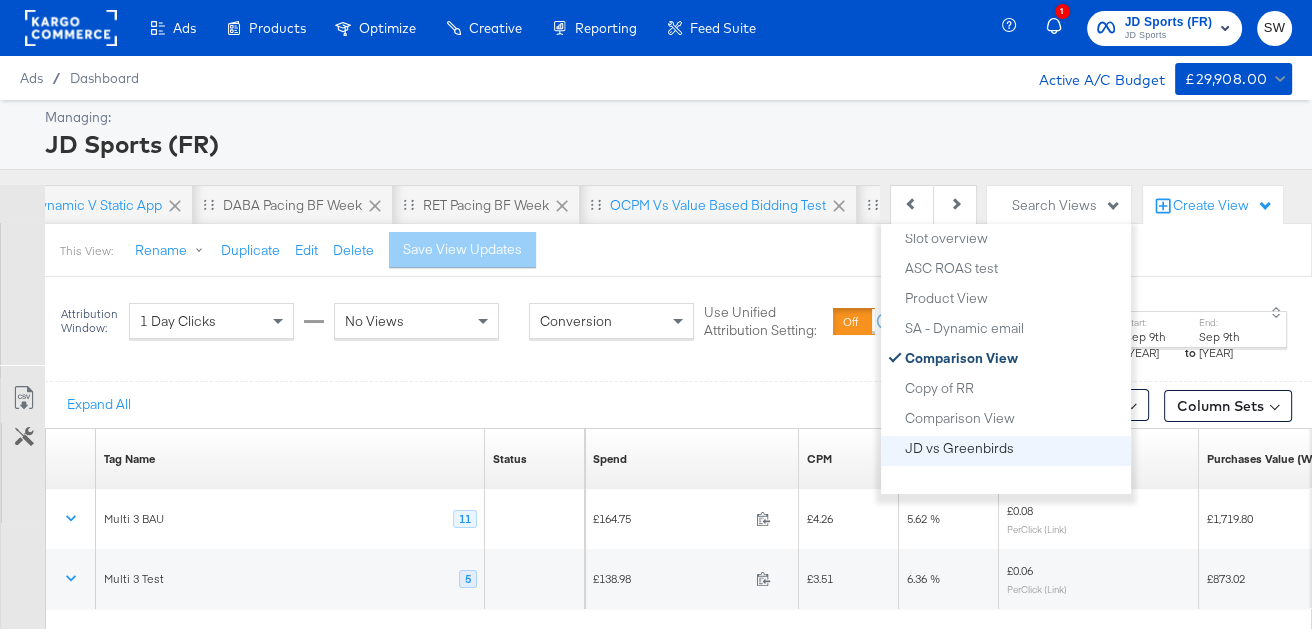 click on "JD vs Greenbirds" at bounding box center [1013, 448] 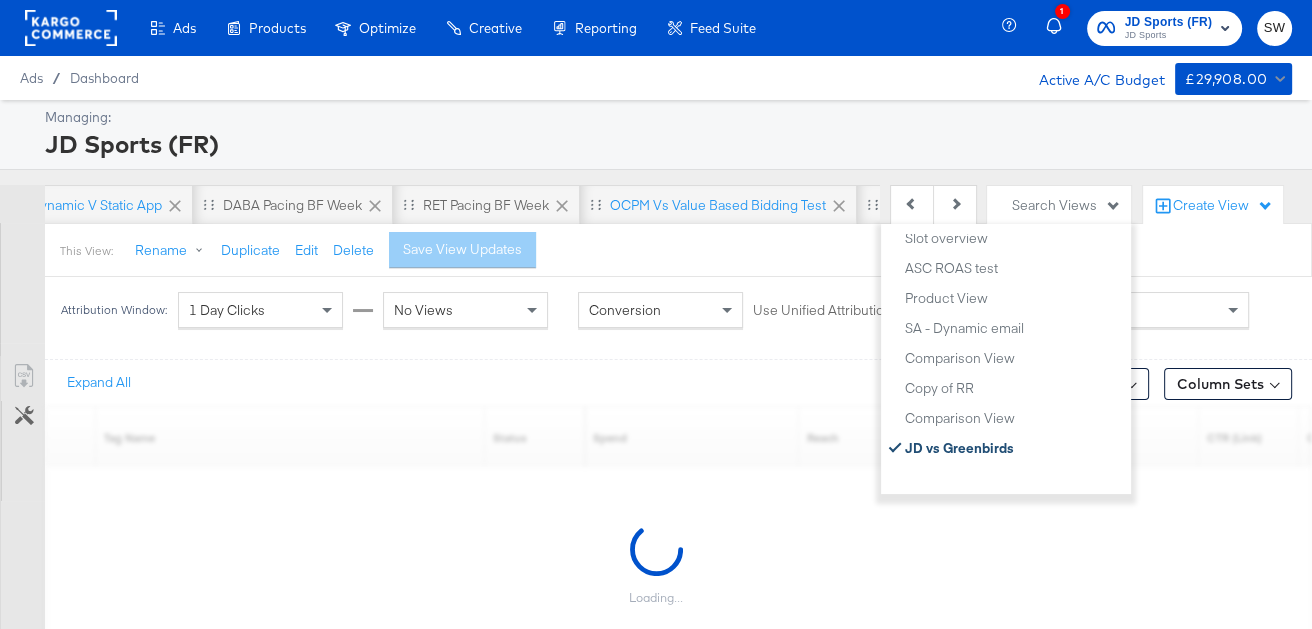 click on "Expand All Breakdowns Column Sets" at bounding box center (678, 382) 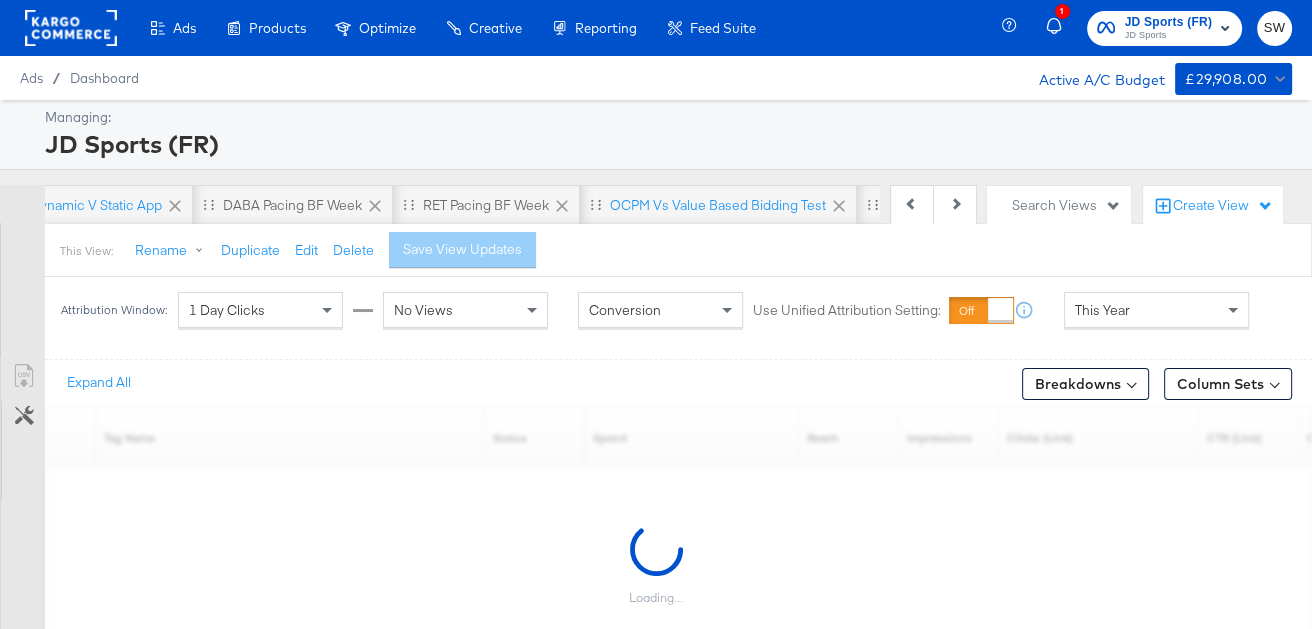 scroll, scrollTop: 77, scrollLeft: 0, axis: vertical 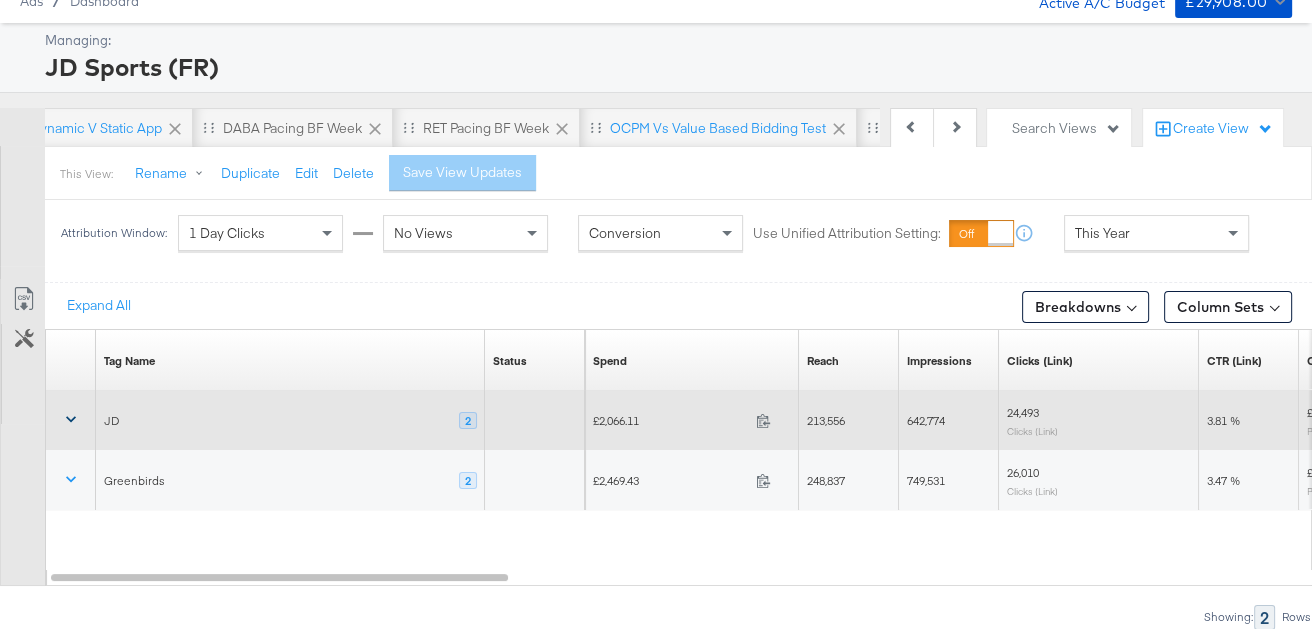 click 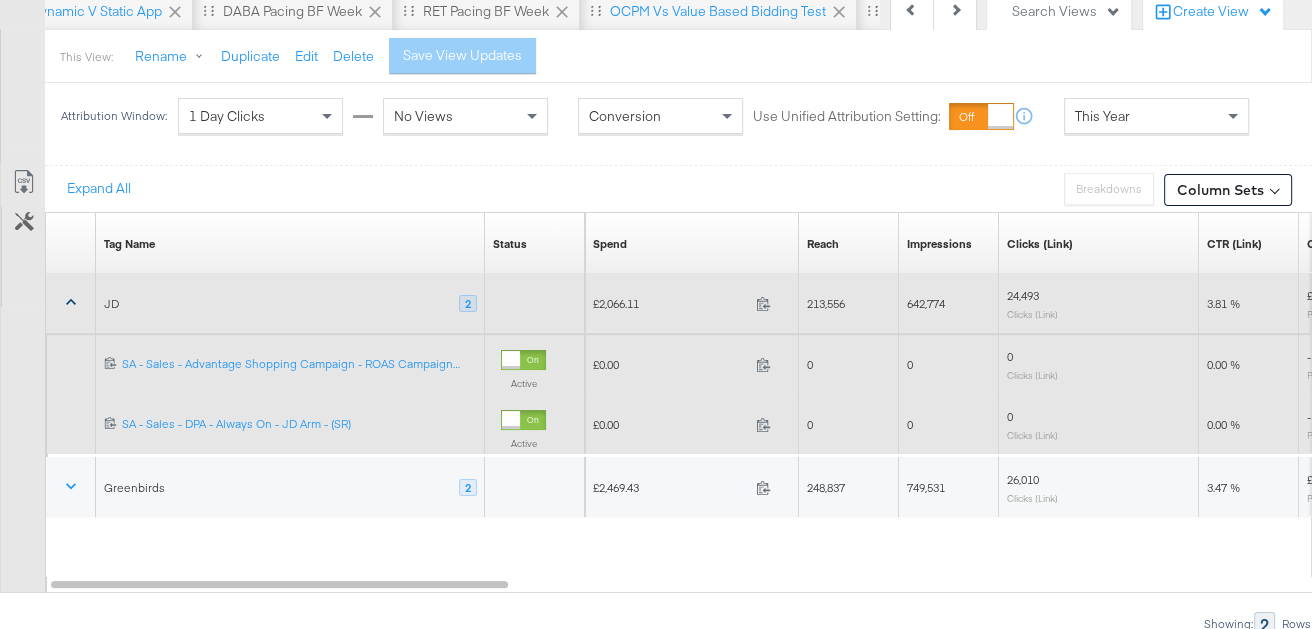 scroll, scrollTop: 201, scrollLeft: 0, axis: vertical 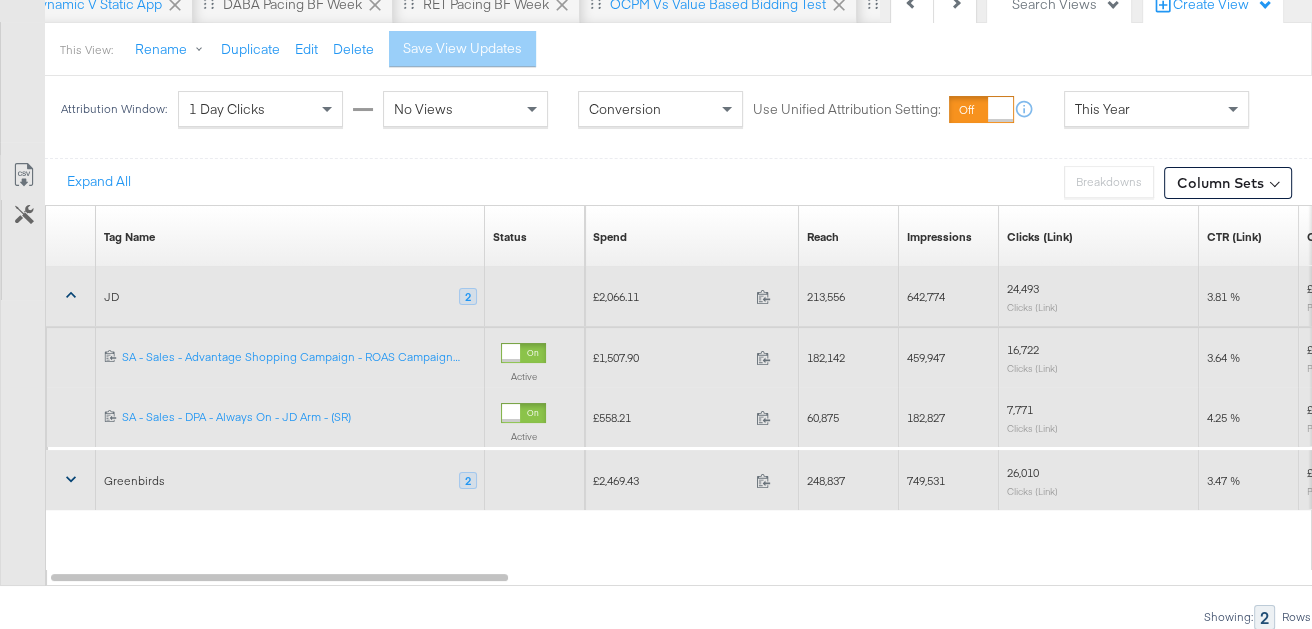 click at bounding box center (71, 480) 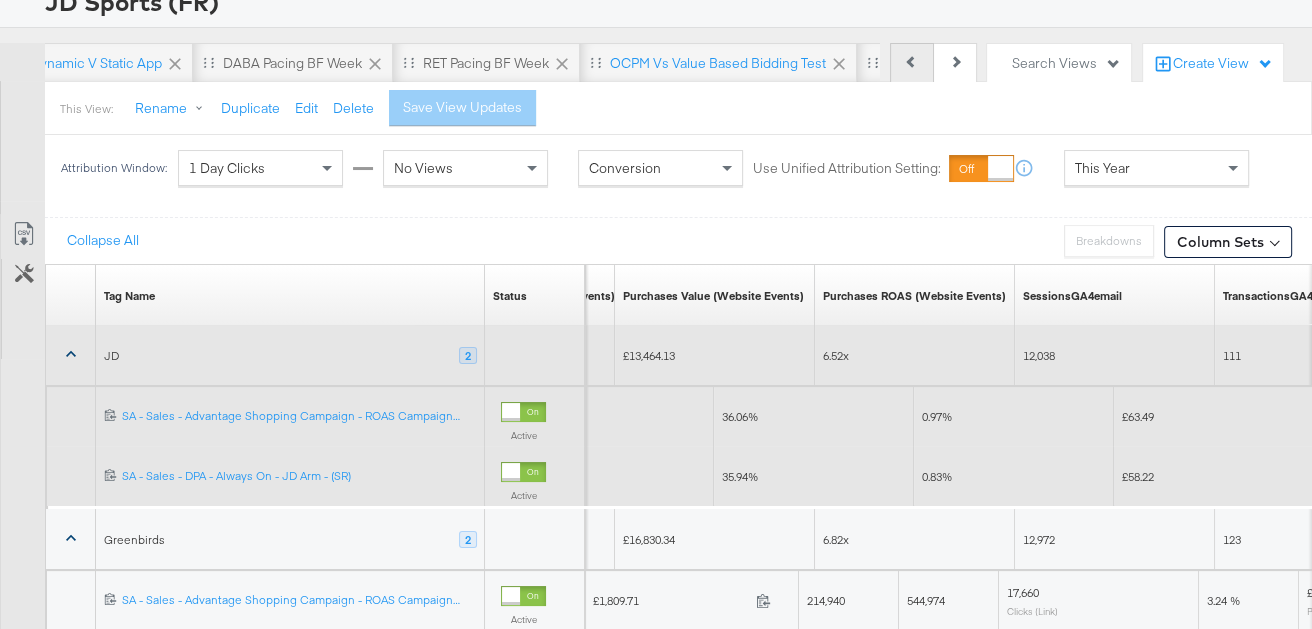 scroll, scrollTop: 325, scrollLeft: 0, axis: vertical 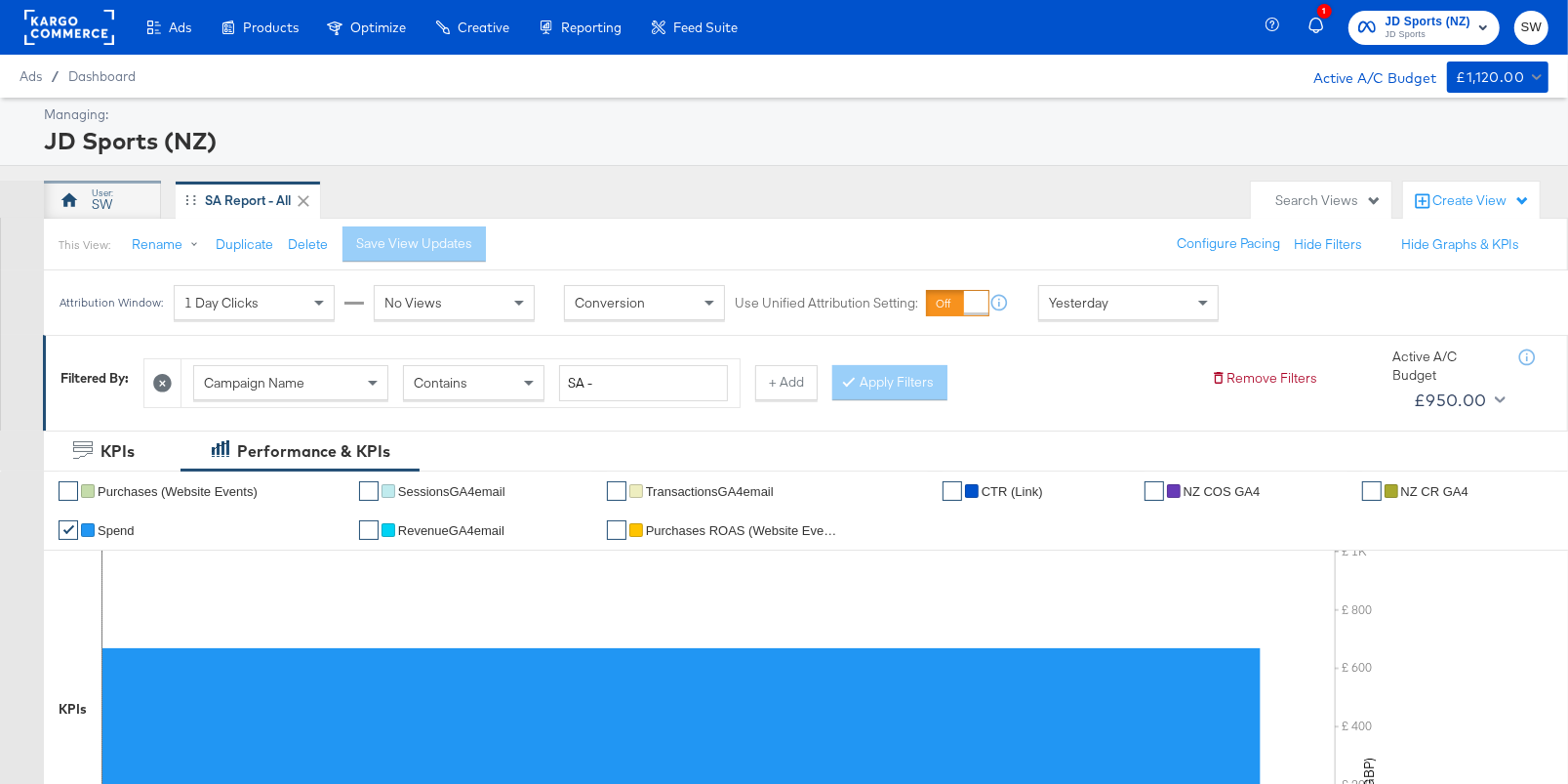 click on "SW" at bounding box center (101, 204) 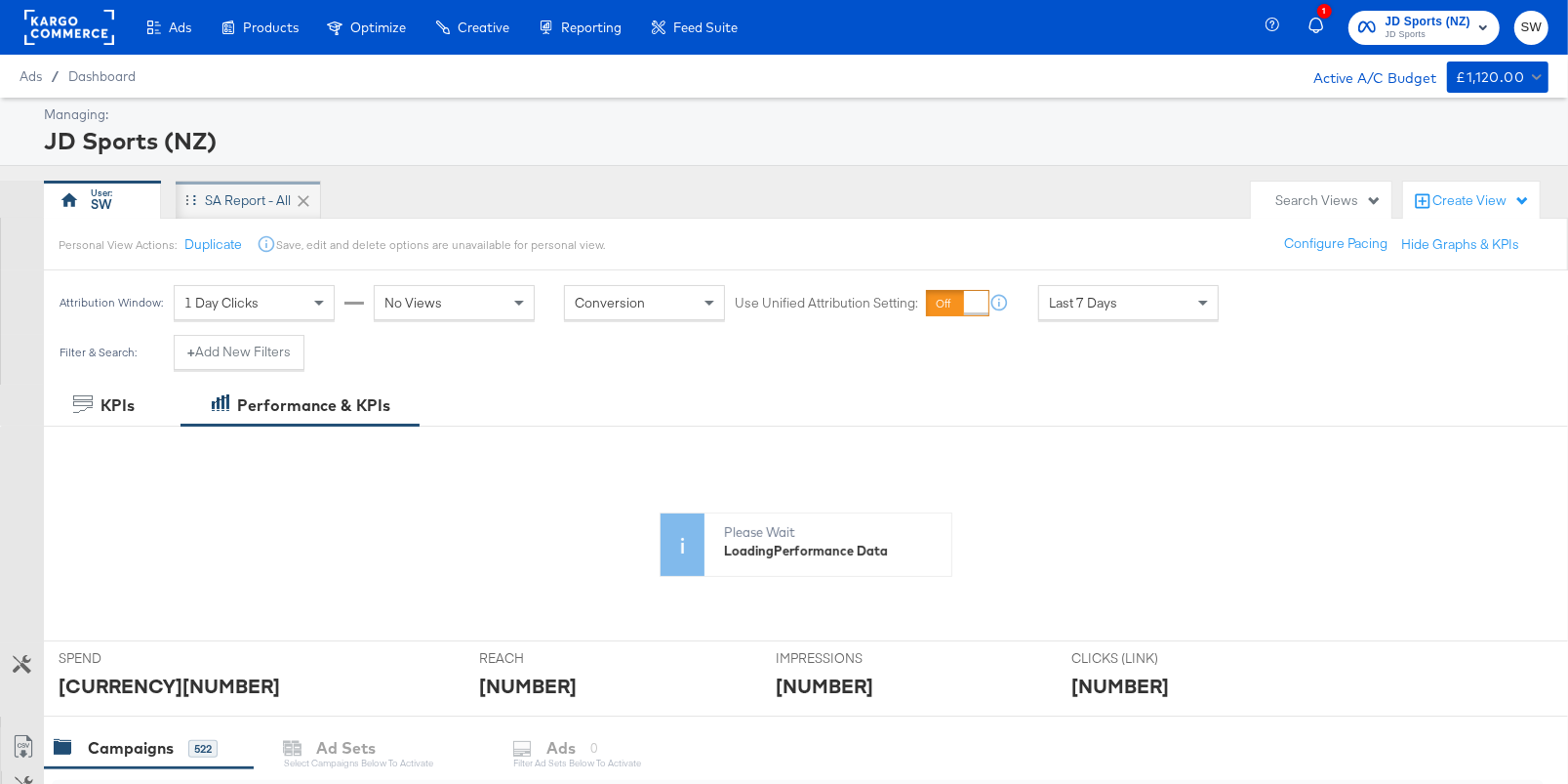 click on "SA Report - All" at bounding box center (248, 200) 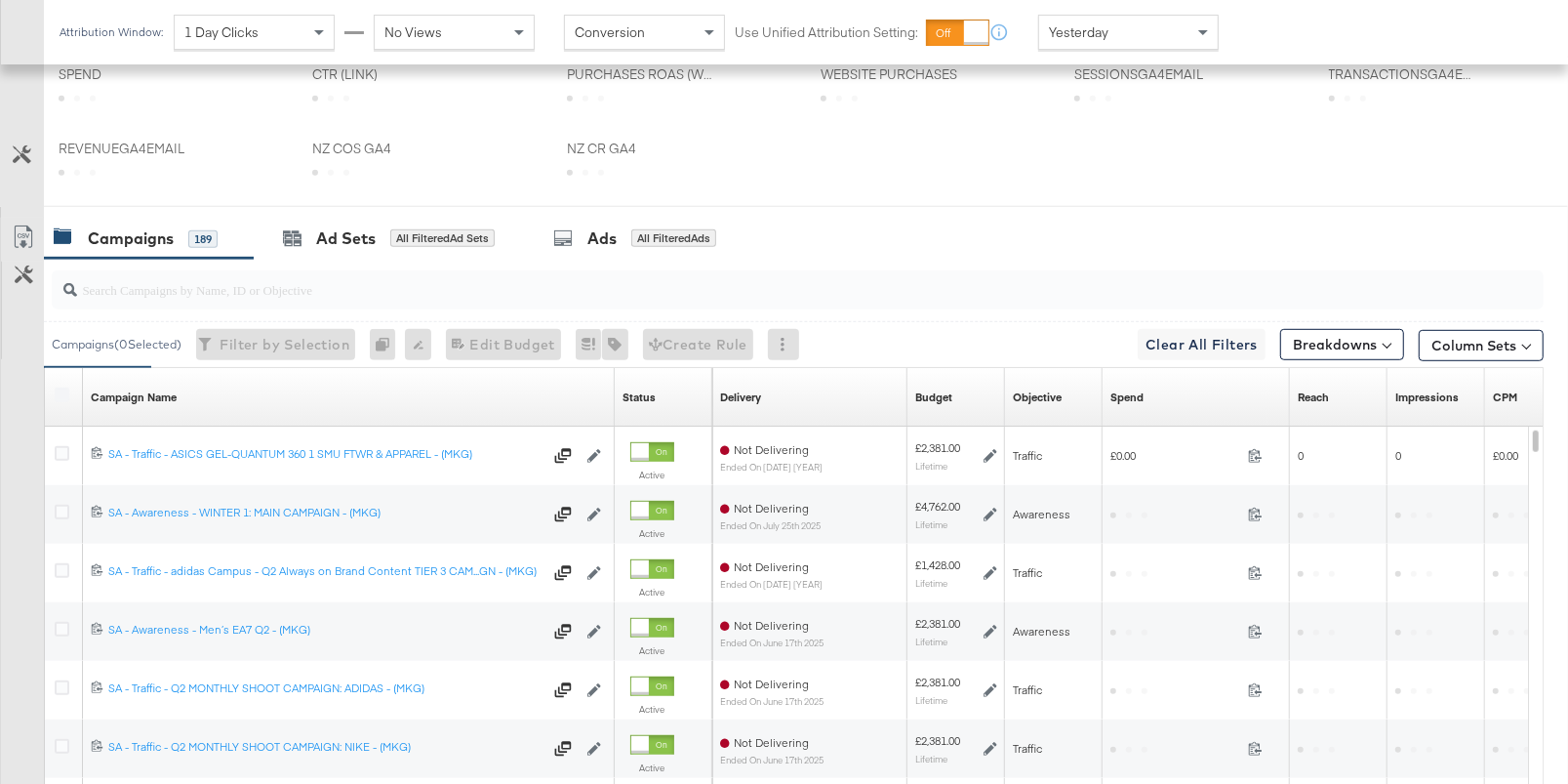 scroll, scrollTop: 838, scrollLeft: 0, axis: vertical 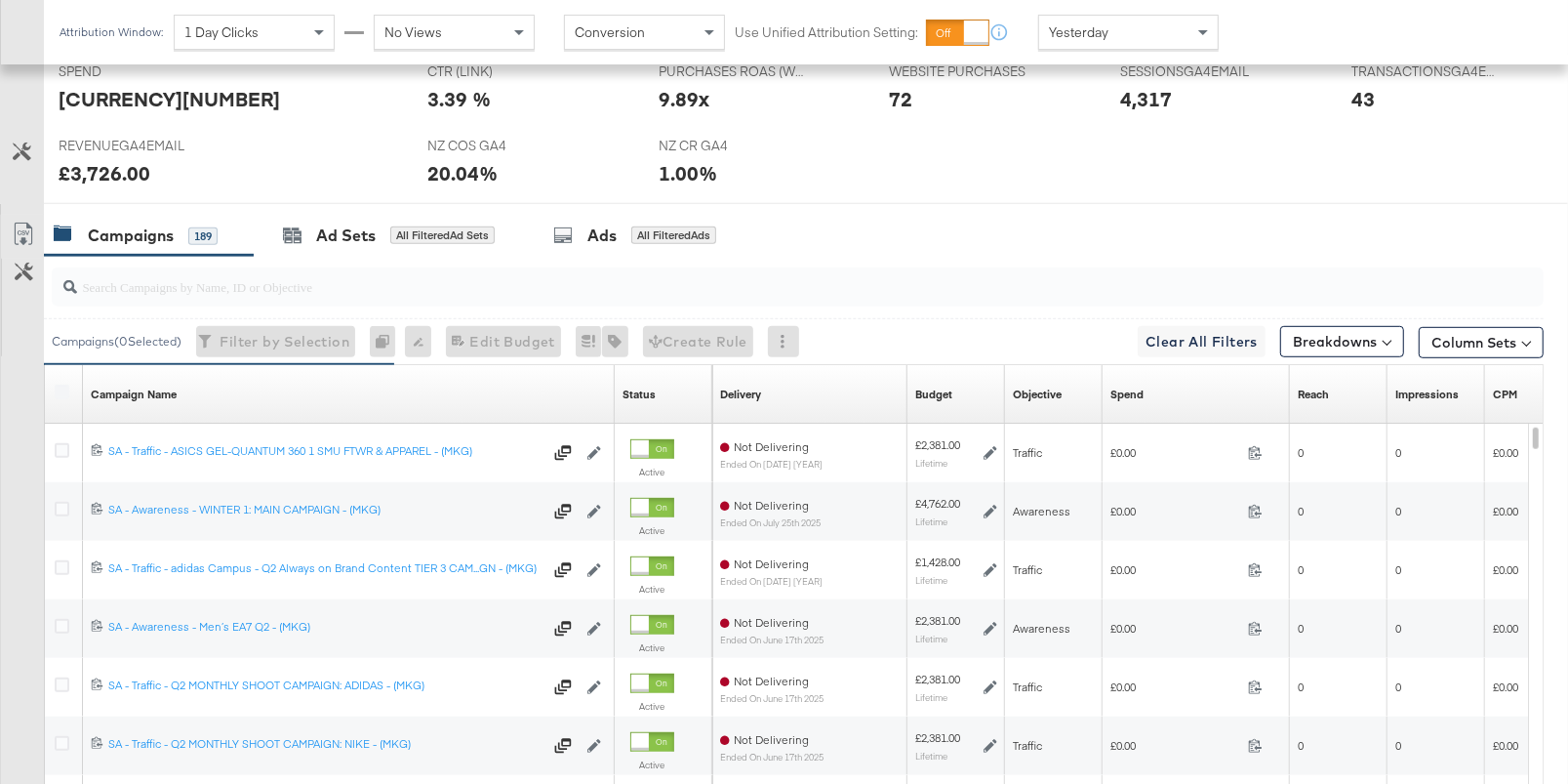 click on "Spend Sorting Unavailable" at bounding box center [1196, 394] 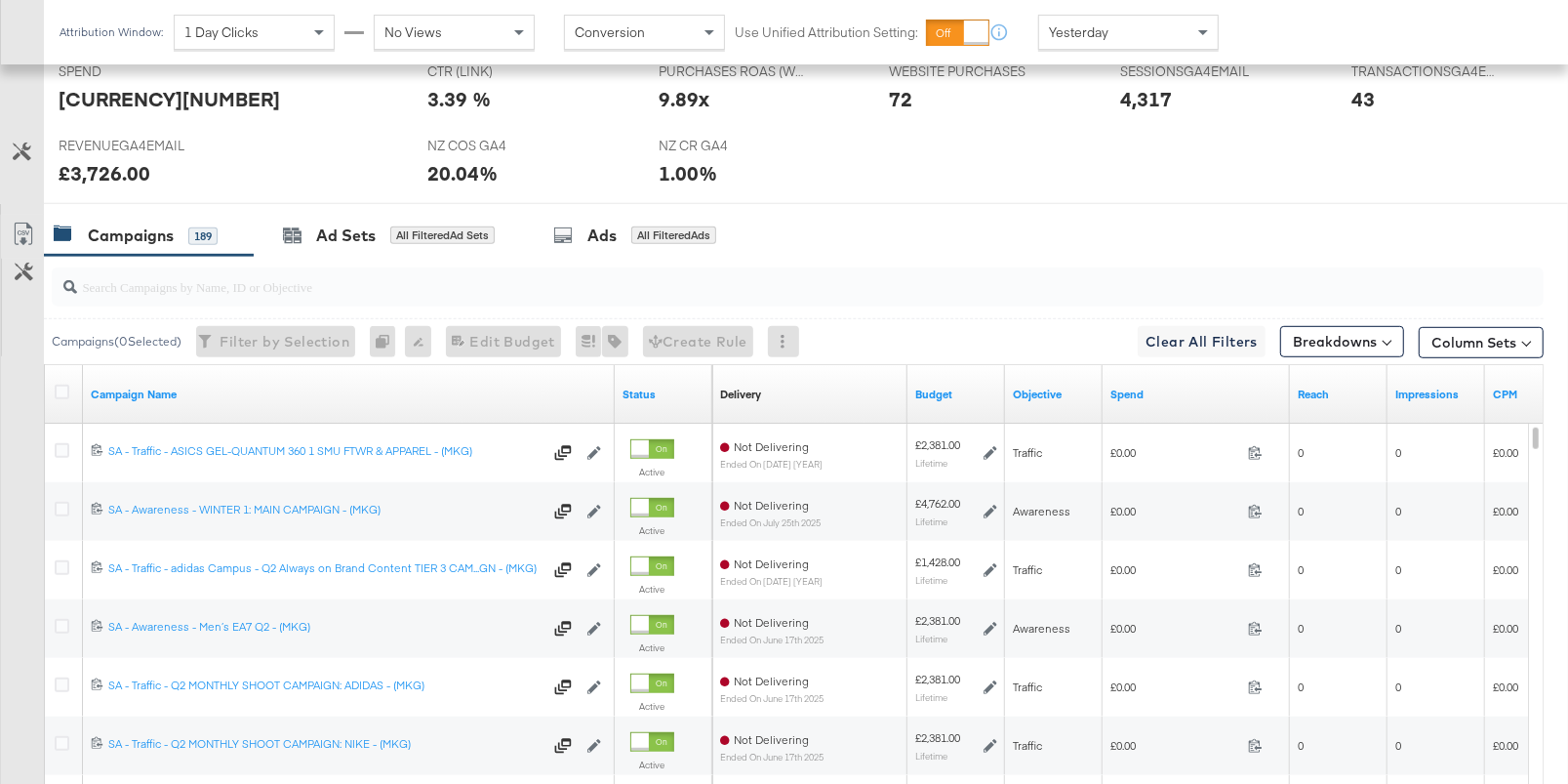 click on "Spend" at bounding box center (1196, 394) 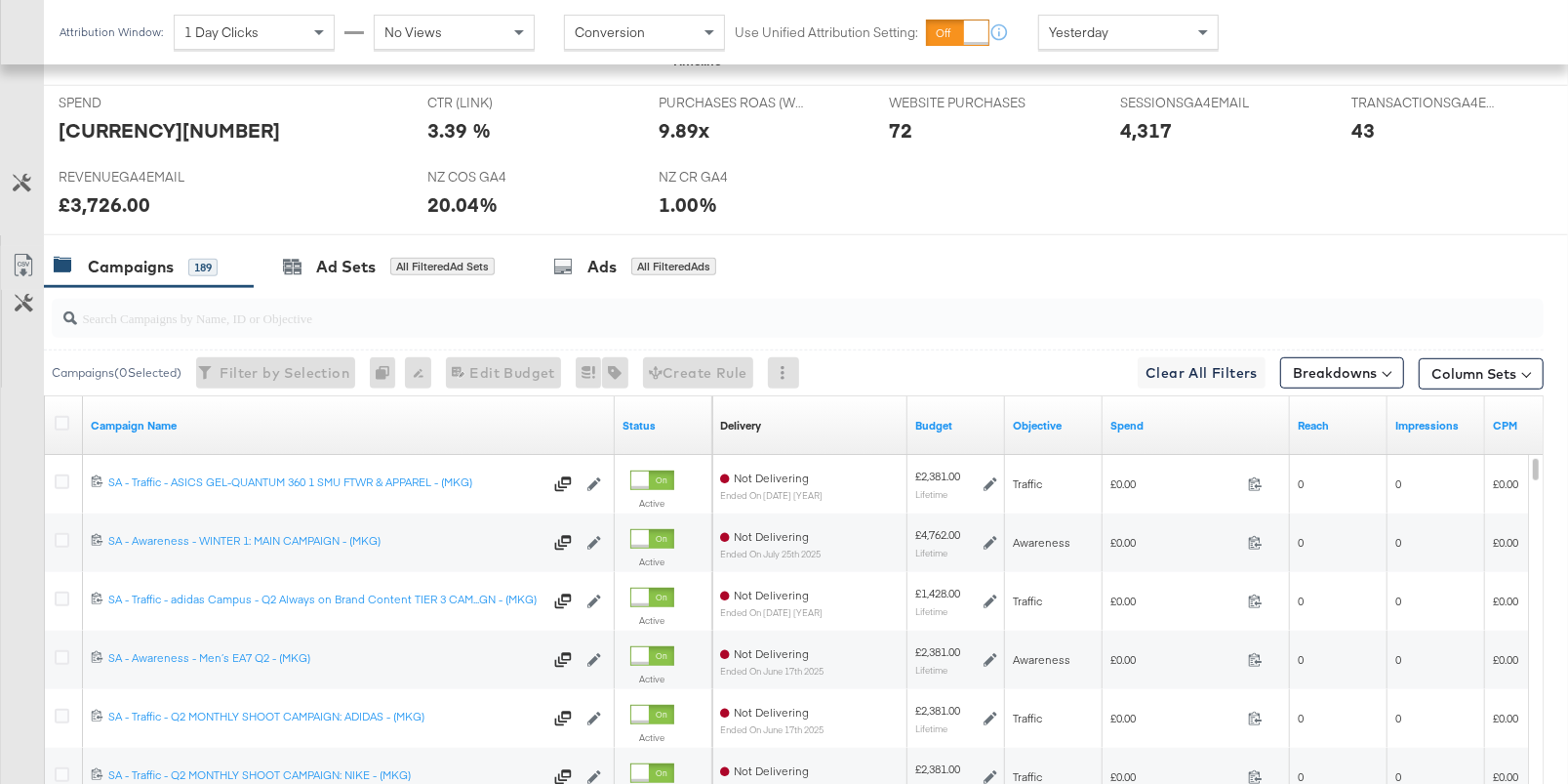 scroll, scrollTop: 808, scrollLeft: 0, axis: vertical 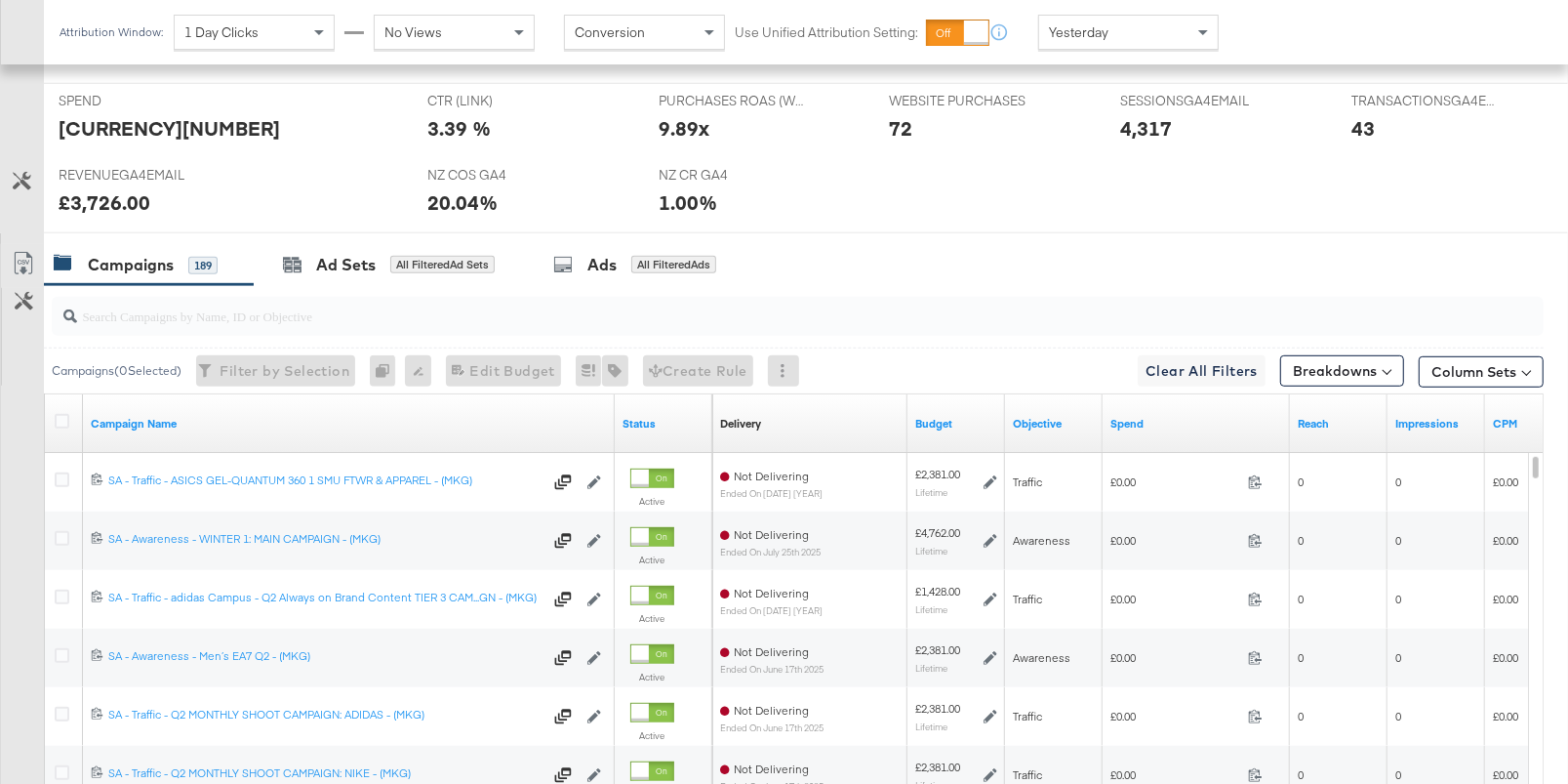 click on "Yesterday" at bounding box center (1078, 32) 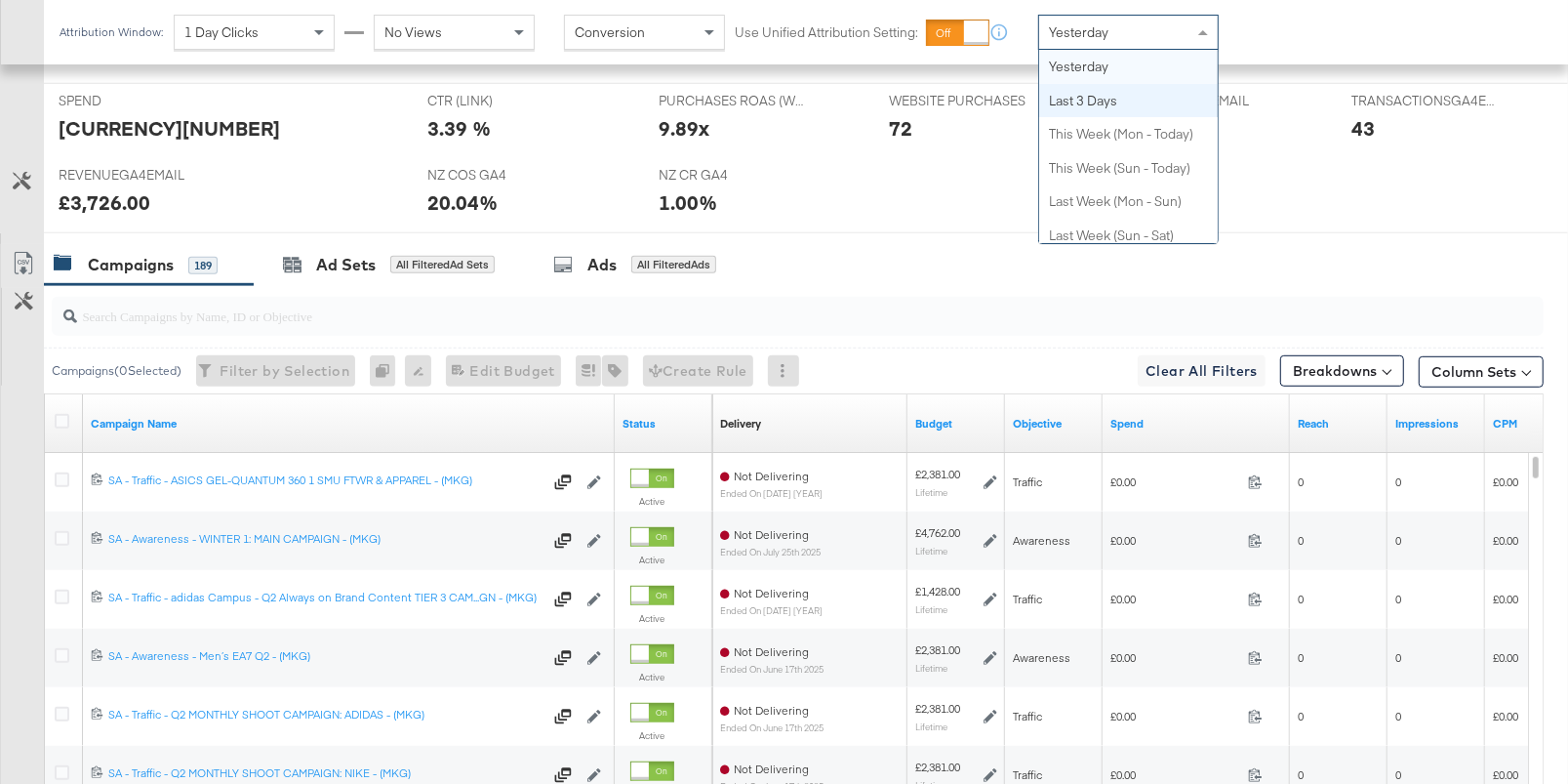scroll, scrollTop: 0, scrollLeft: 0, axis: both 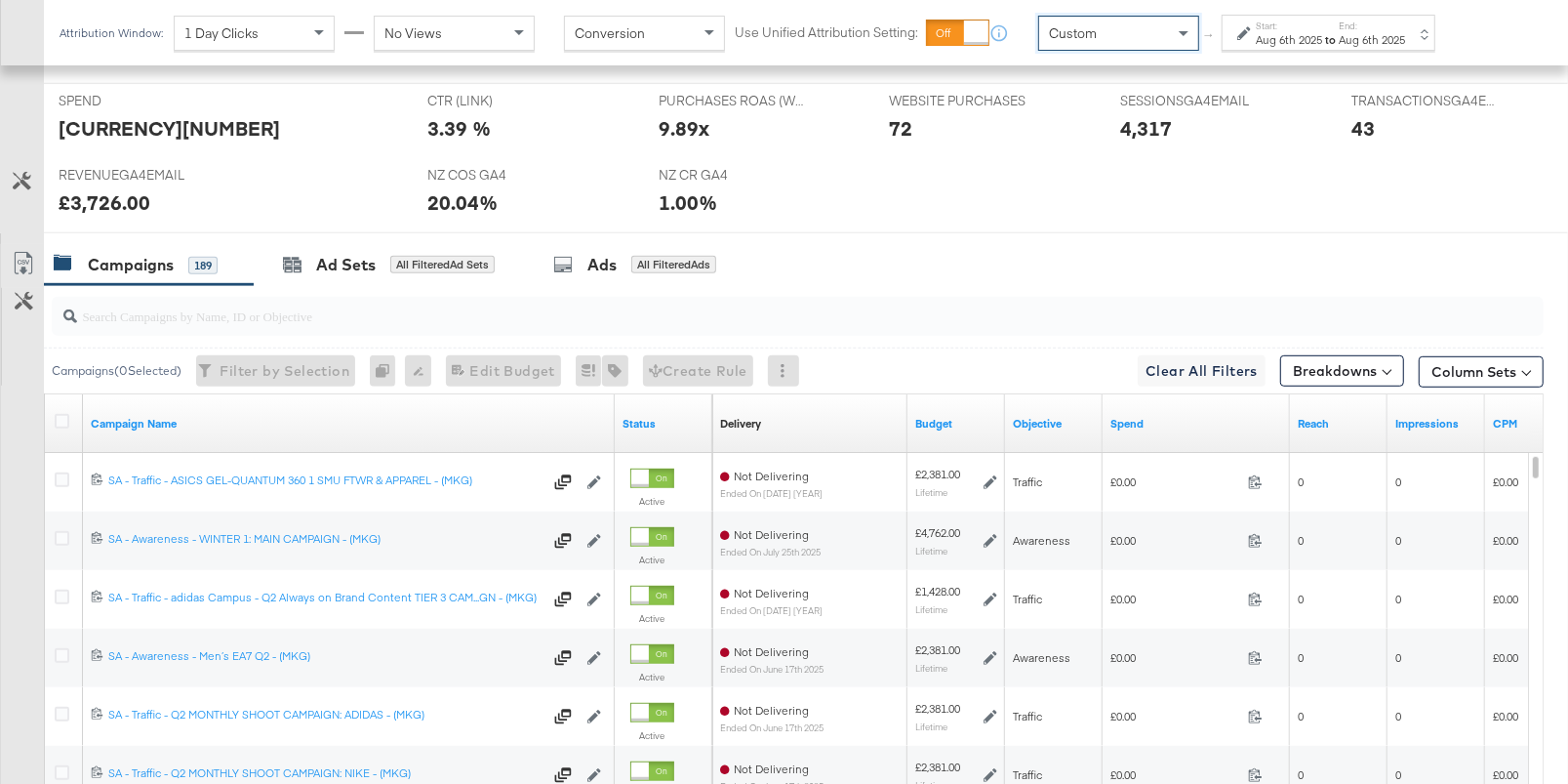 click on "Aug 6th 2025" at bounding box center [1289, 40] 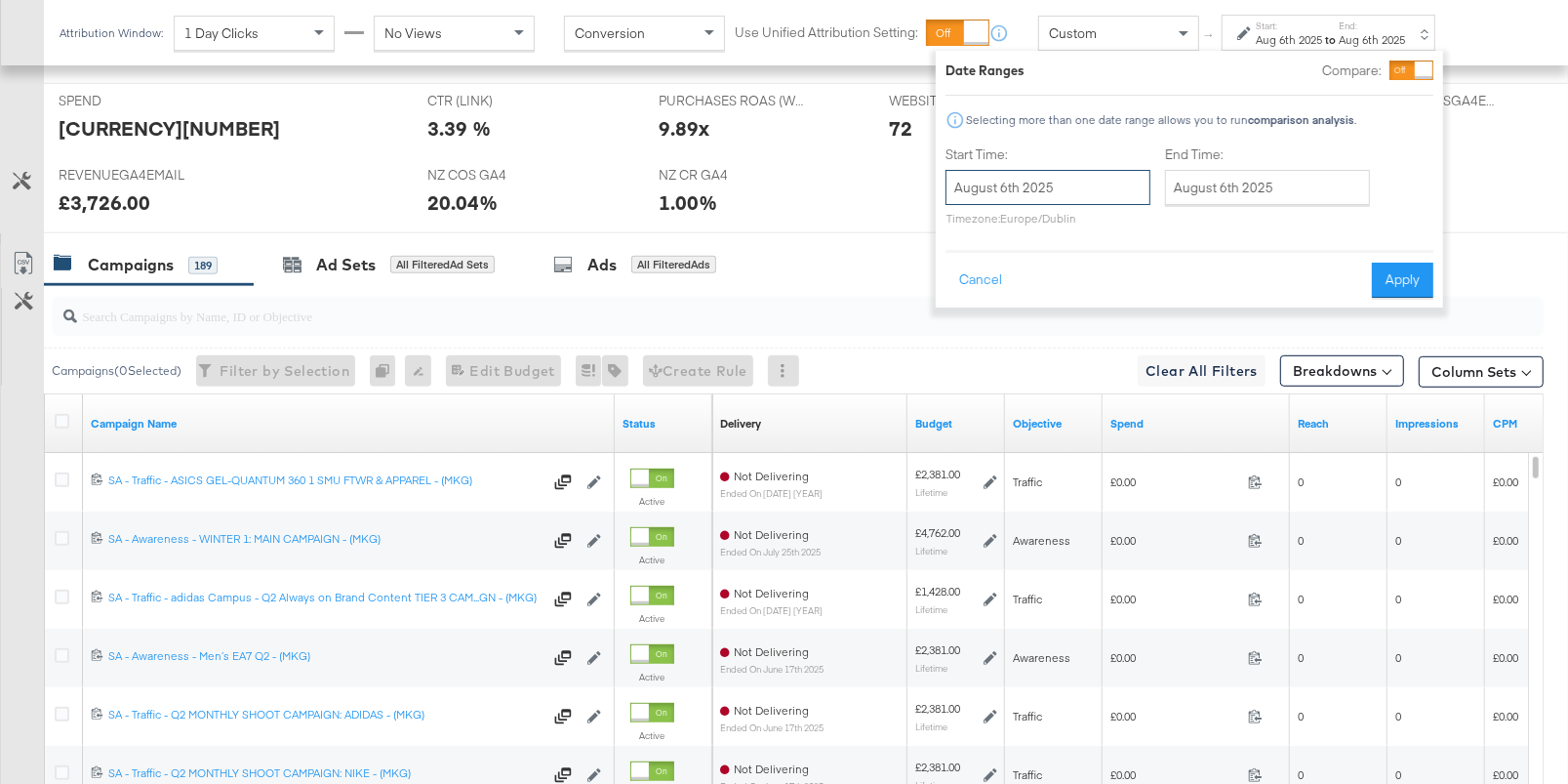 click on "August 6th 2025" at bounding box center [1048, 187] 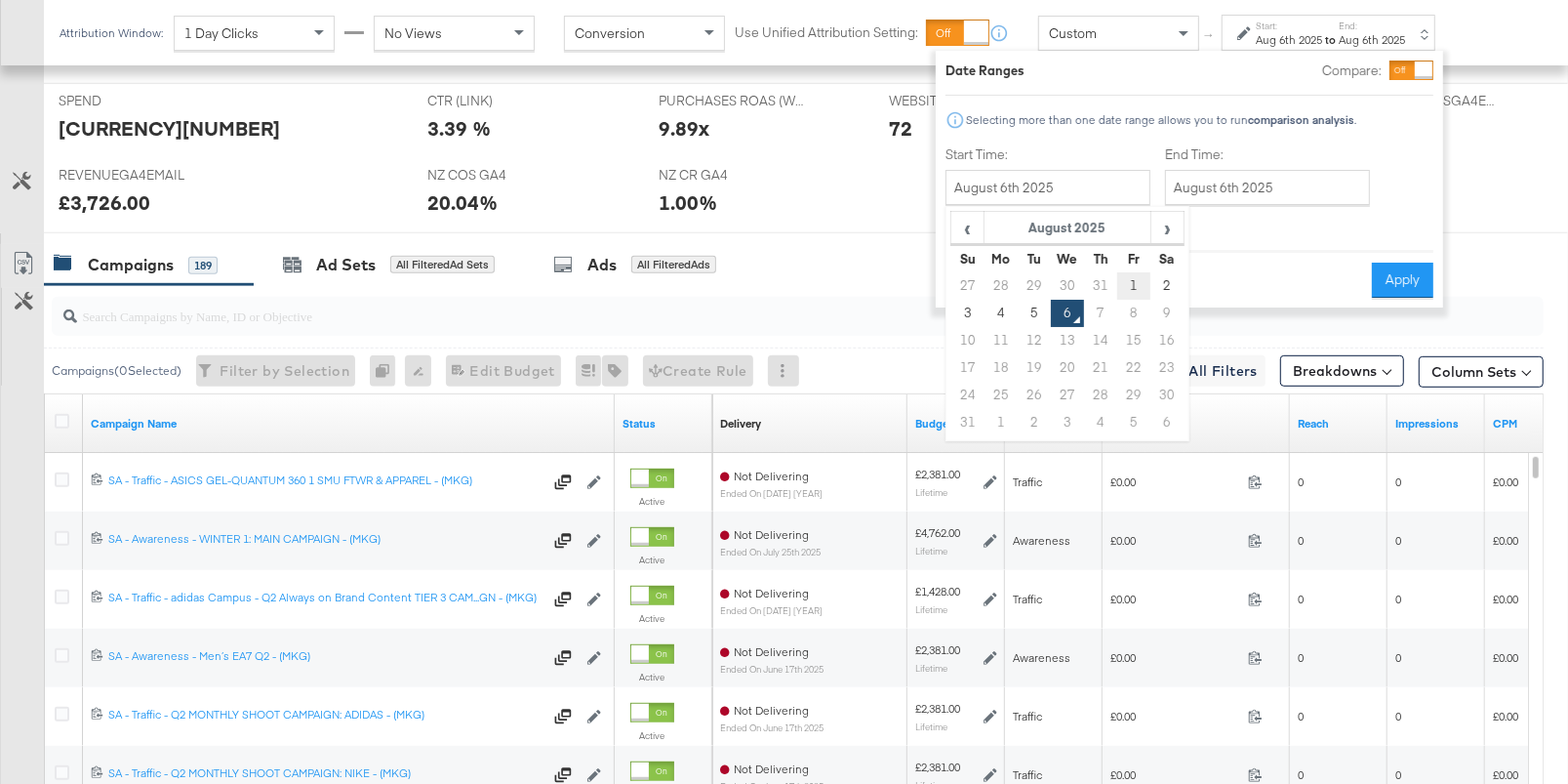 click on "1" at bounding box center (1134, 286) 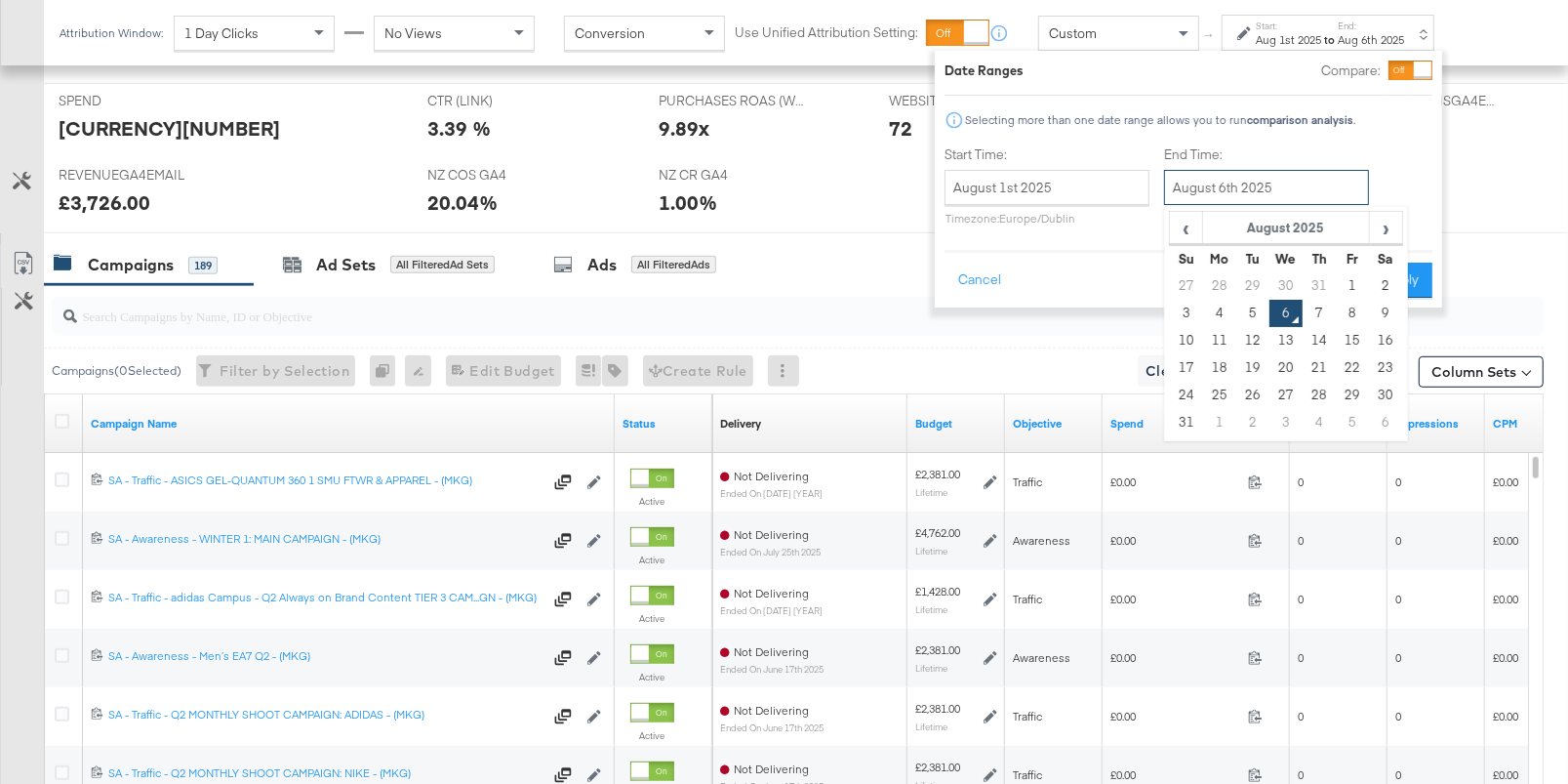 click on "August 6th 2025" at bounding box center (1266, 187) 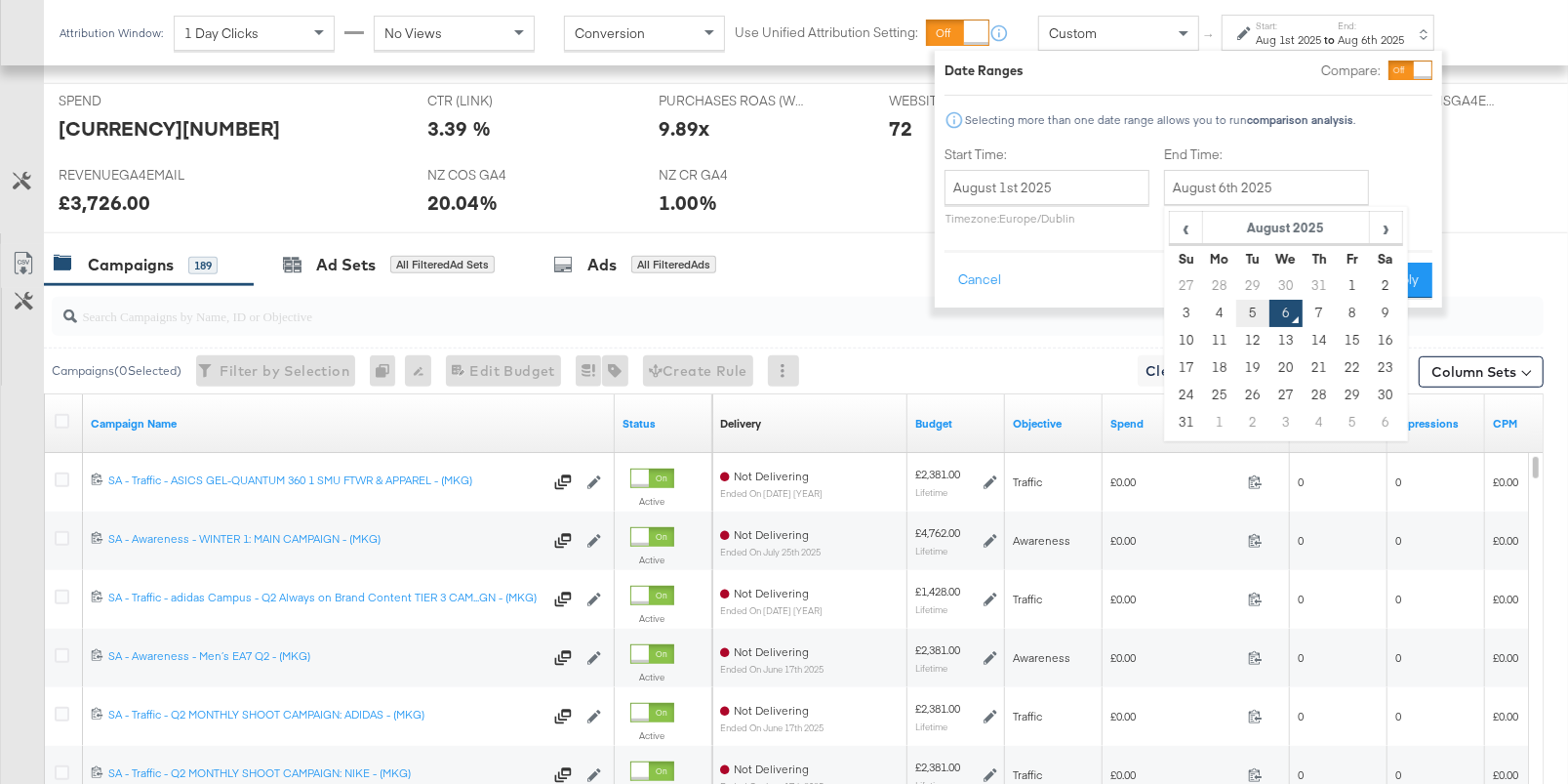 click on "5" at bounding box center [1253, 313] 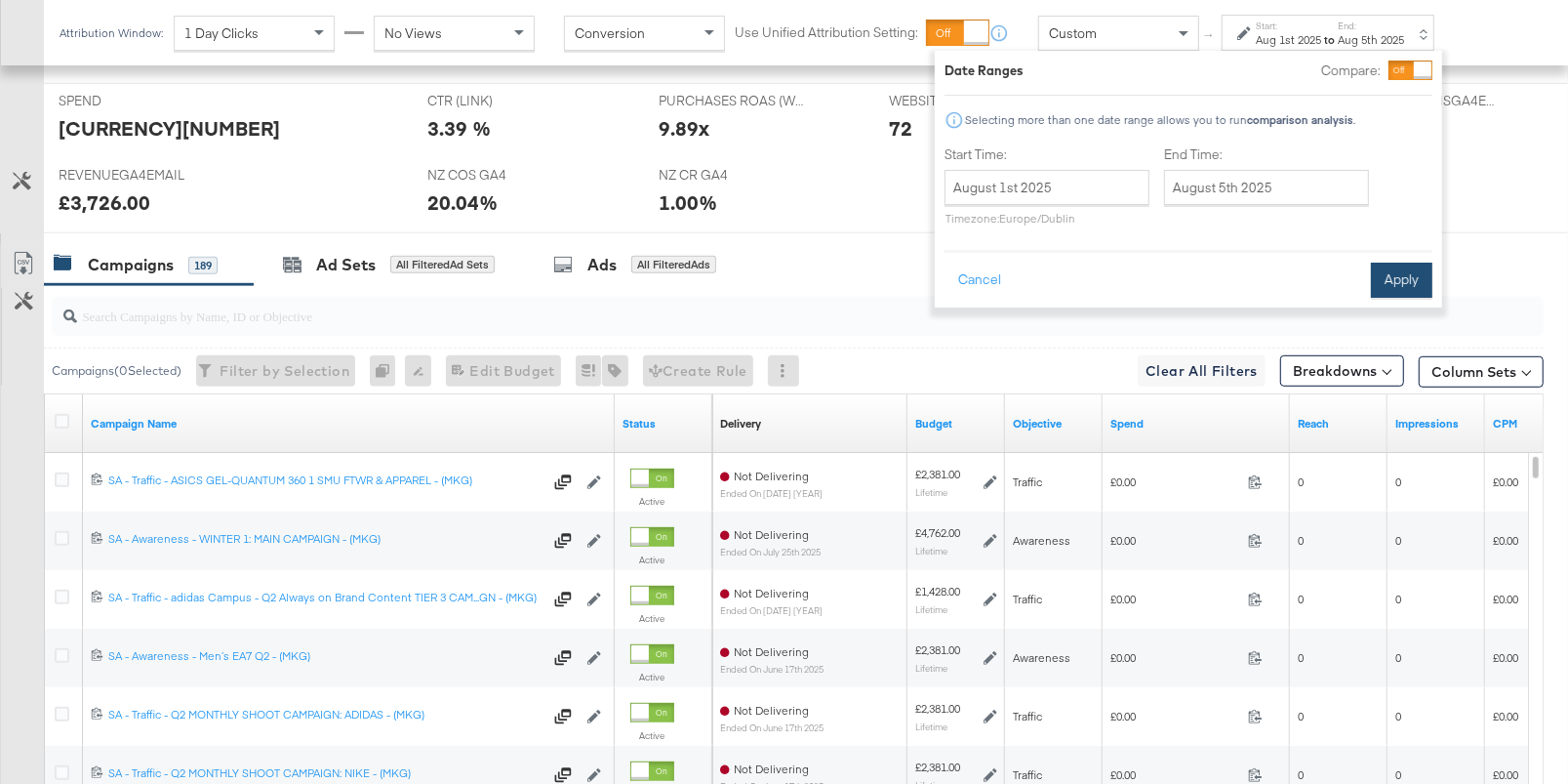 click on "Apply" at bounding box center [1401, 280] 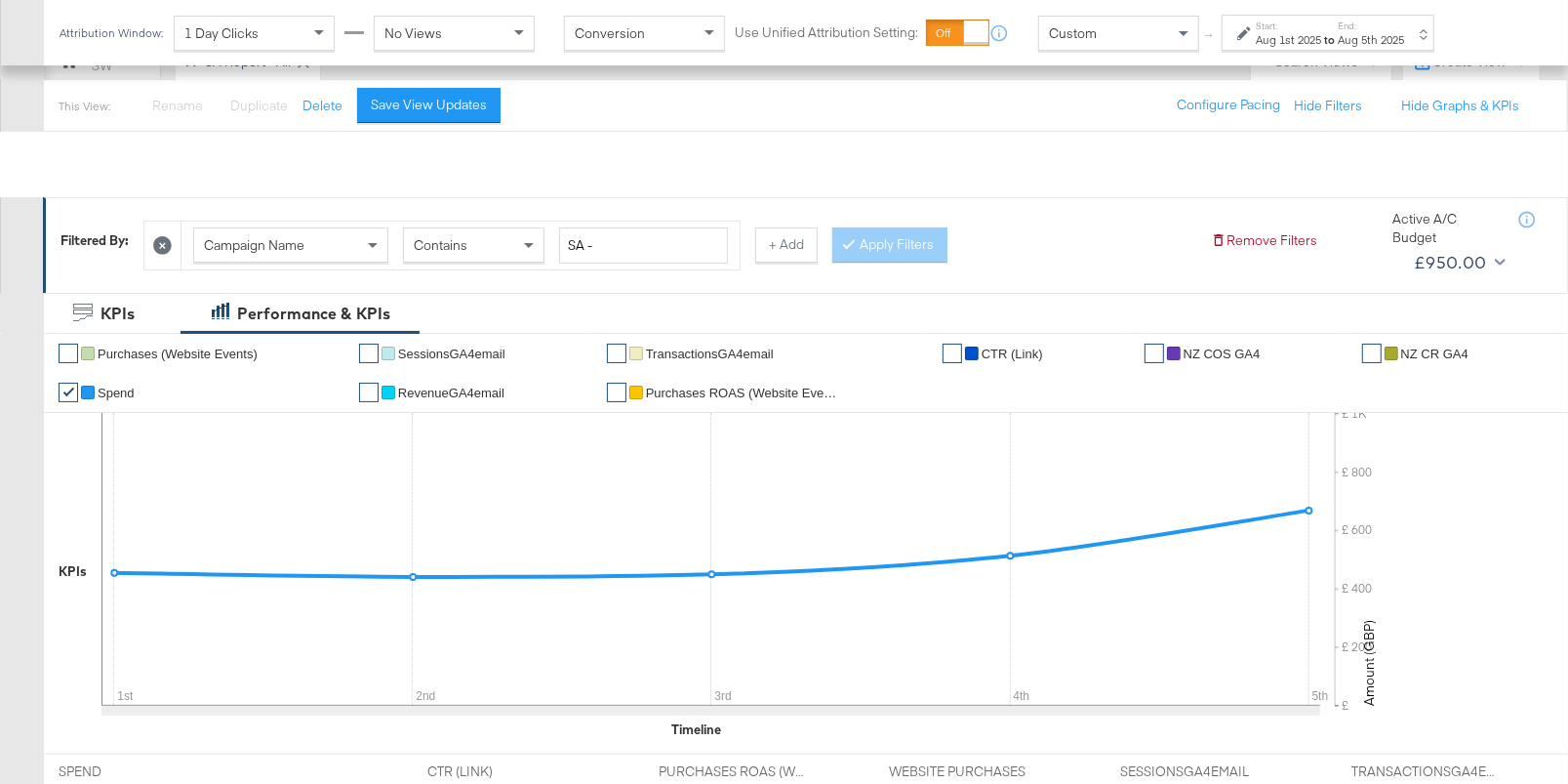scroll, scrollTop: 0, scrollLeft: 0, axis: both 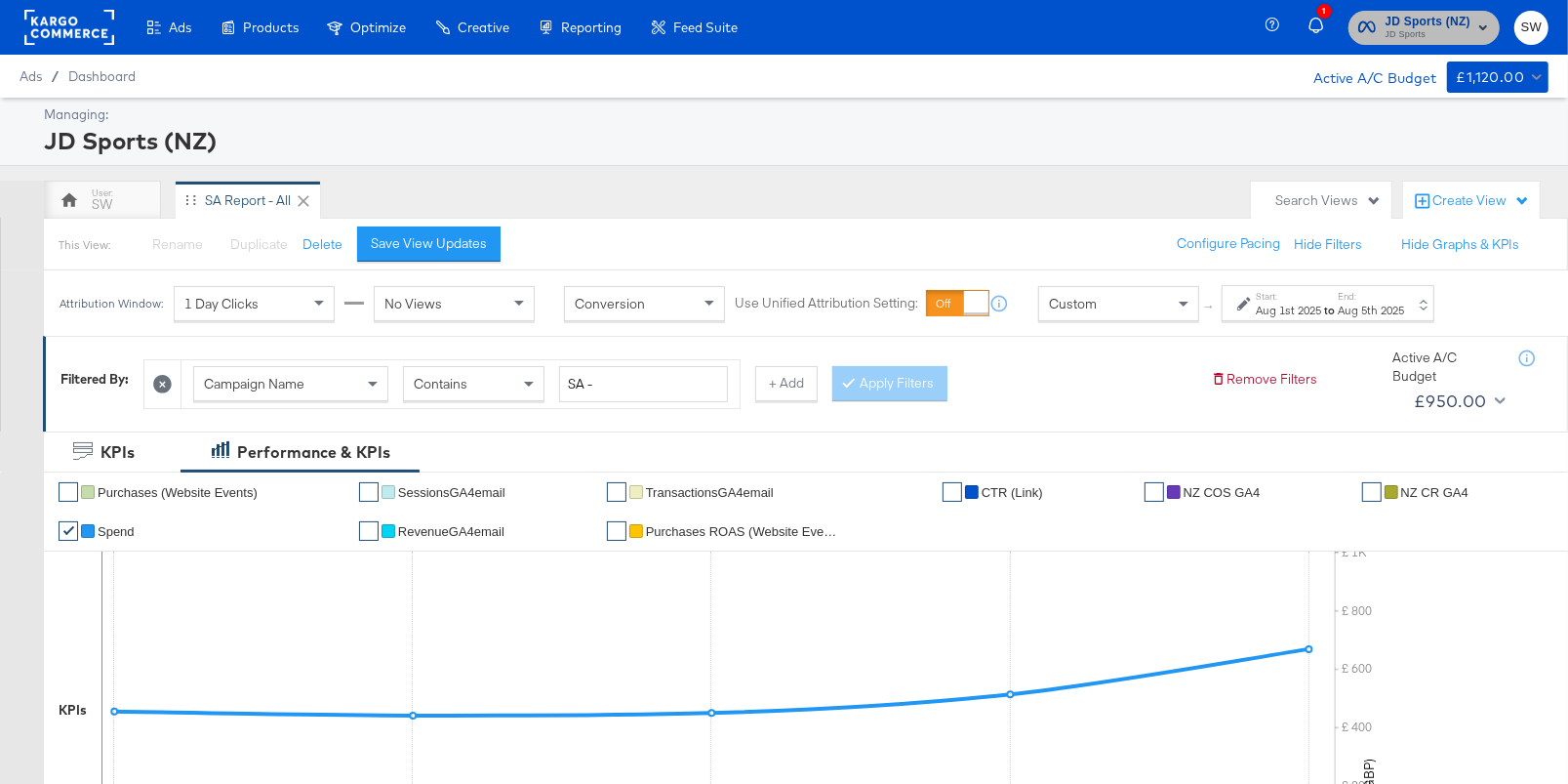 click on "JD Sports" at bounding box center (1428, 35) 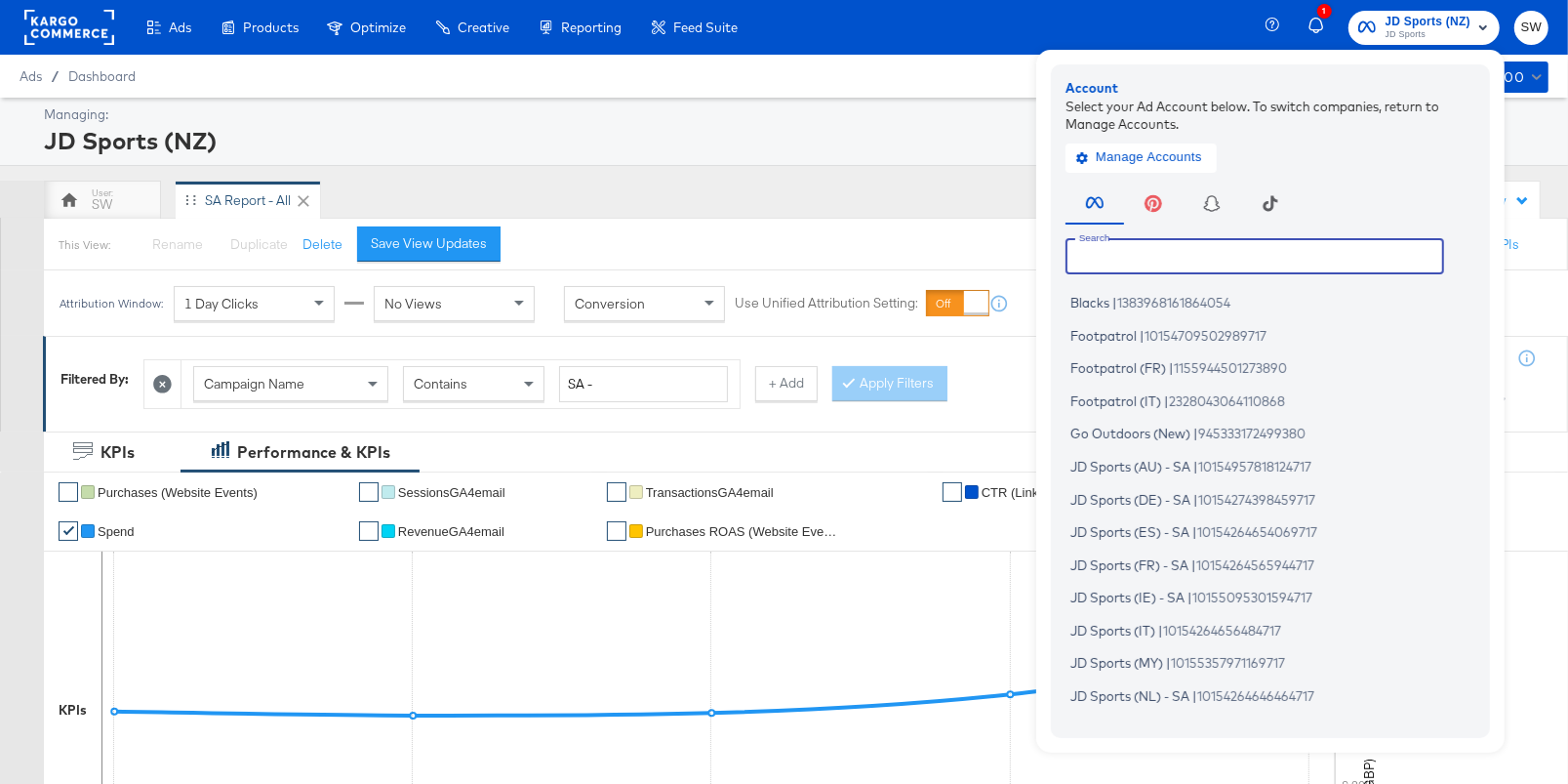 click at bounding box center (1255, 256) 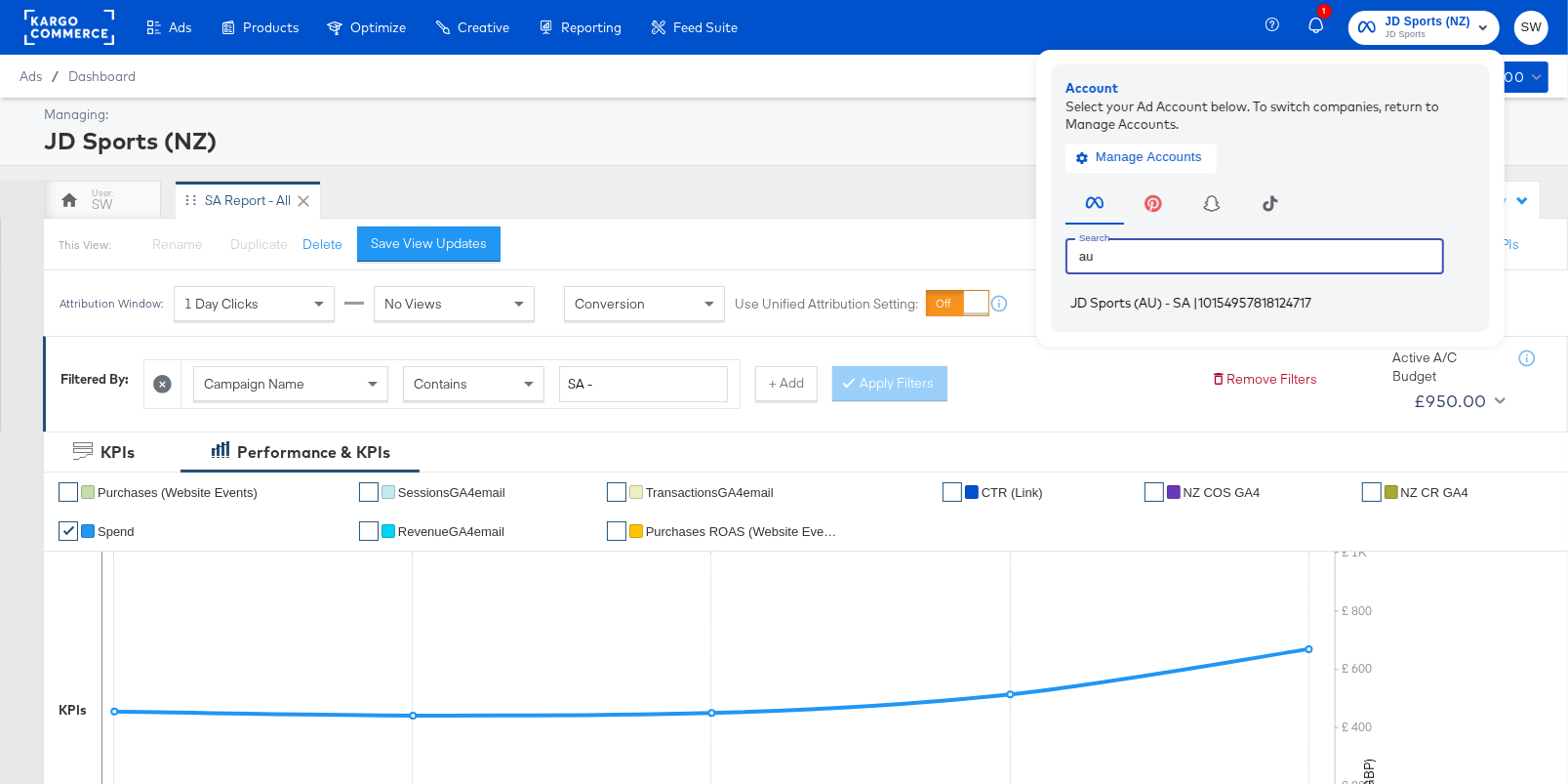 type on "au" 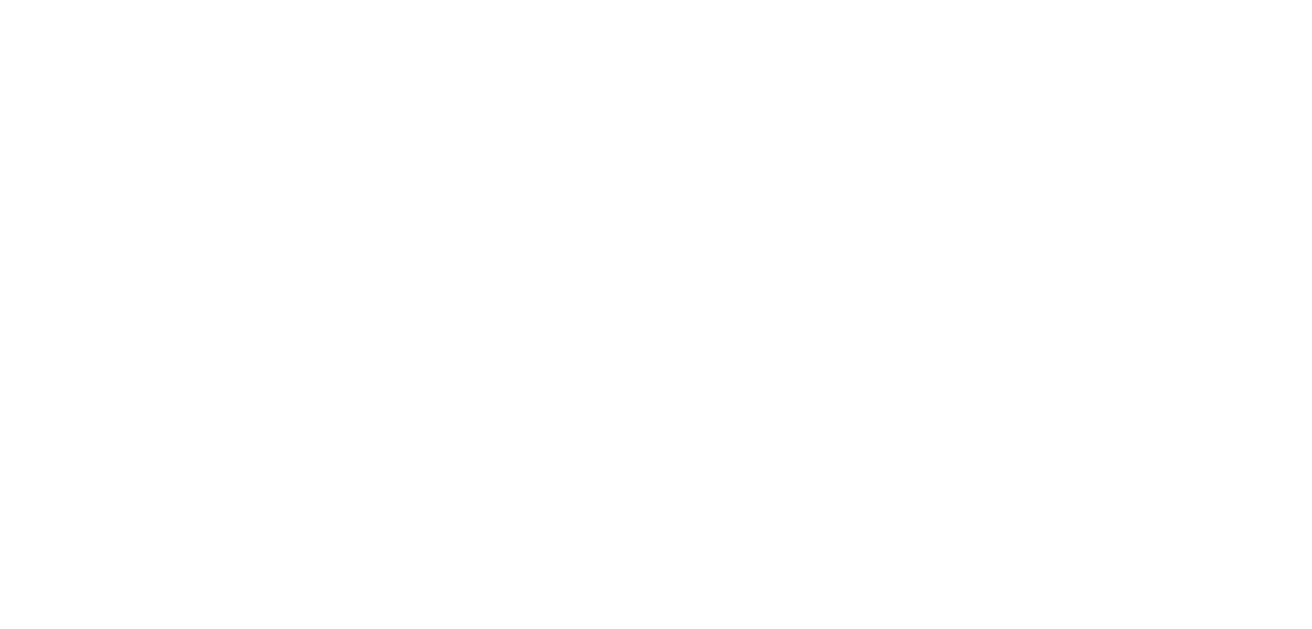 scroll, scrollTop: 0, scrollLeft: 0, axis: both 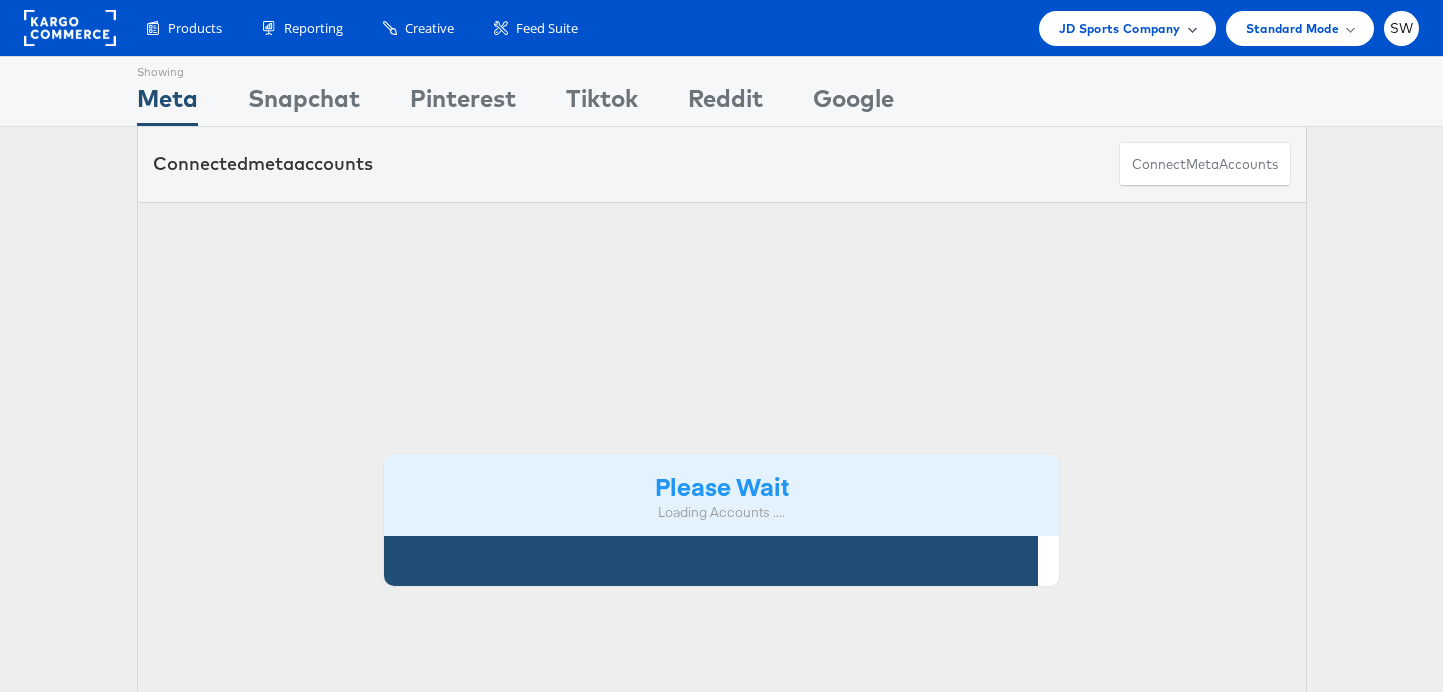 click on "JD Sports Company" at bounding box center [1120, 28] 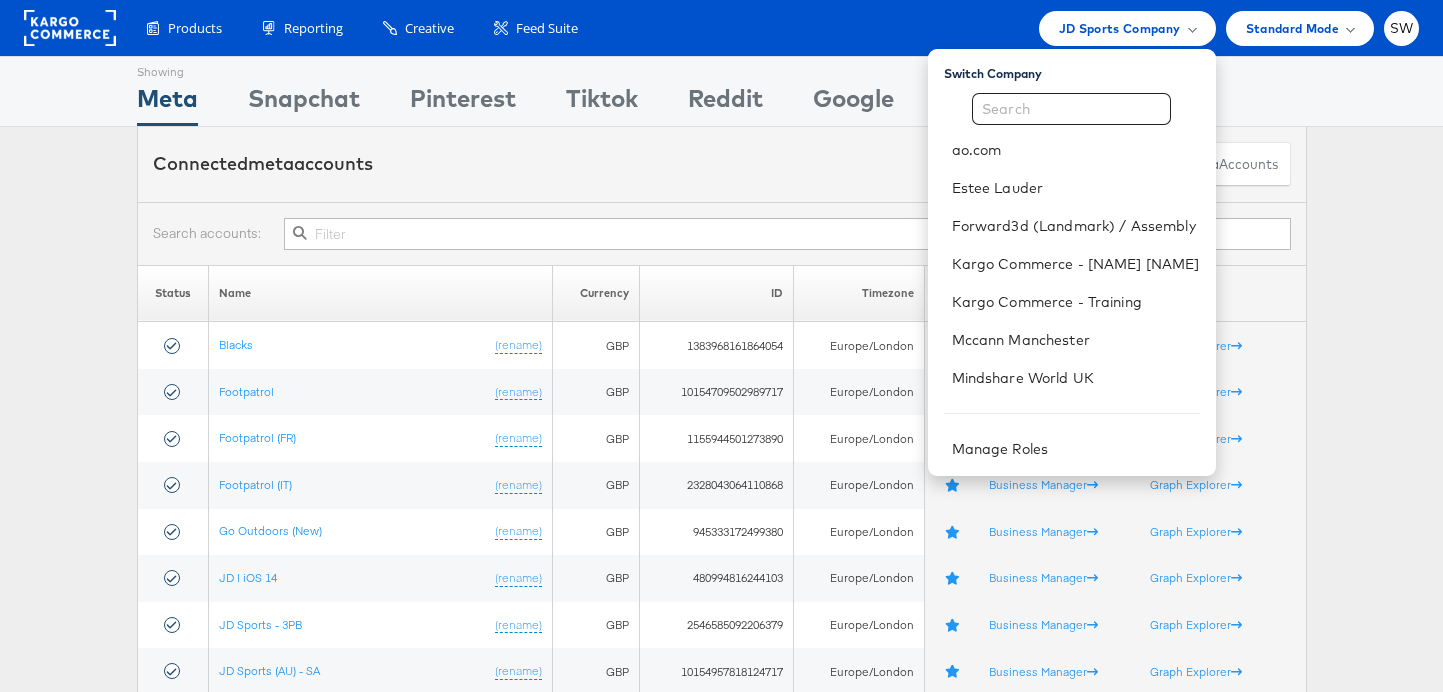 click on "Connected  meta  accounts
Connect  meta  Accounts" at bounding box center (722, 164) 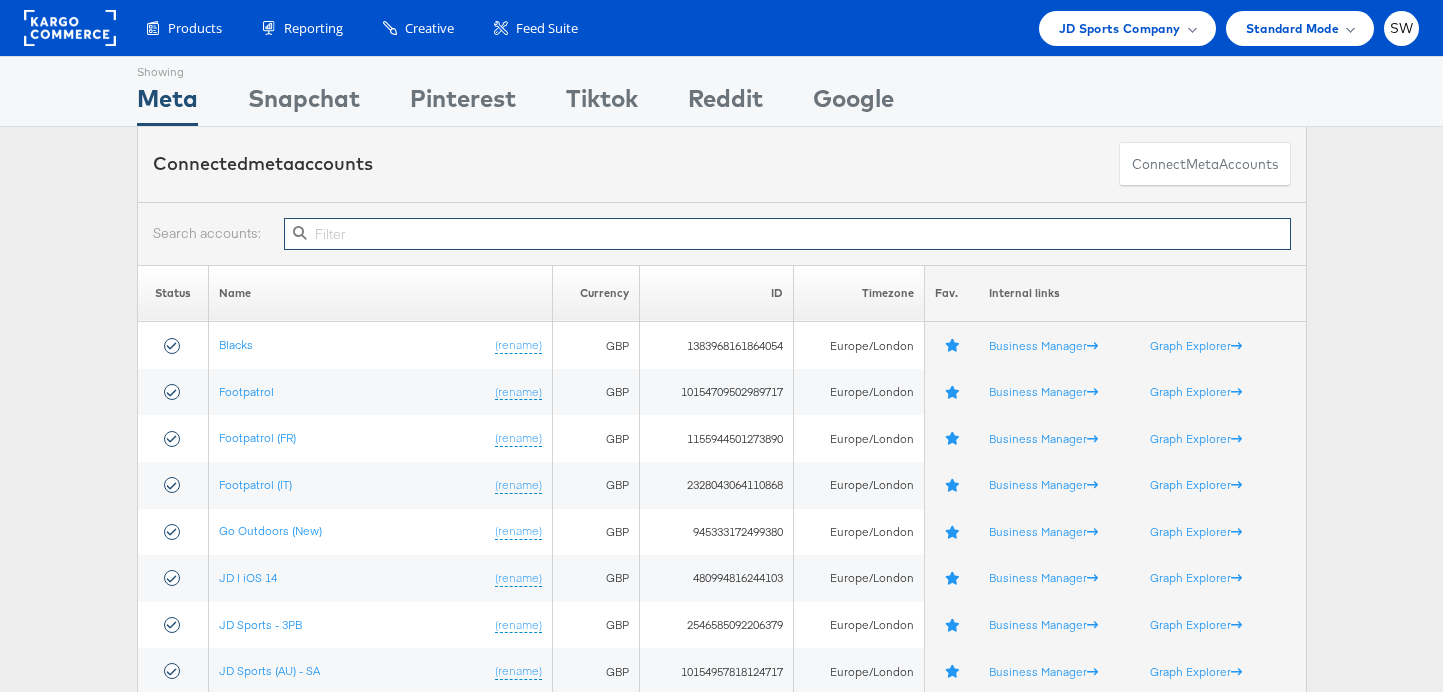 click at bounding box center (787, 234) 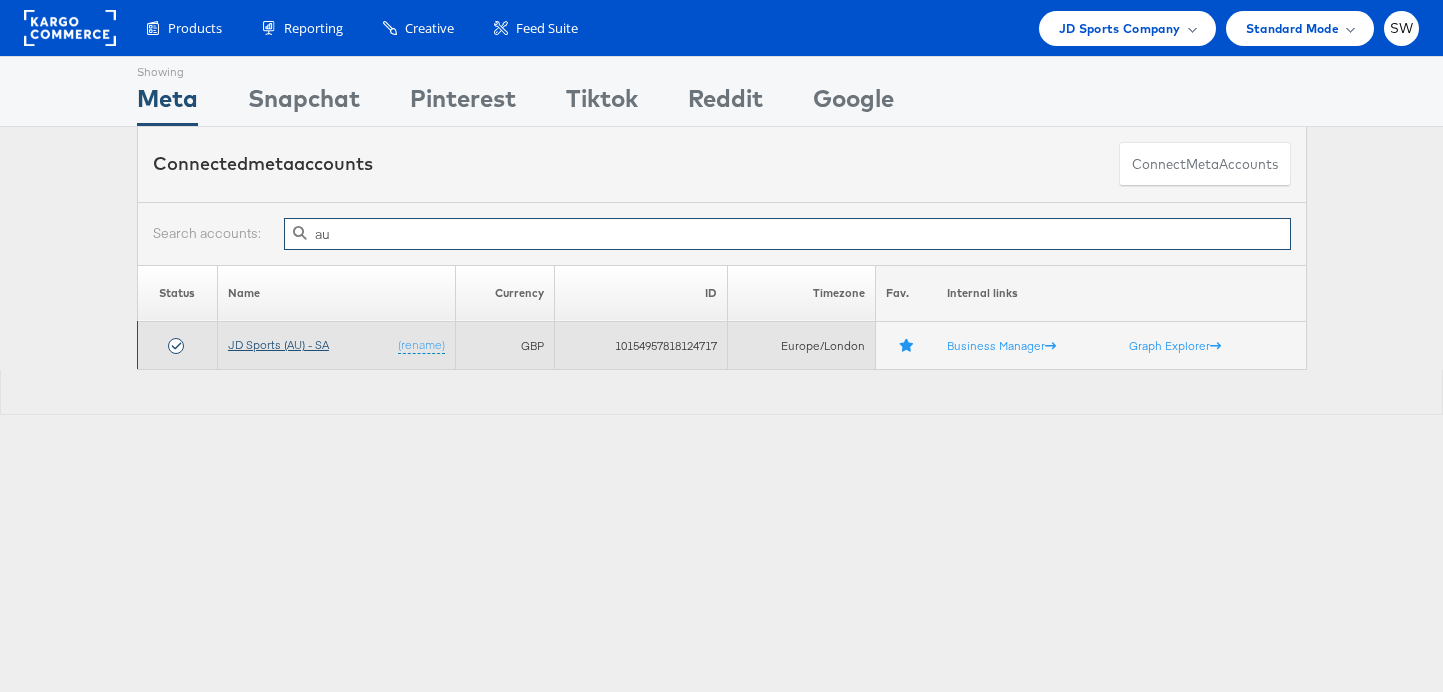 type on "au" 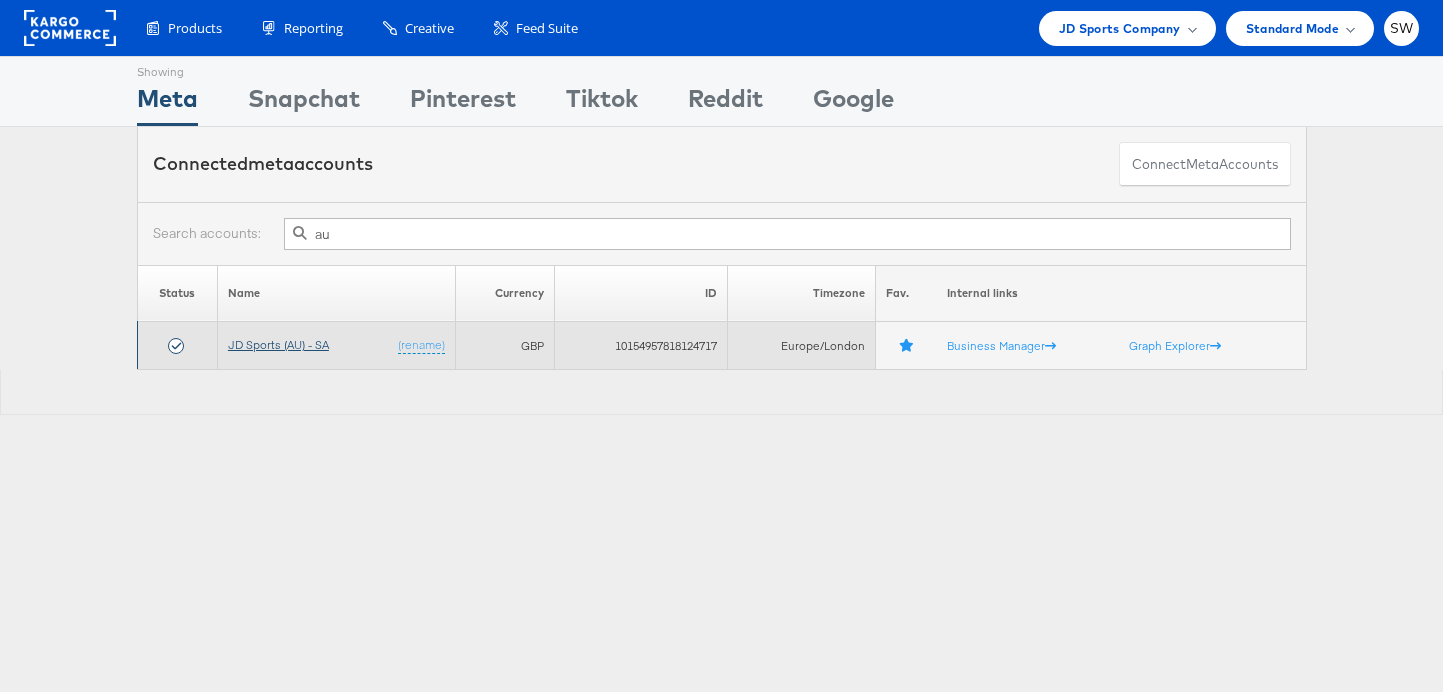 click on "JD Sports (AU) - SA" at bounding box center (278, 344) 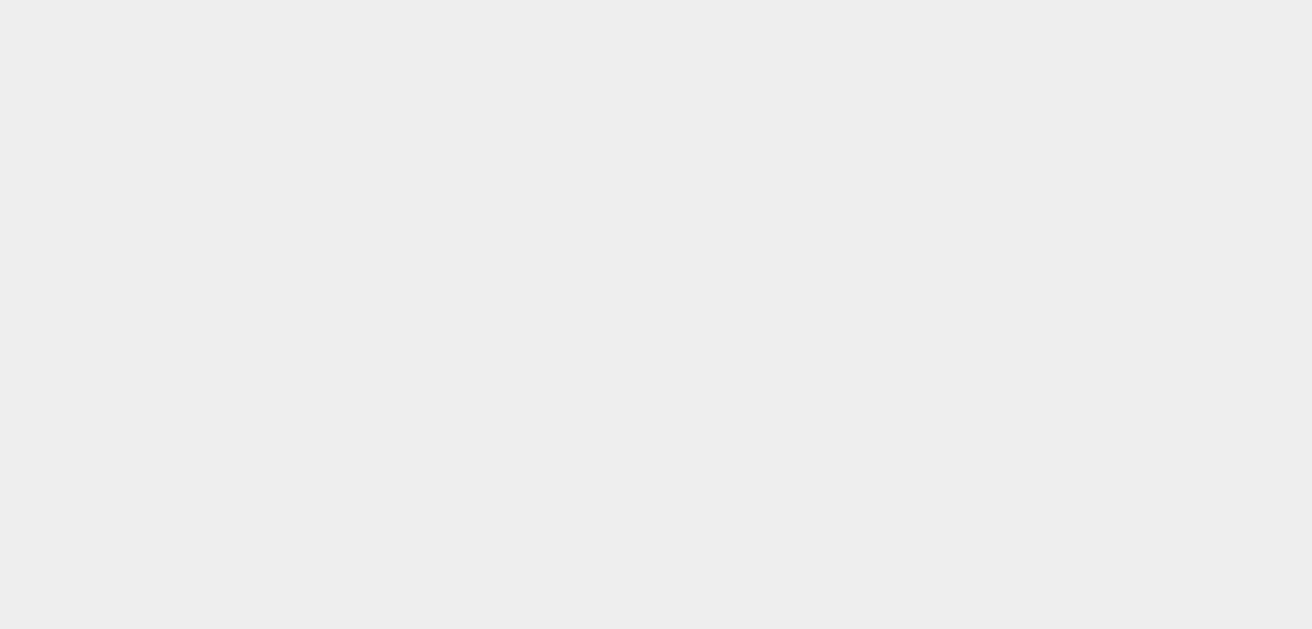 scroll, scrollTop: 0, scrollLeft: 0, axis: both 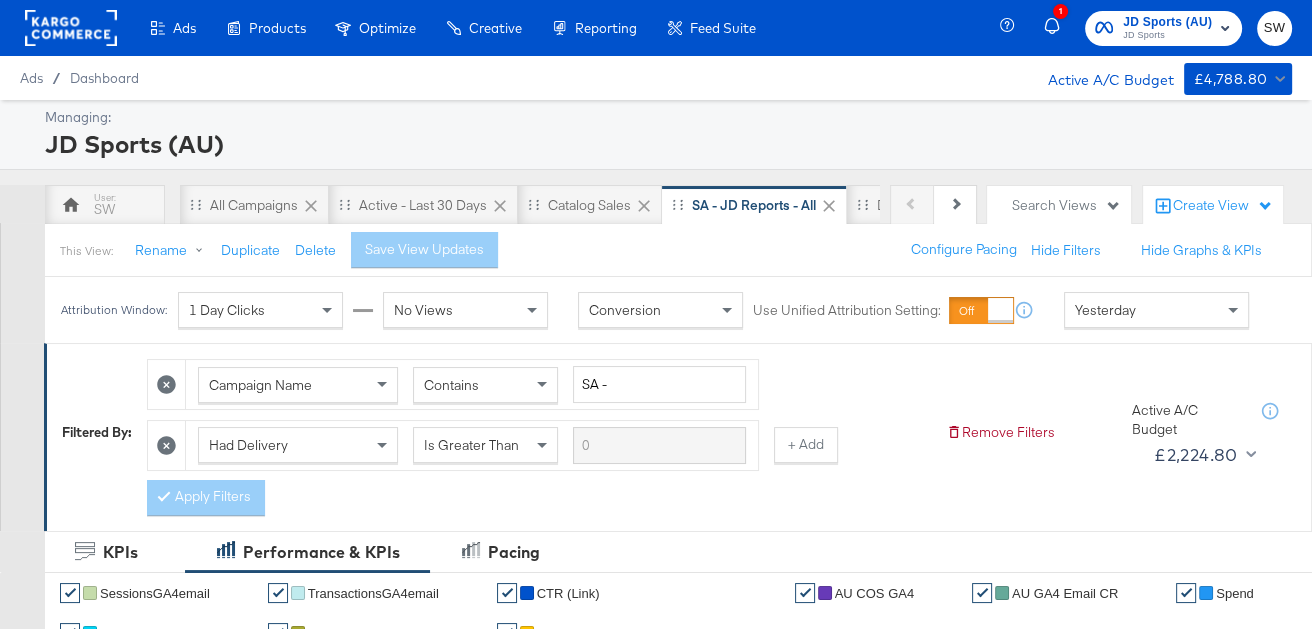 click 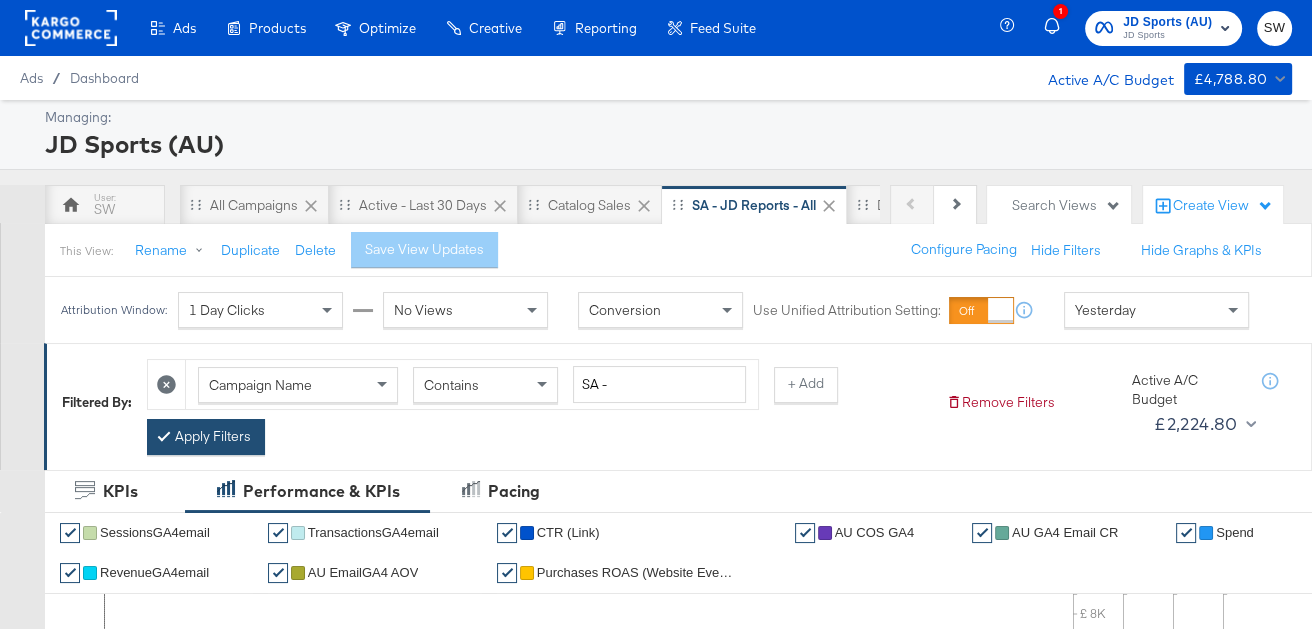 click on "Apply Filters" at bounding box center [206, 437] 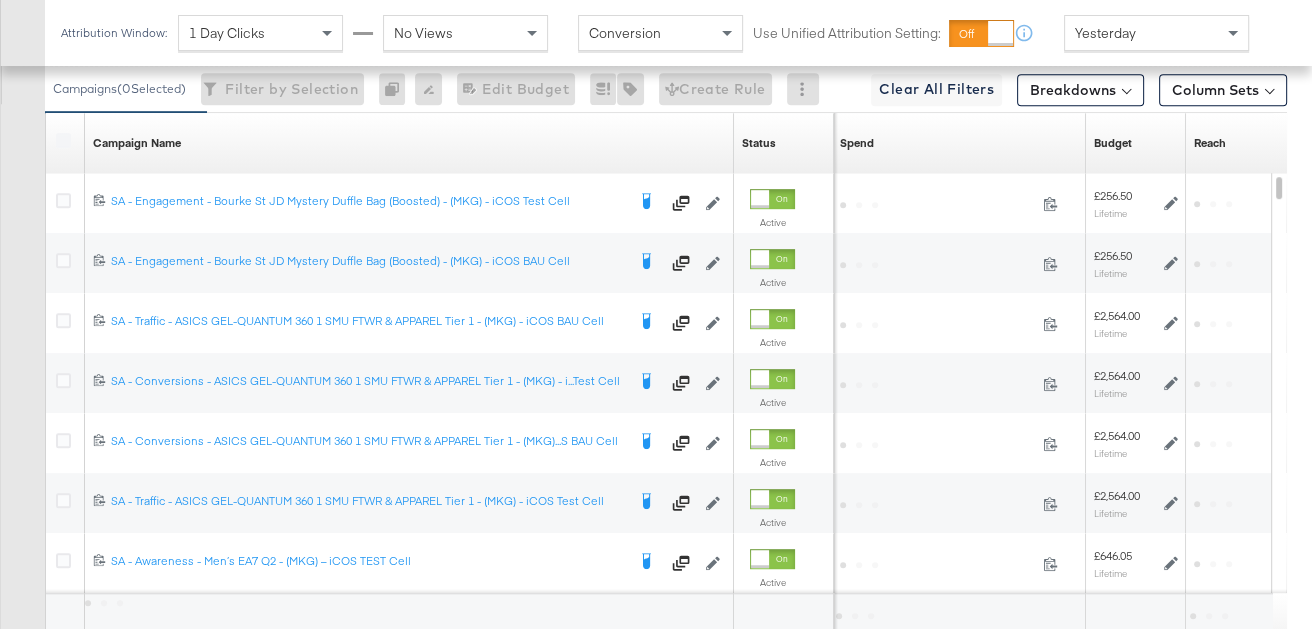 scroll, scrollTop: 1070, scrollLeft: 0, axis: vertical 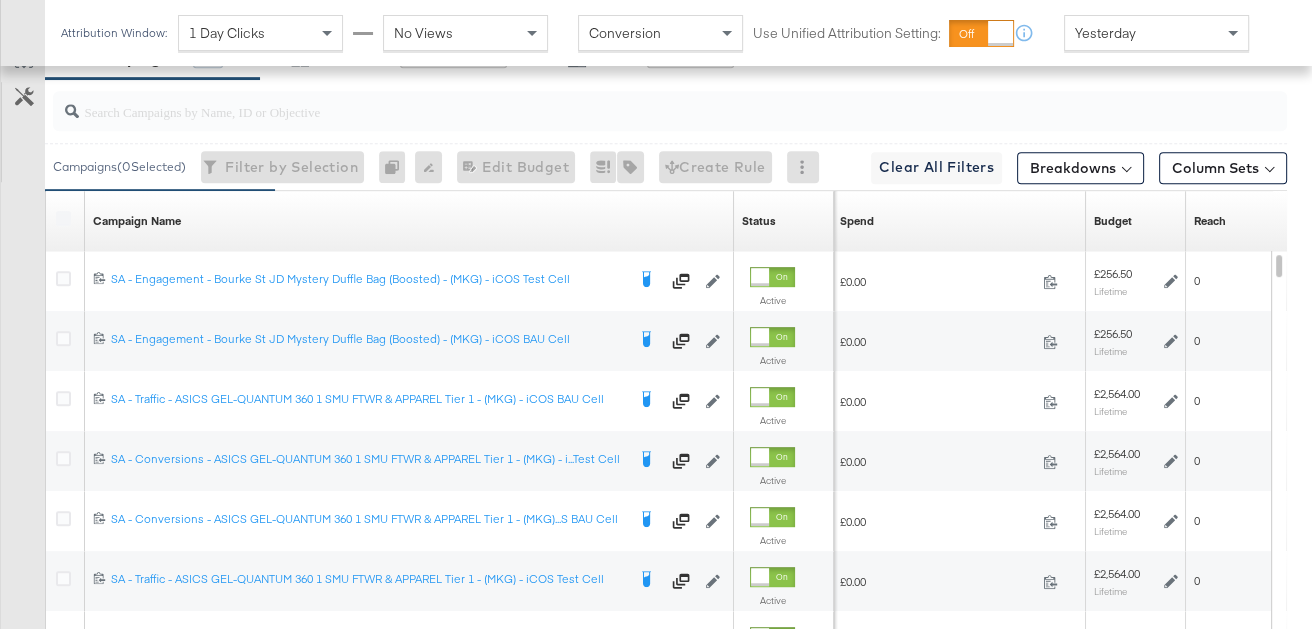 click on "Spend Sorting Unavailable" at bounding box center (959, 221) 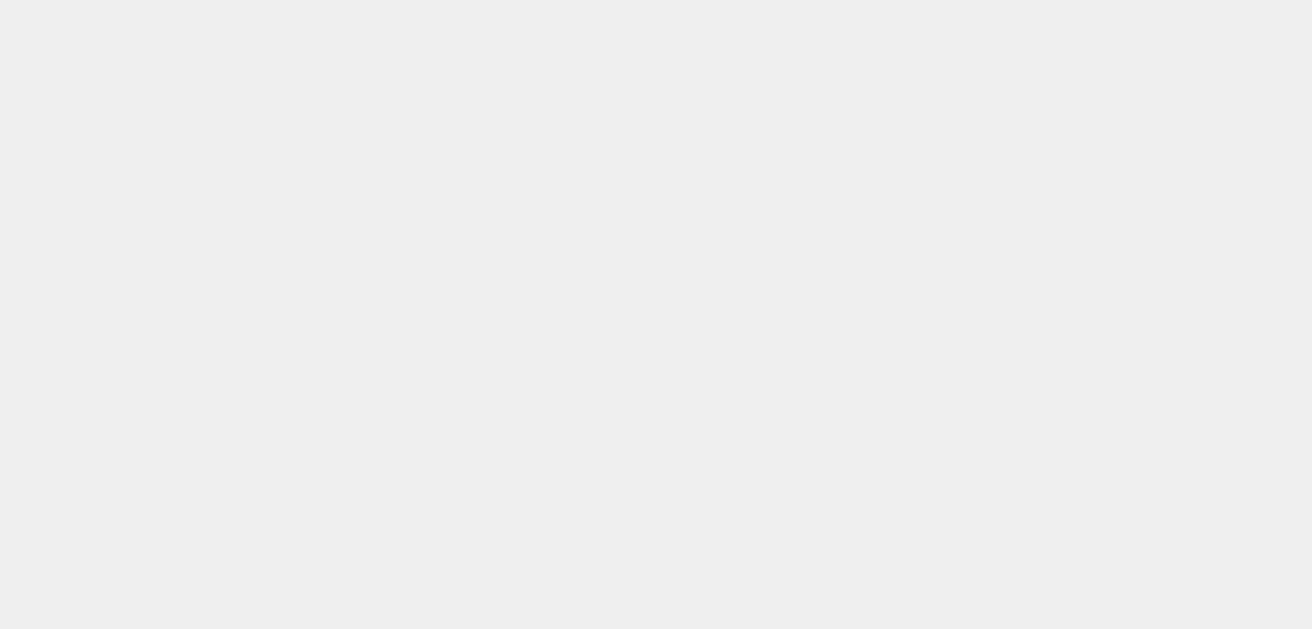 scroll, scrollTop: 0, scrollLeft: 0, axis: both 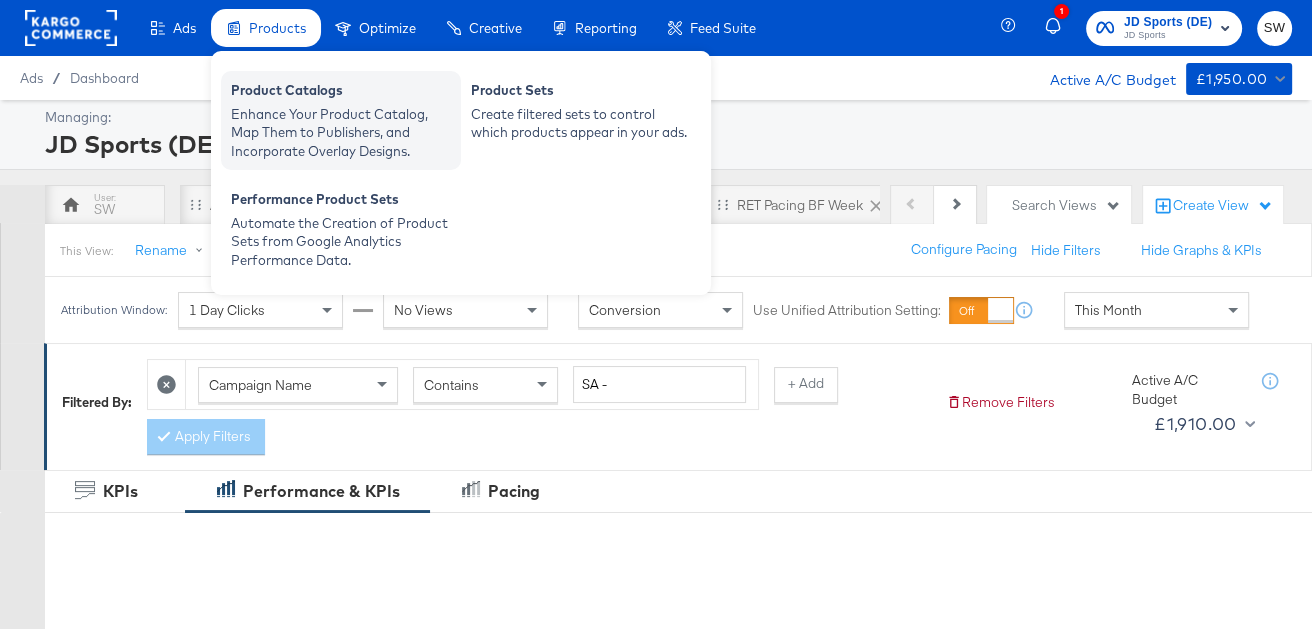 click on "Enhance Your Product Catalog, Map Them to Publishers, and Incorporate Overlay Designs." at bounding box center (341, 133) 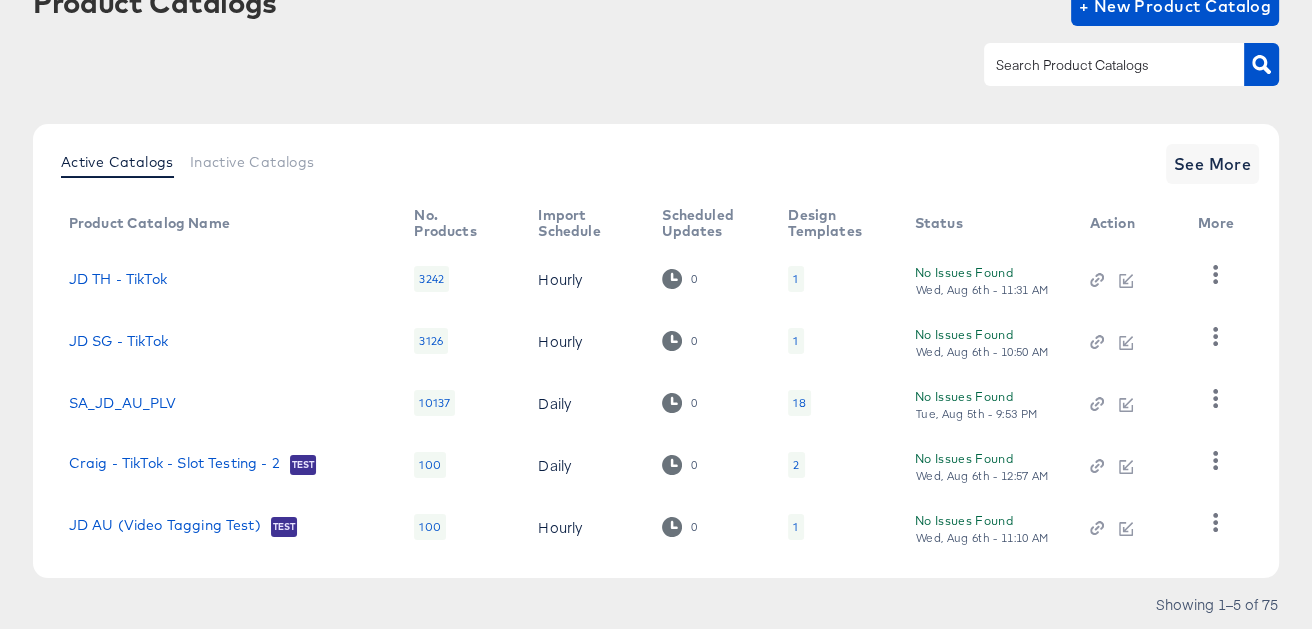 scroll, scrollTop: 195, scrollLeft: 0, axis: vertical 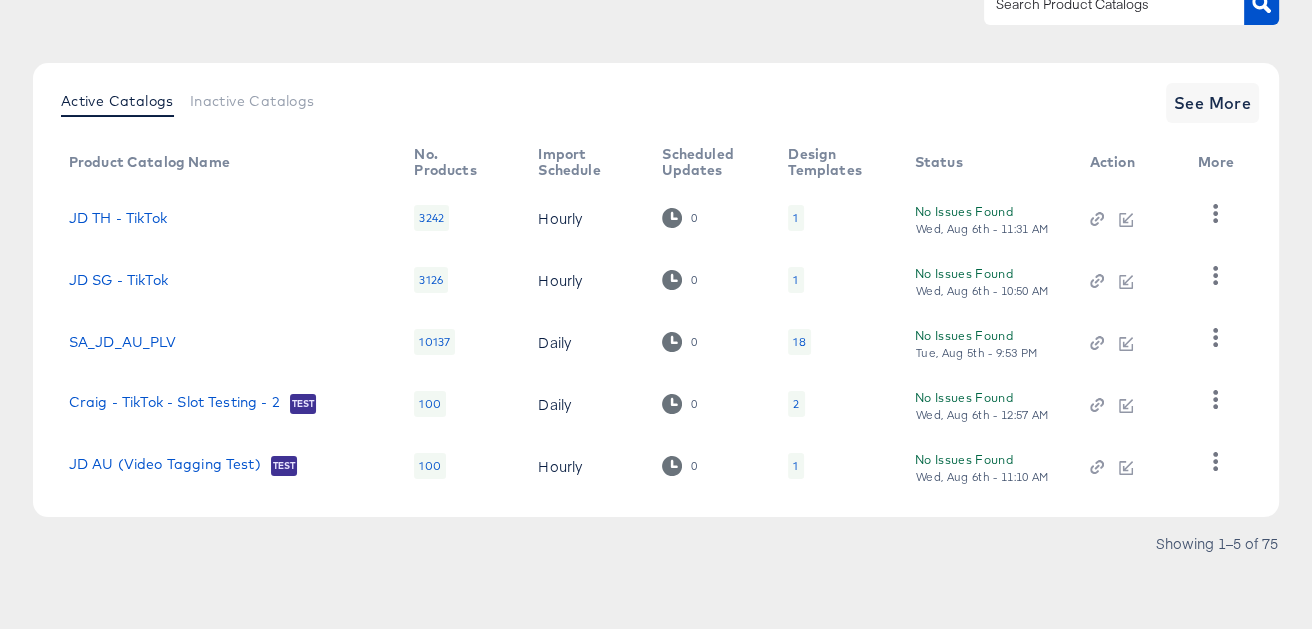 click at bounding box center (1098, 4) 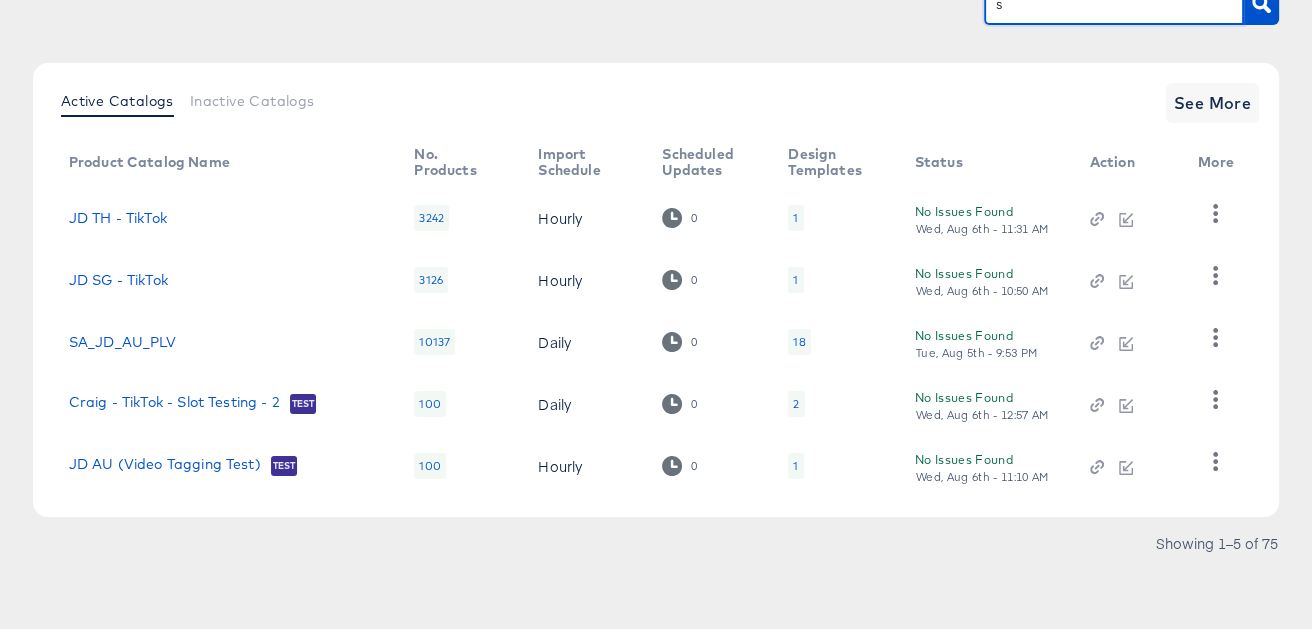 scroll, scrollTop: 193, scrollLeft: 0, axis: vertical 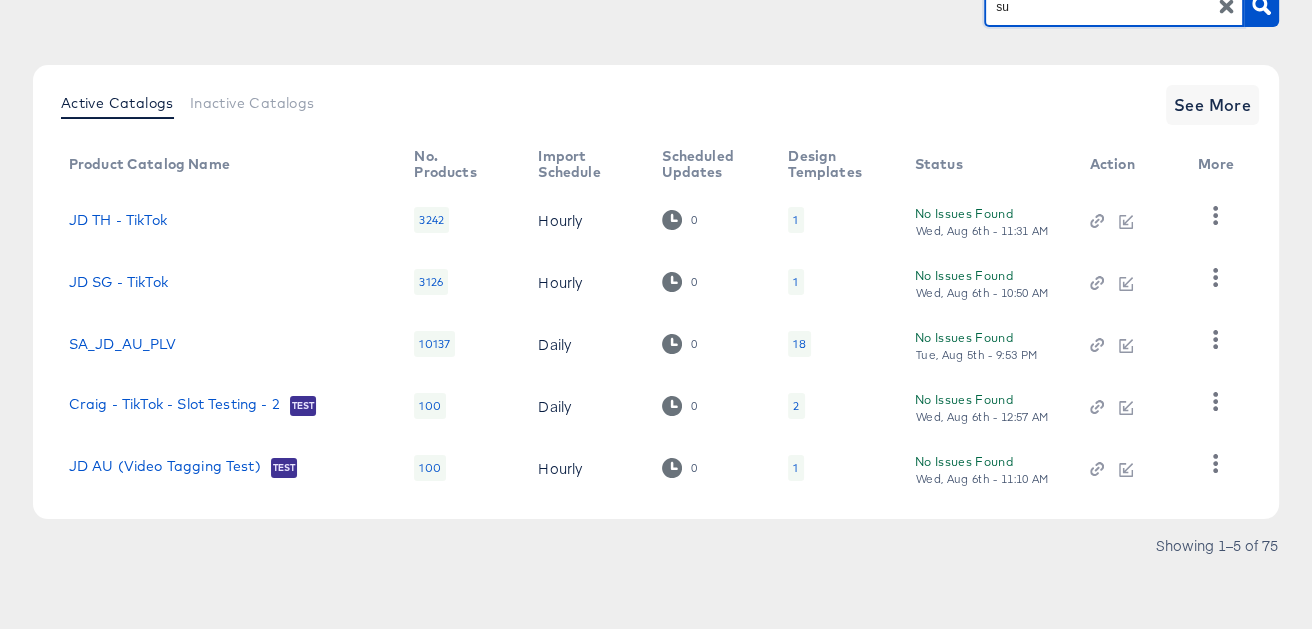 type on "s" 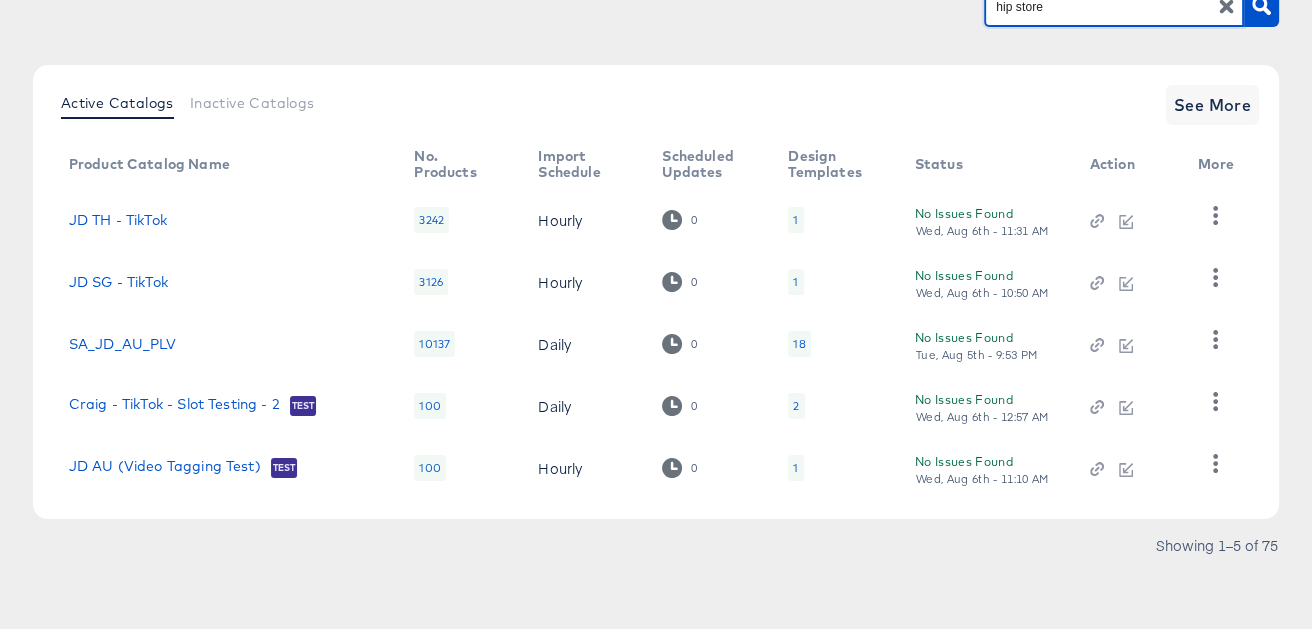 type on "hip store" 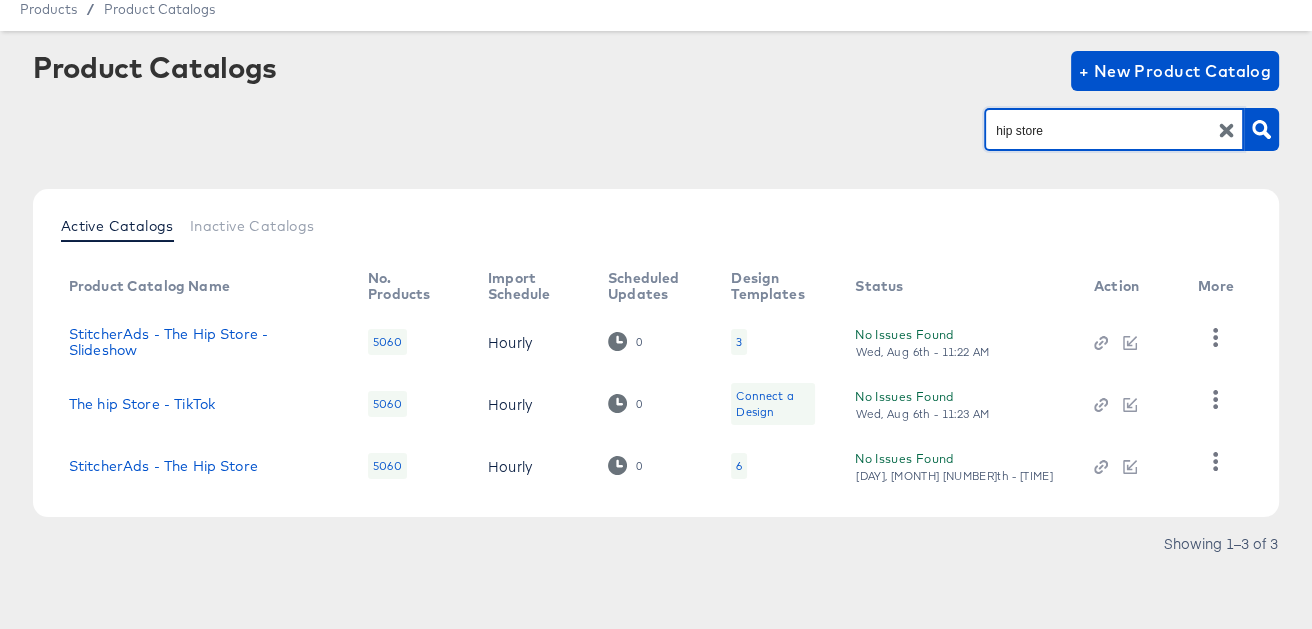 scroll, scrollTop: 67, scrollLeft: 0, axis: vertical 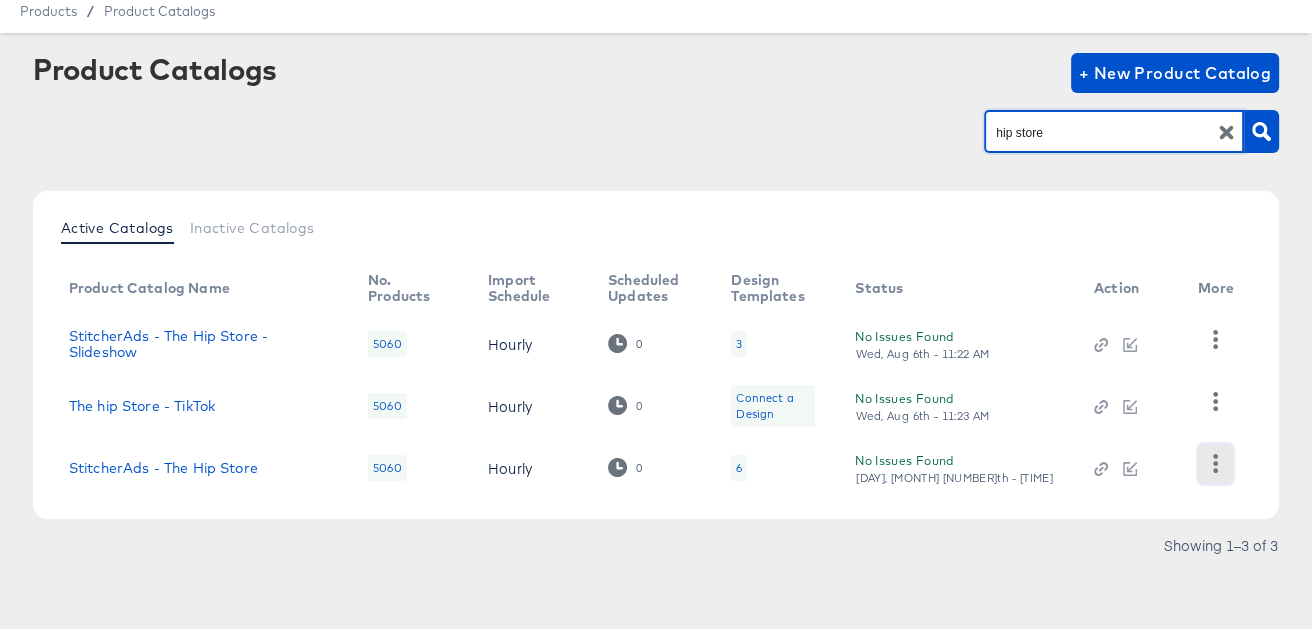 click 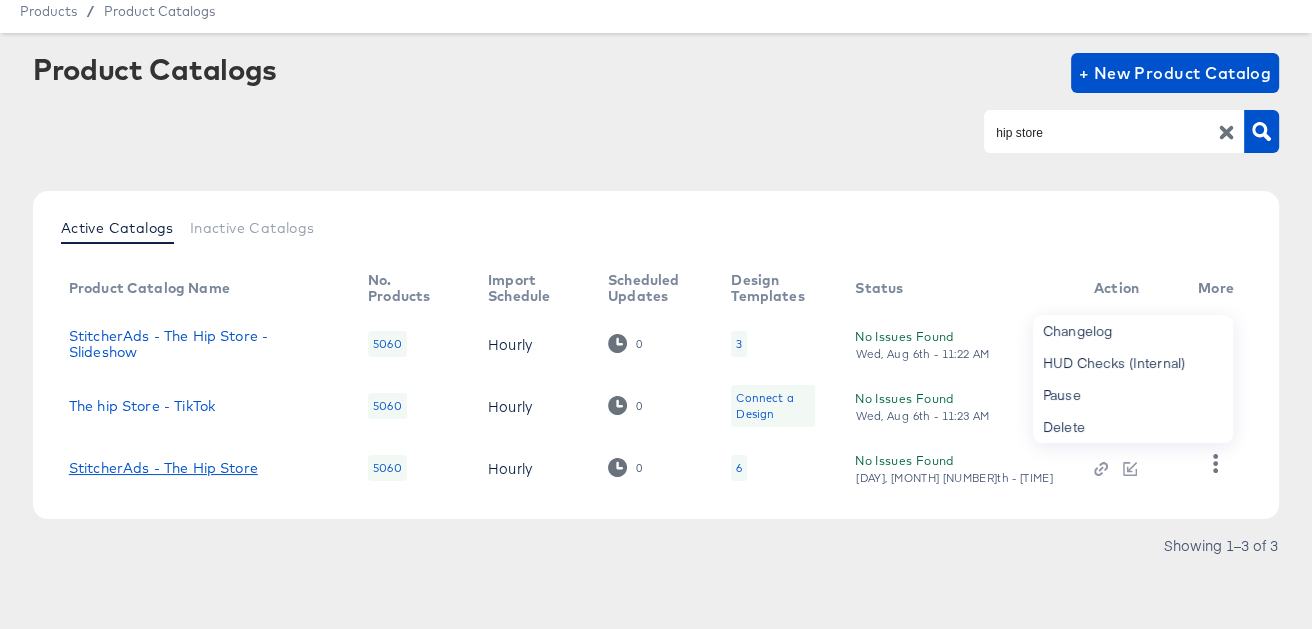 click on "StitcherAds - The Hip Store" at bounding box center (163, 468) 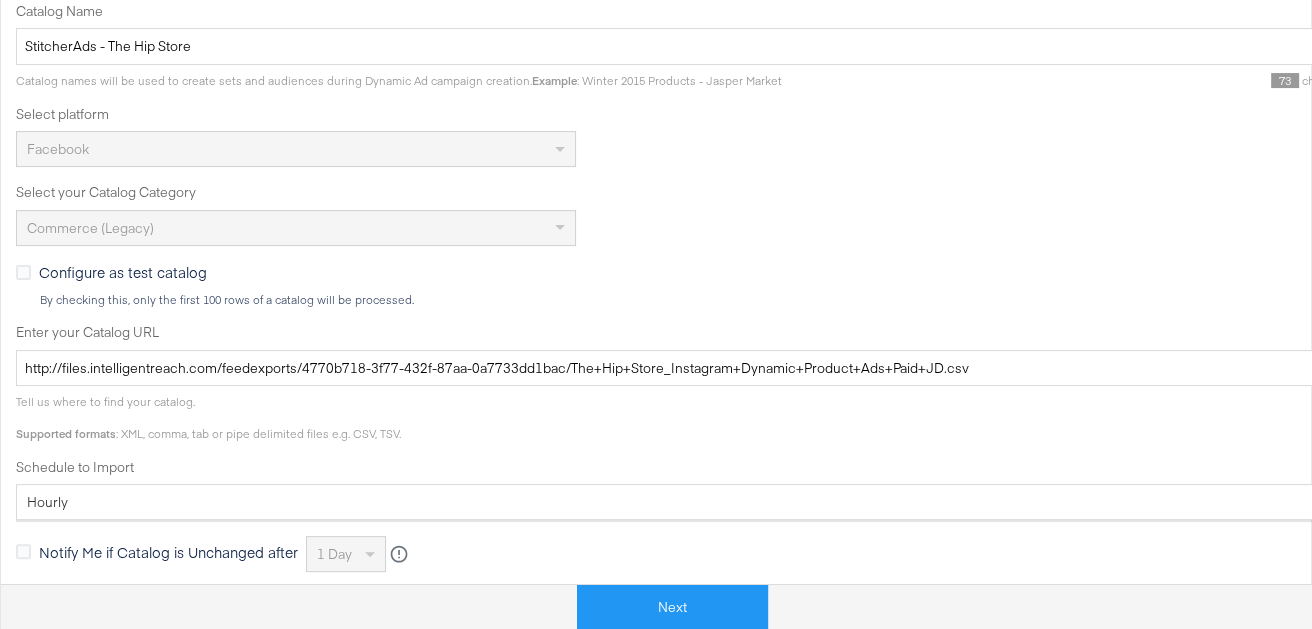 scroll, scrollTop: 432, scrollLeft: 0, axis: vertical 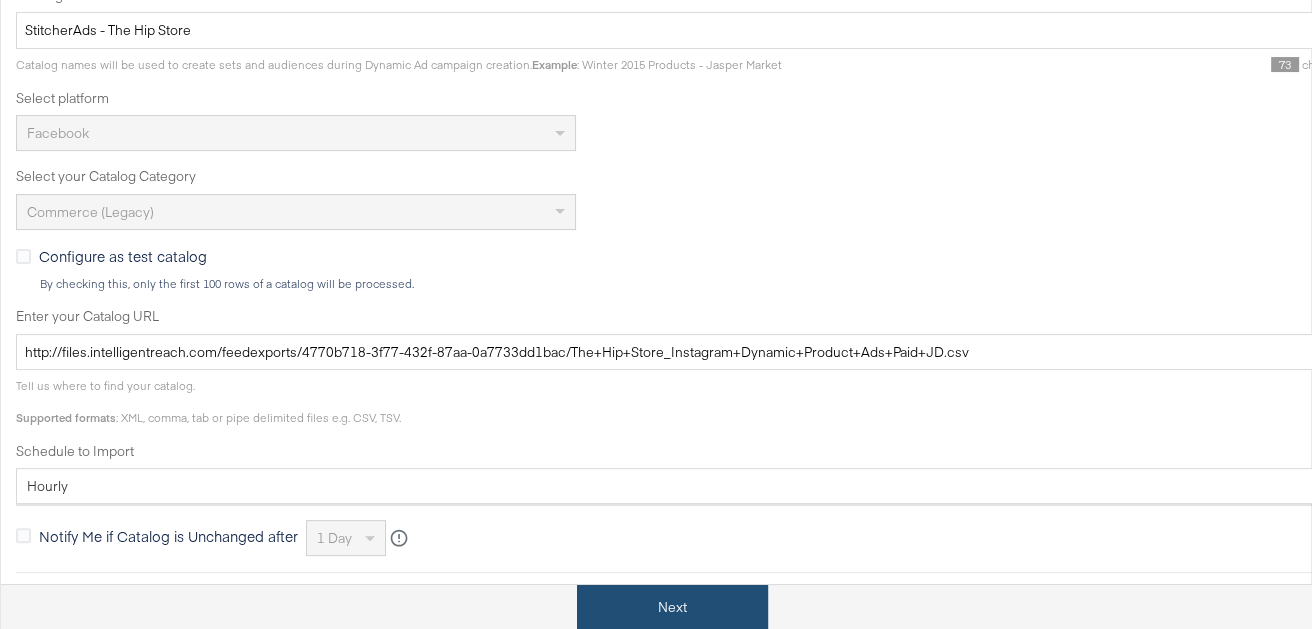 click on "Next" at bounding box center [672, 607] 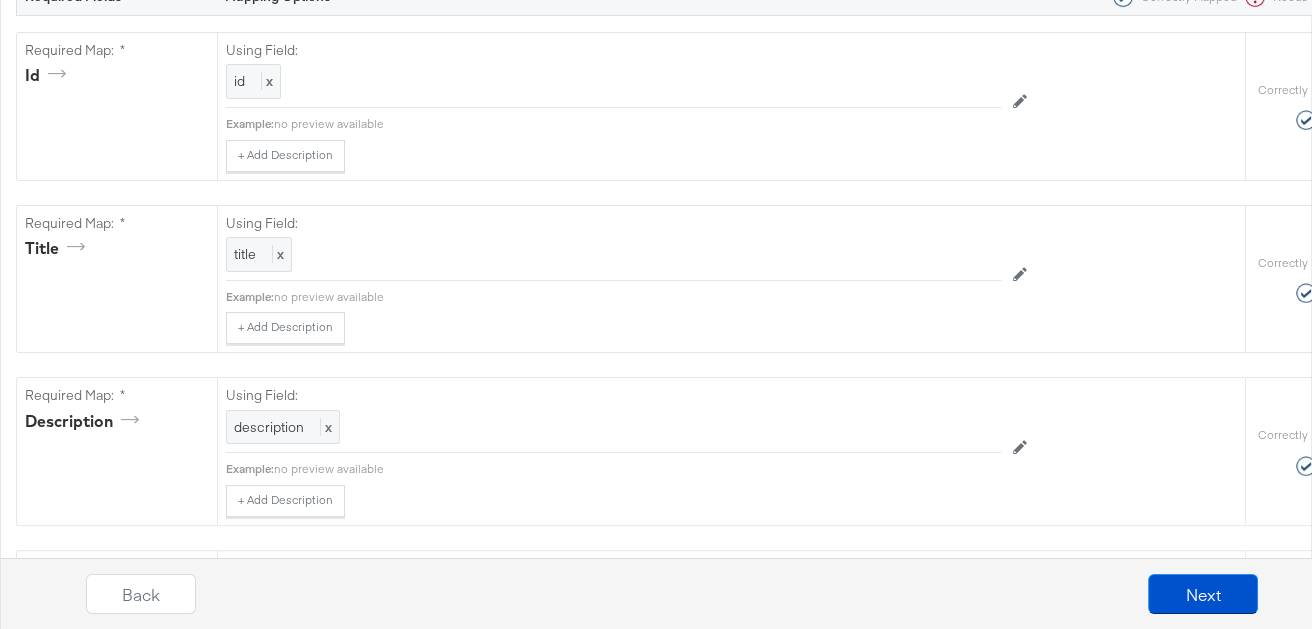 scroll, scrollTop: 0, scrollLeft: 0, axis: both 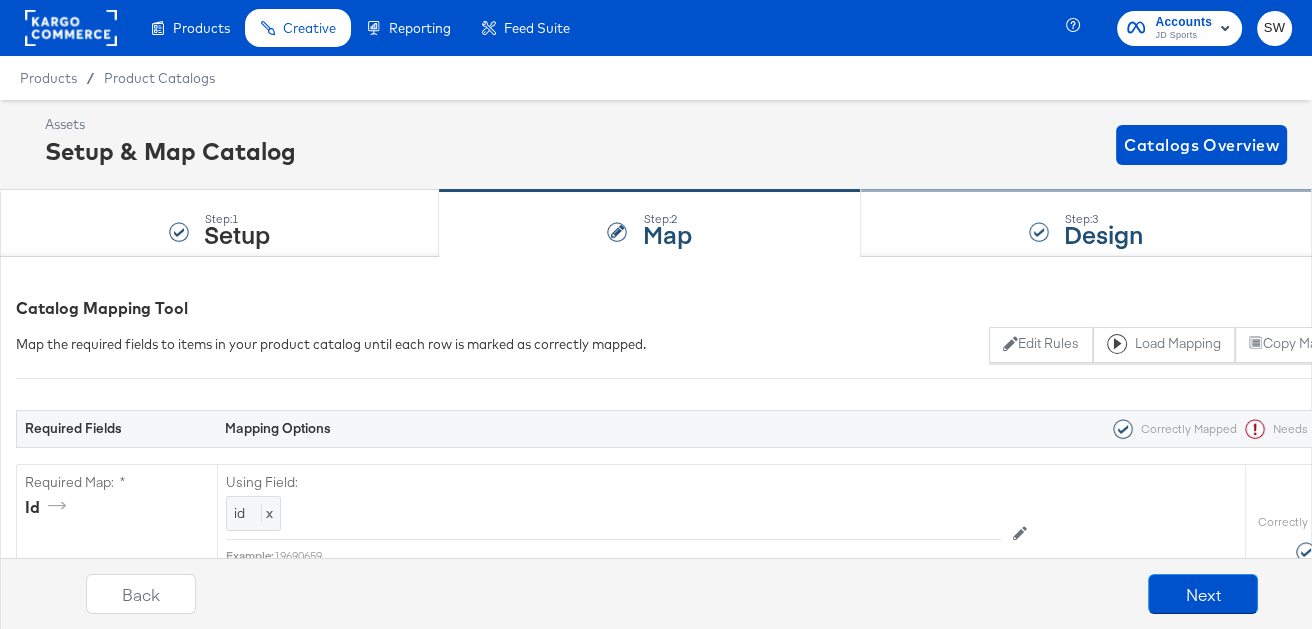 click on "Design" at bounding box center (1103, 233) 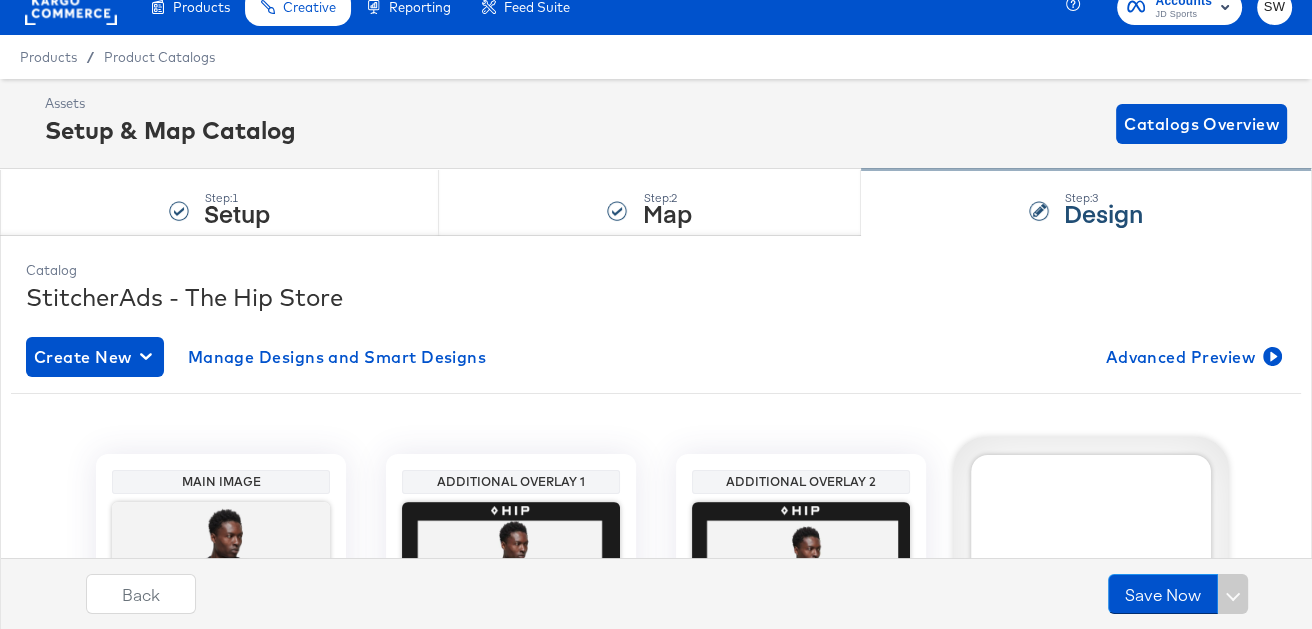 scroll, scrollTop: 0, scrollLeft: 0, axis: both 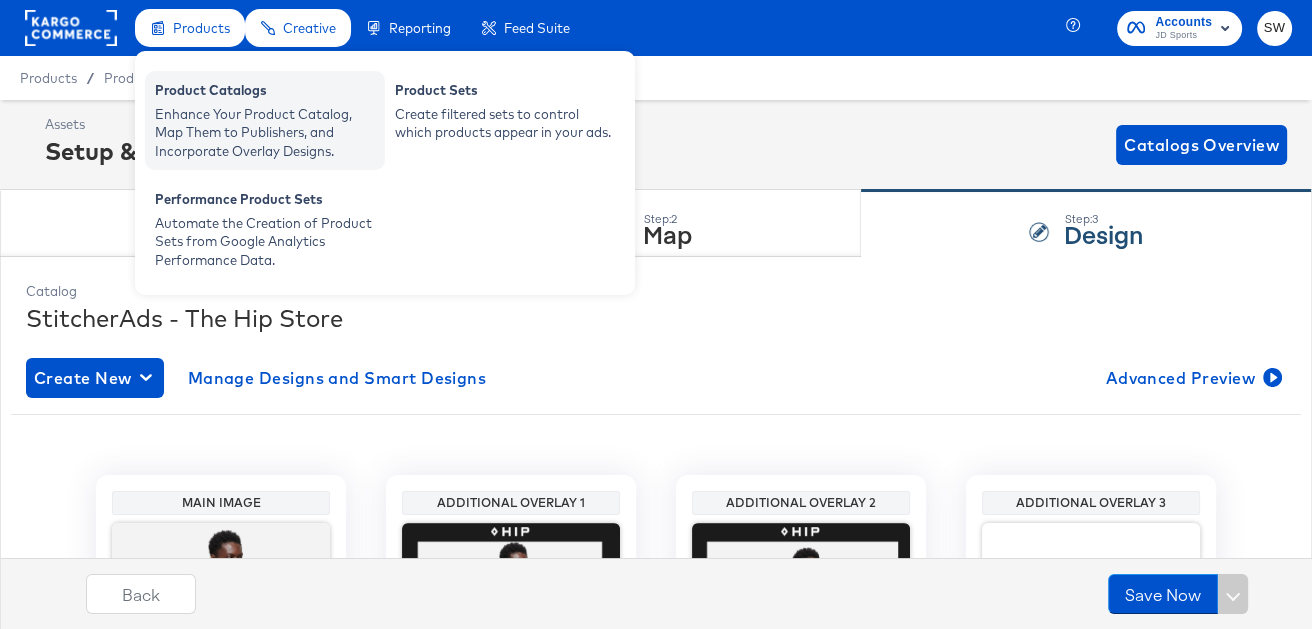 click on "Enhance Your Product Catalog, Map Them to Publishers, and Incorporate Overlay Designs." at bounding box center [265, 133] 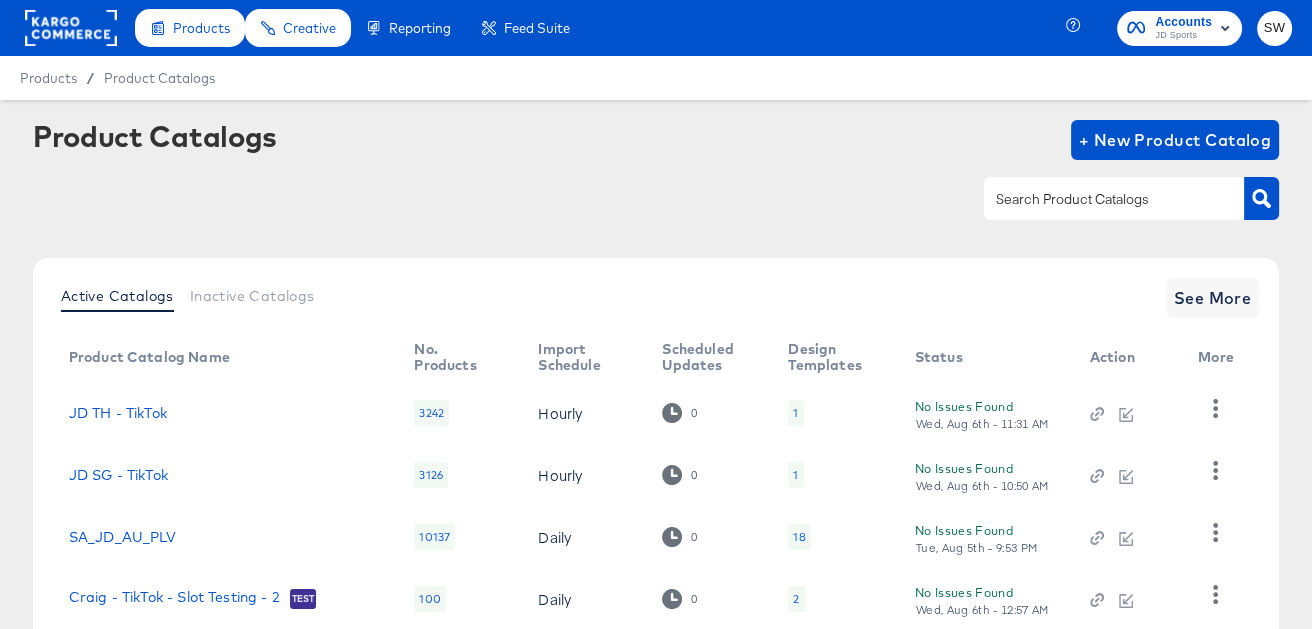 click 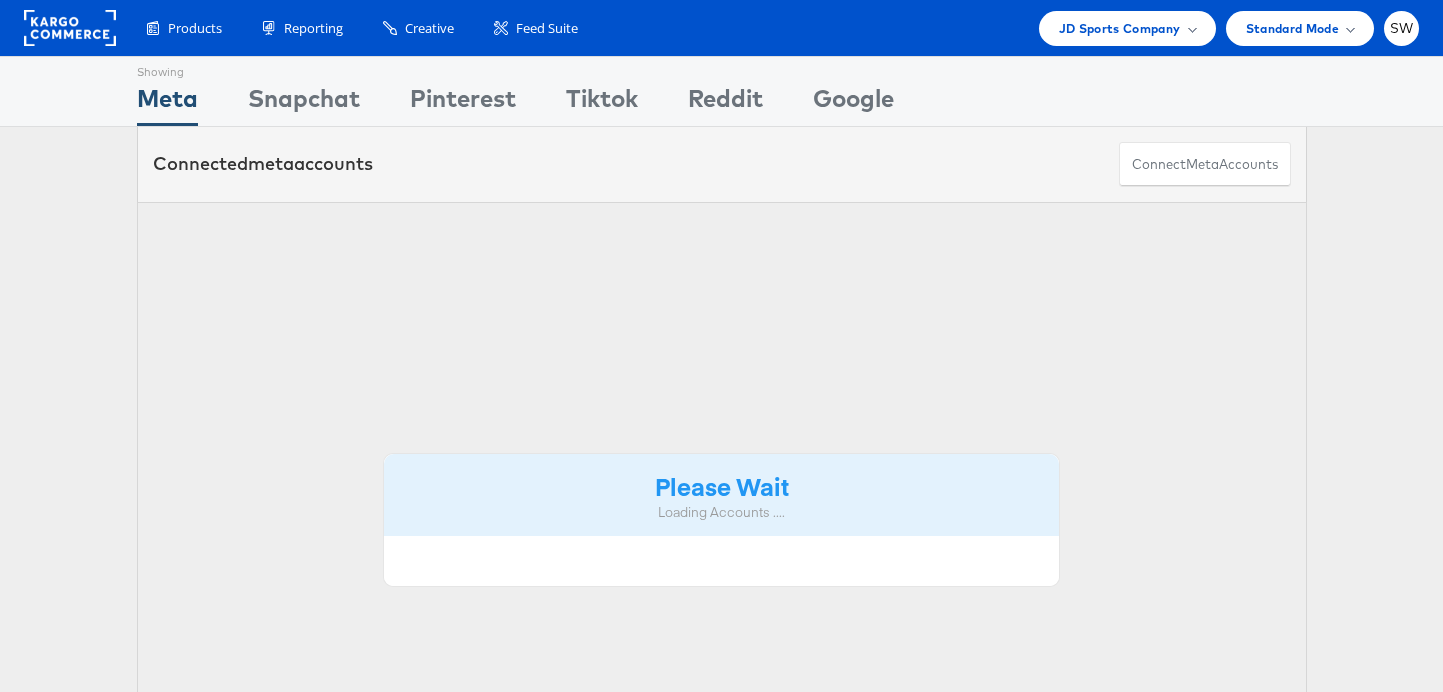 scroll, scrollTop: 0, scrollLeft: 0, axis: both 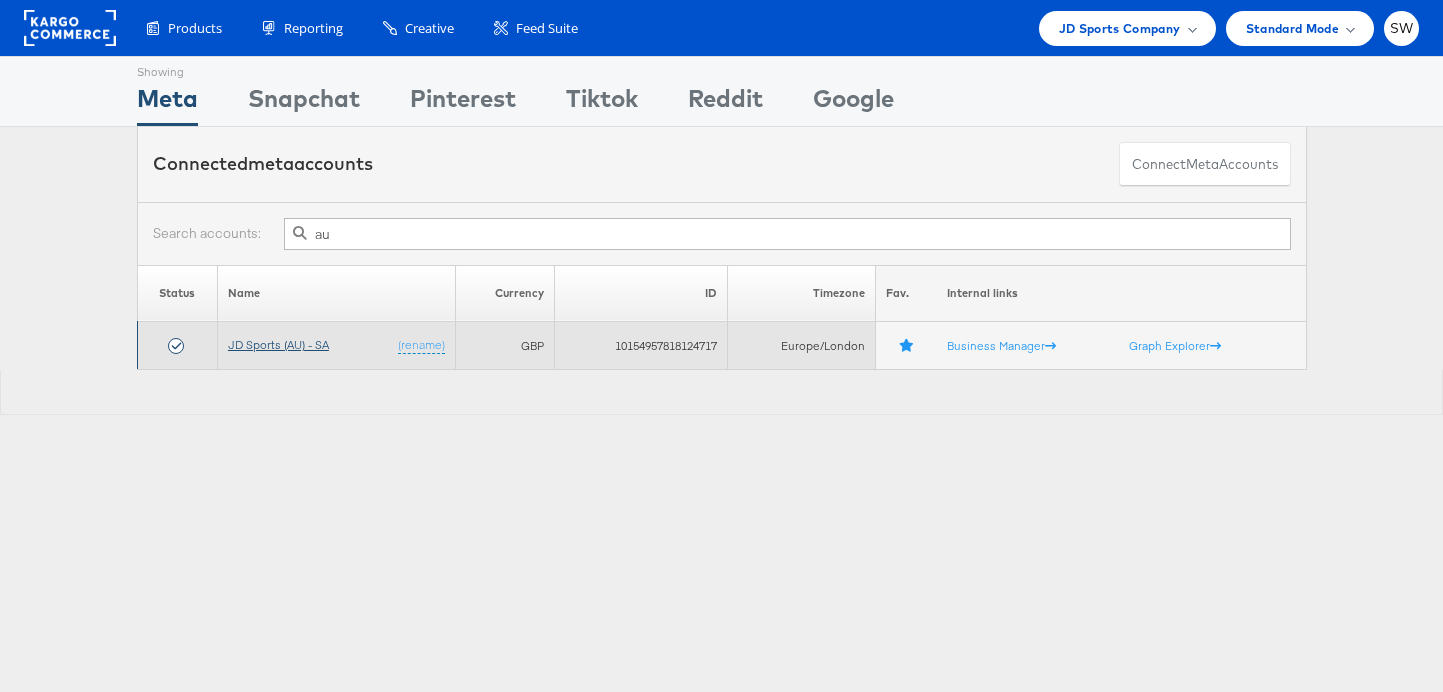 type on "au" 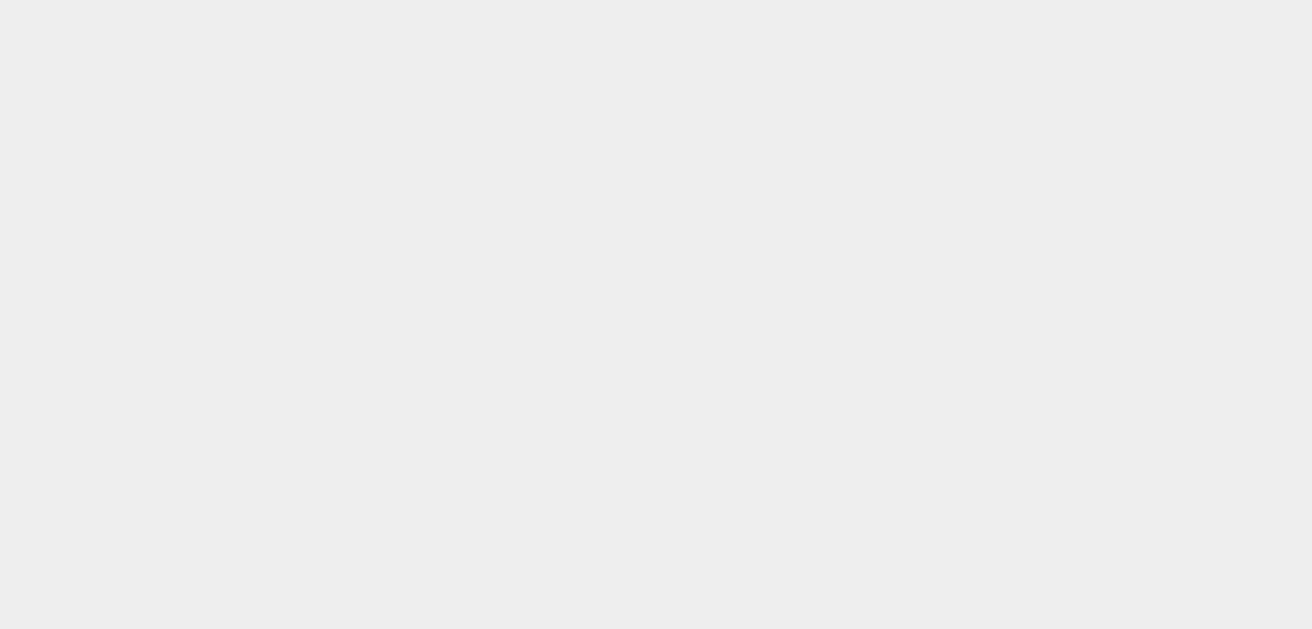scroll, scrollTop: 0, scrollLeft: 0, axis: both 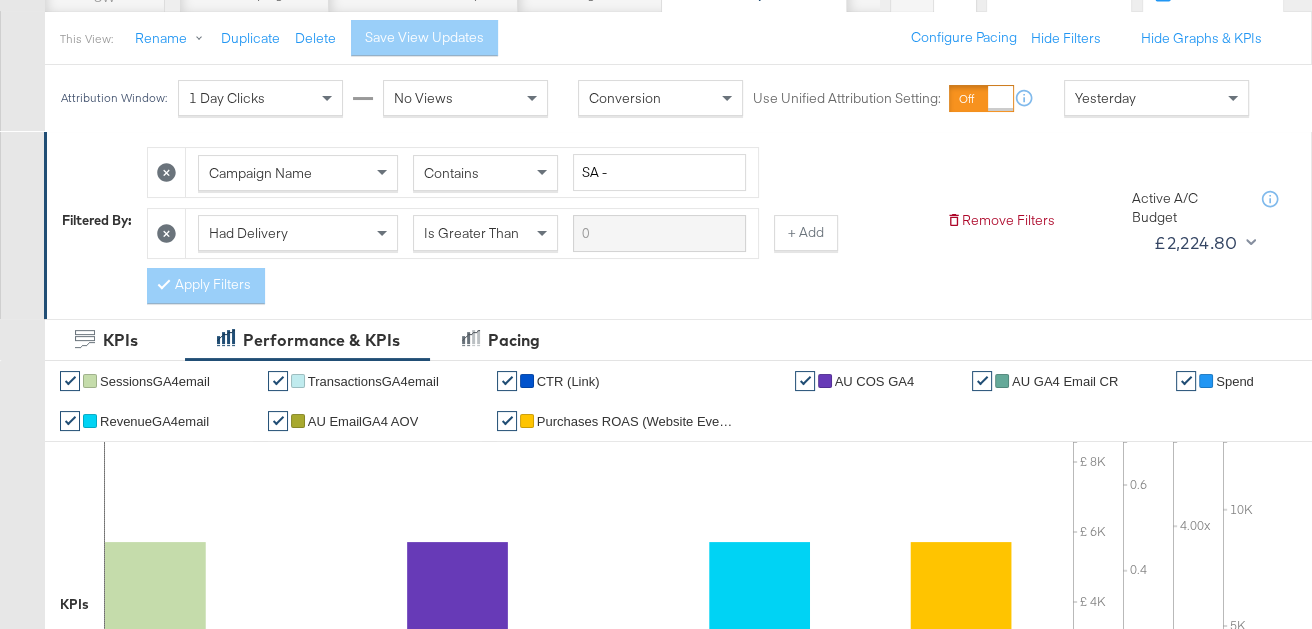 click on "Yesterday" at bounding box center [1156, 98] 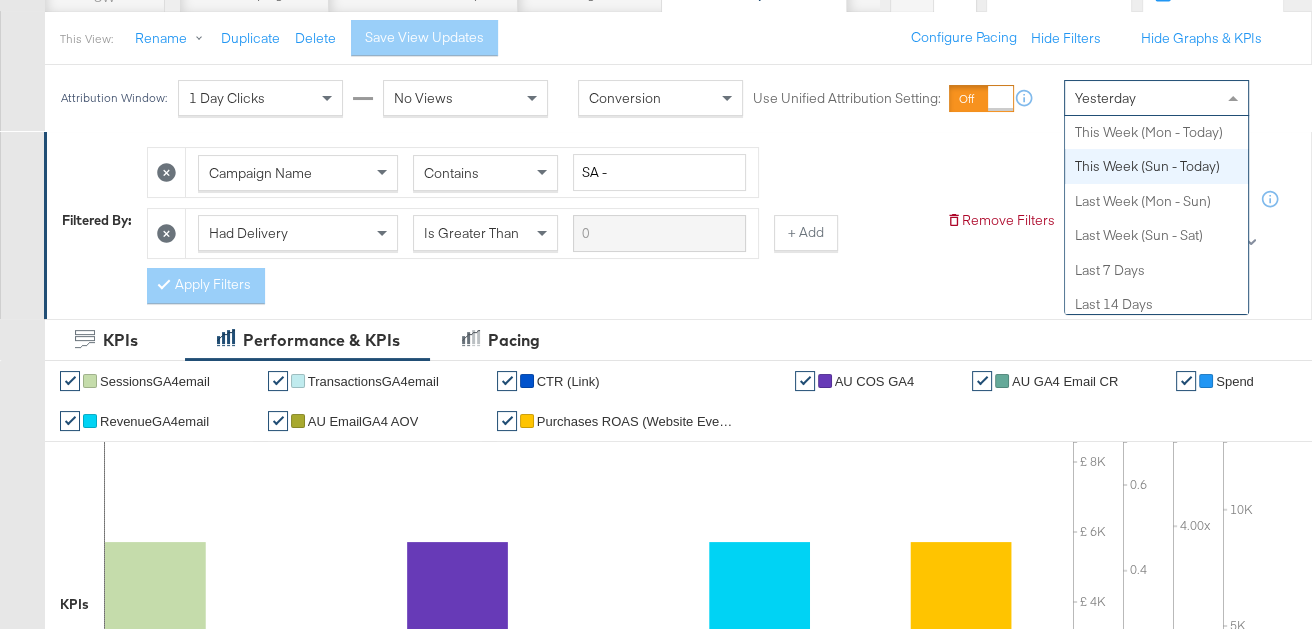 scroll, scrollTop: 250, scrollLeft: 0, axis: vertical 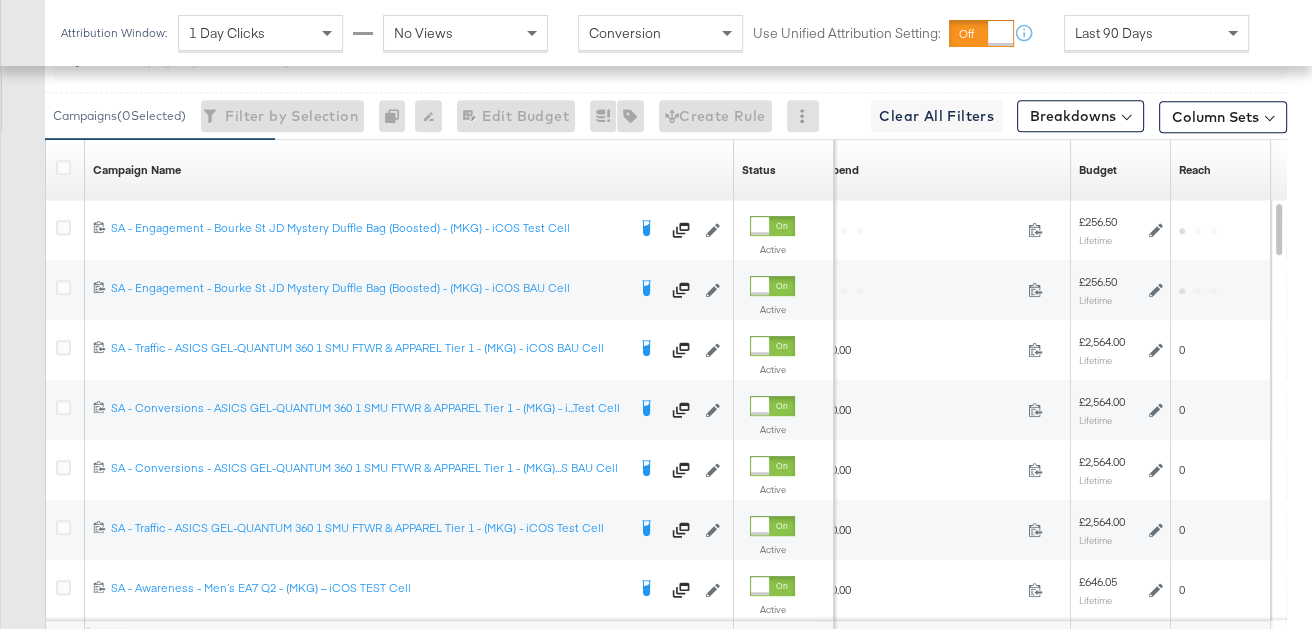 click on "Spend Sorting Unavailable" at bounding box center [944, 170] 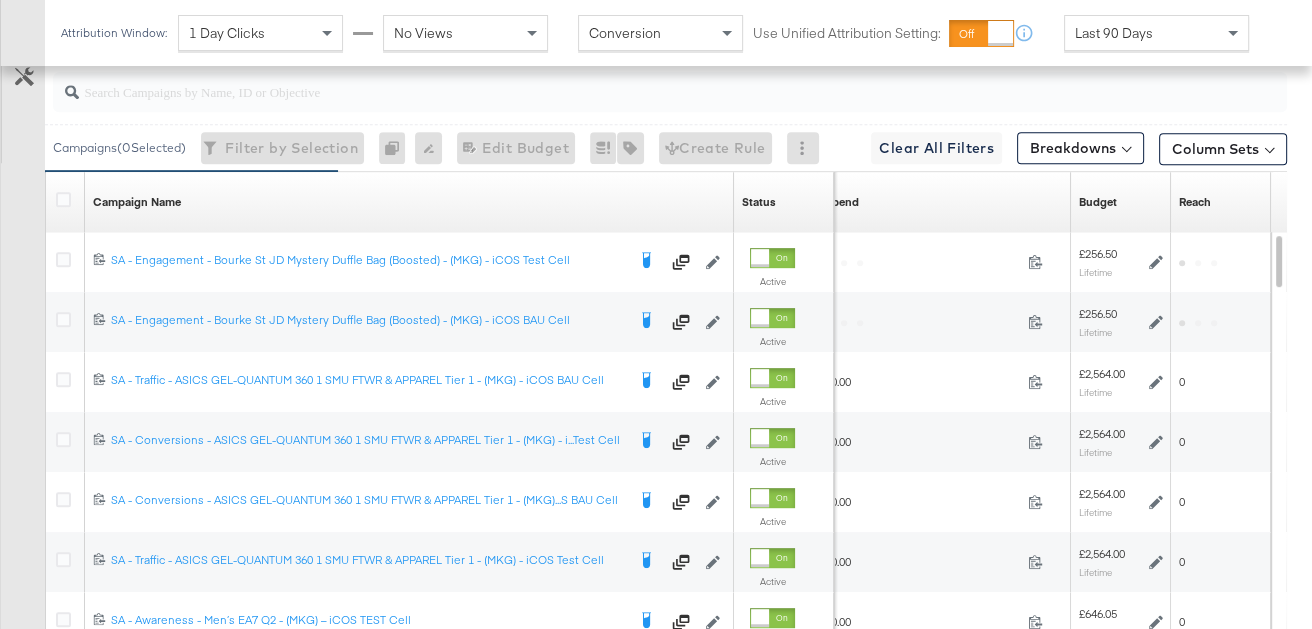 scroll, scrollTop: 946, scrollLeft: 0, axis: vertical 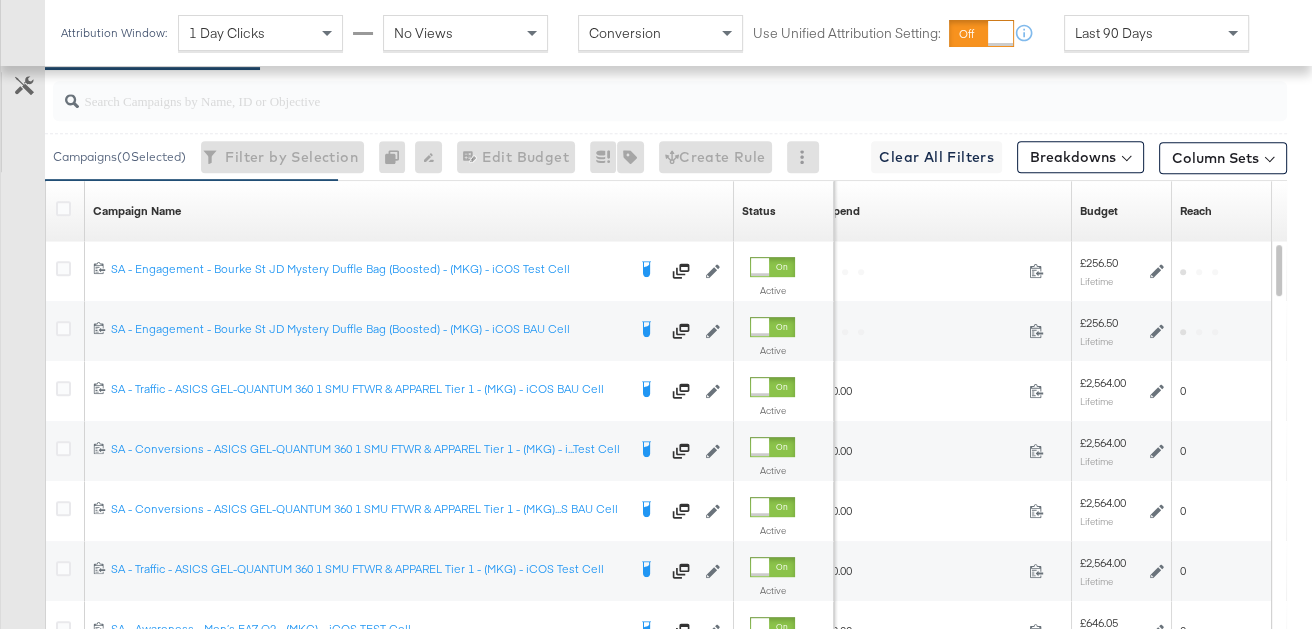 click at bounding box center [629, 92] 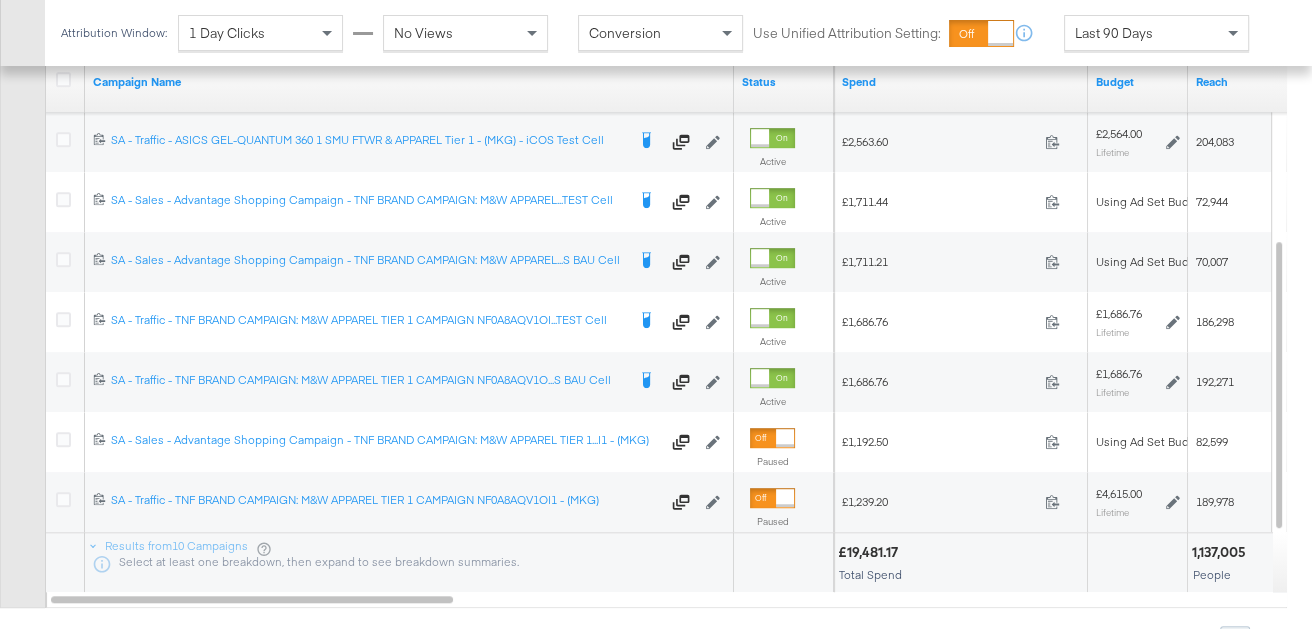 scroll, scrollTop: 1271, scrollLeft: 0, axis: vertical 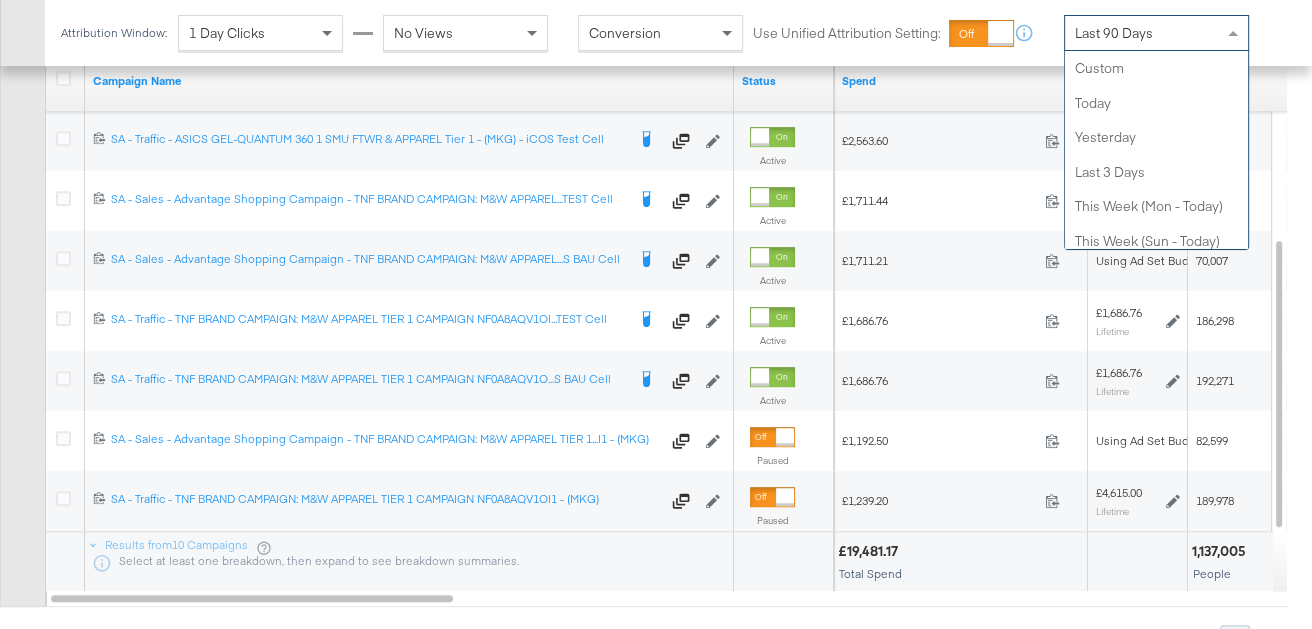 click on "Last 90 Days" at bounding box center [1114, 33] 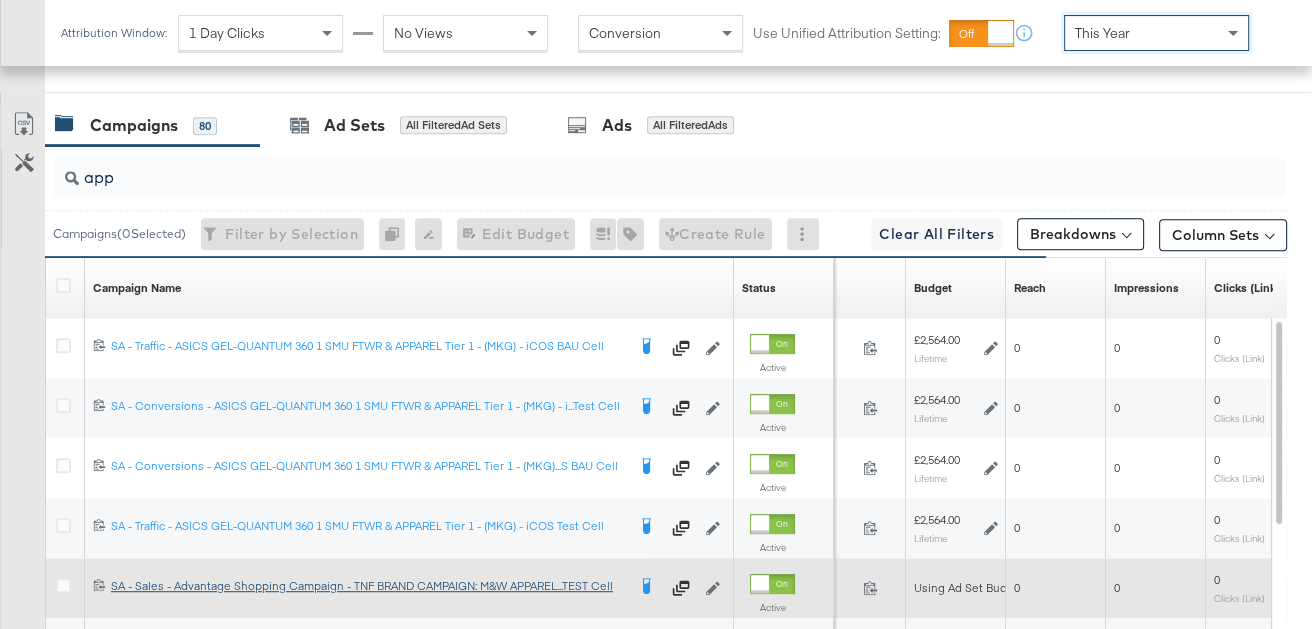 scroll, scrollTop: 853, scrollLeft: 0, axis: vertical 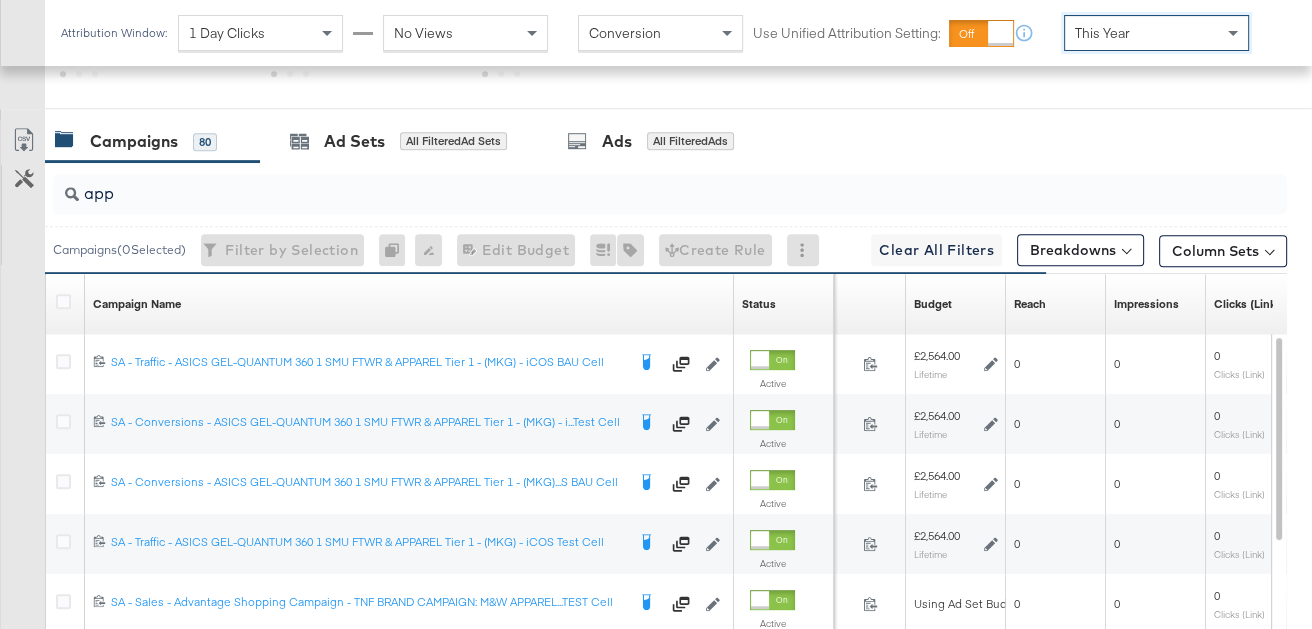 click on "app" at bounding box center (629, 185) 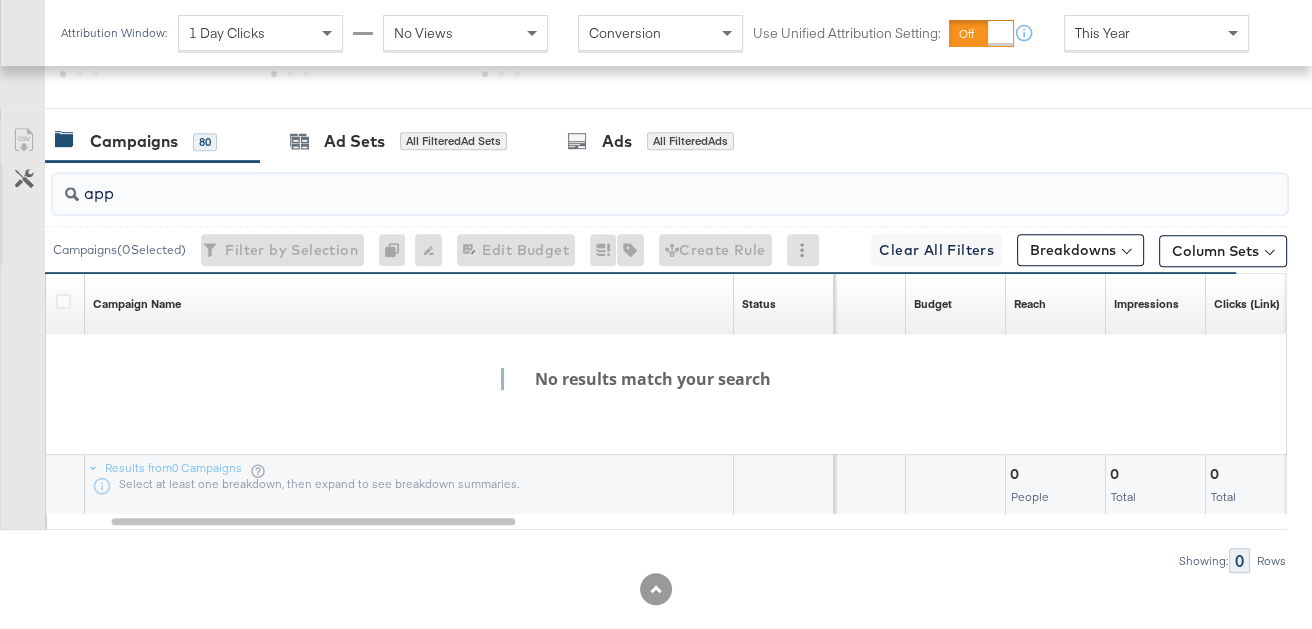 type on "app" 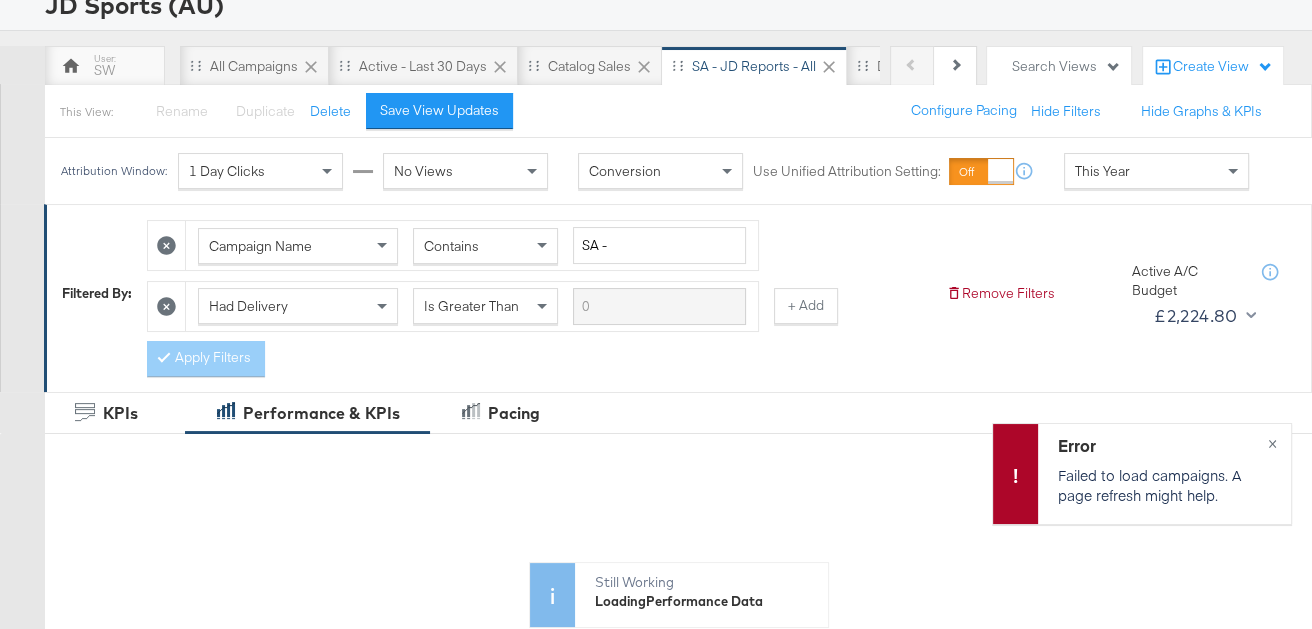 scroll, scrollTop: 0, scrollLeft: 0, axis: both 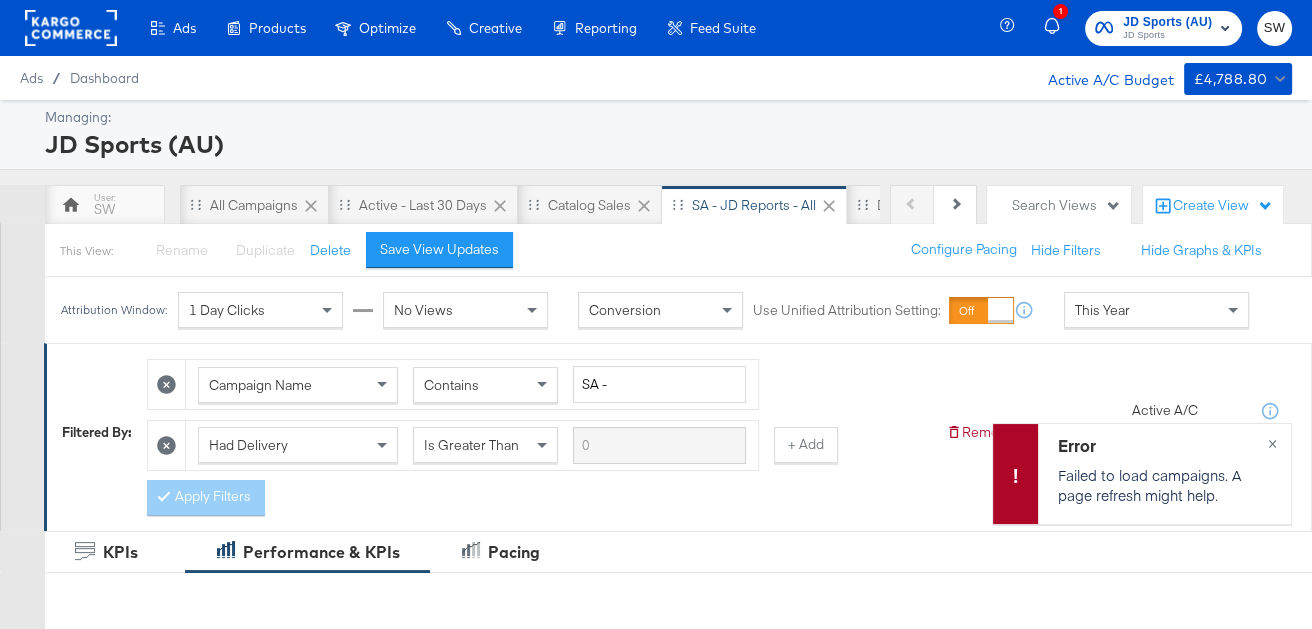 click on "JD Sports" at bounding box center (1167, 36) 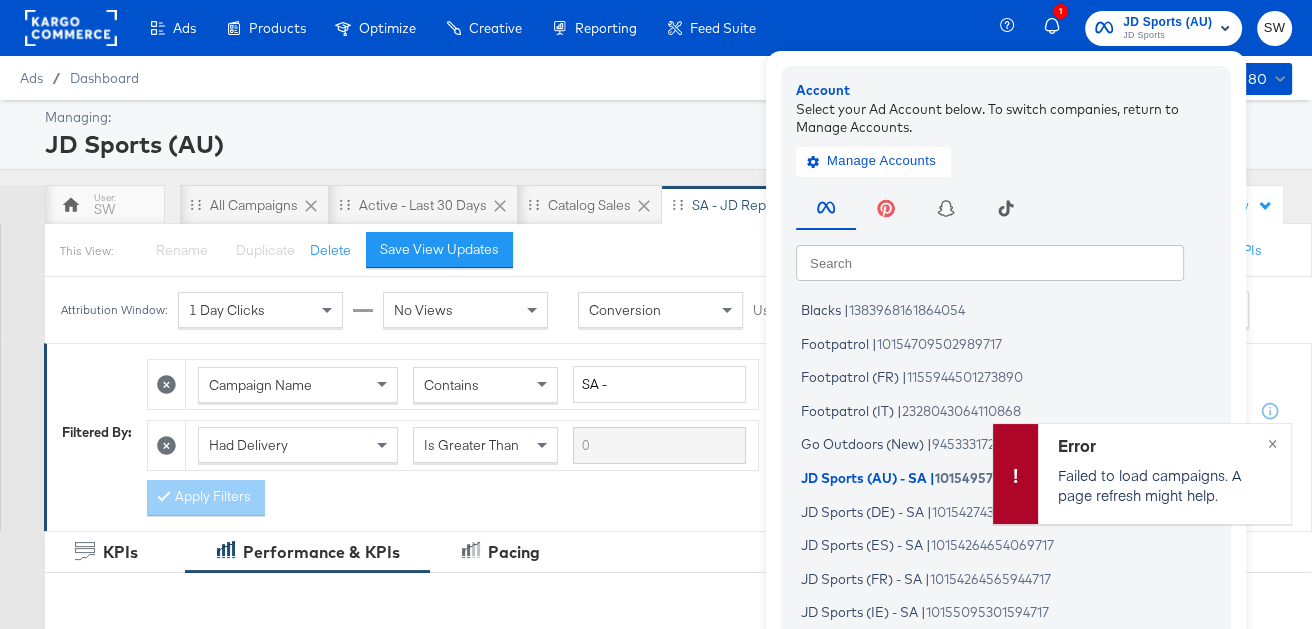 click at bounding box center (990, 262) 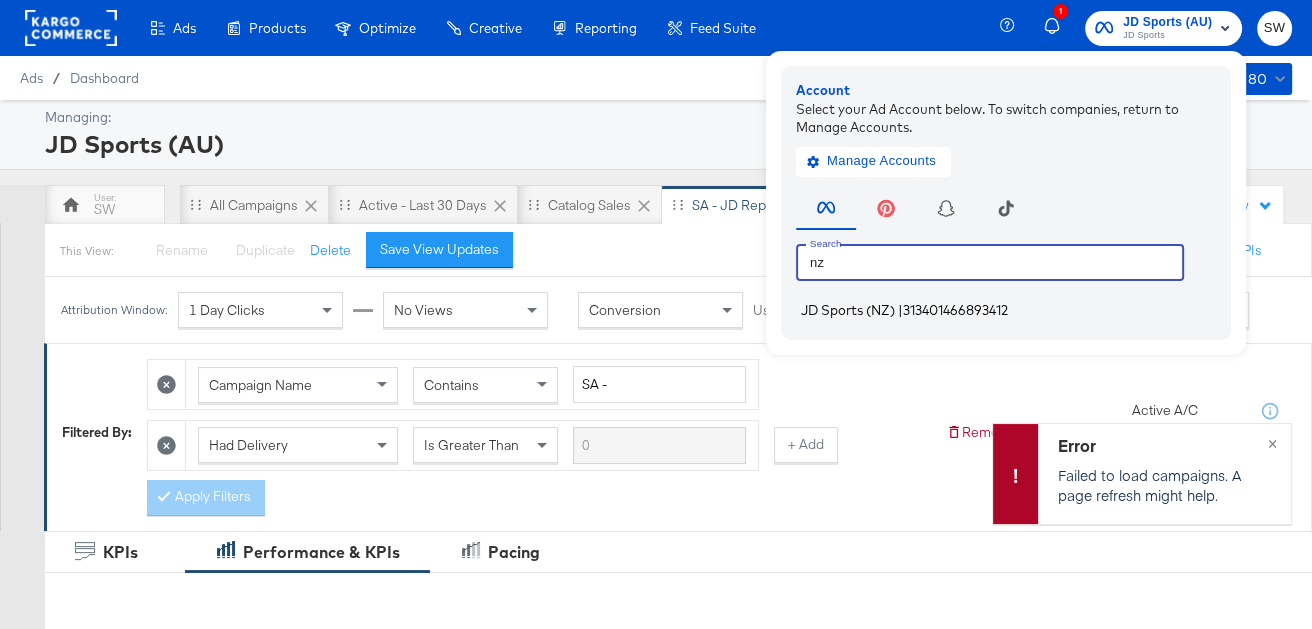 type on "nz" 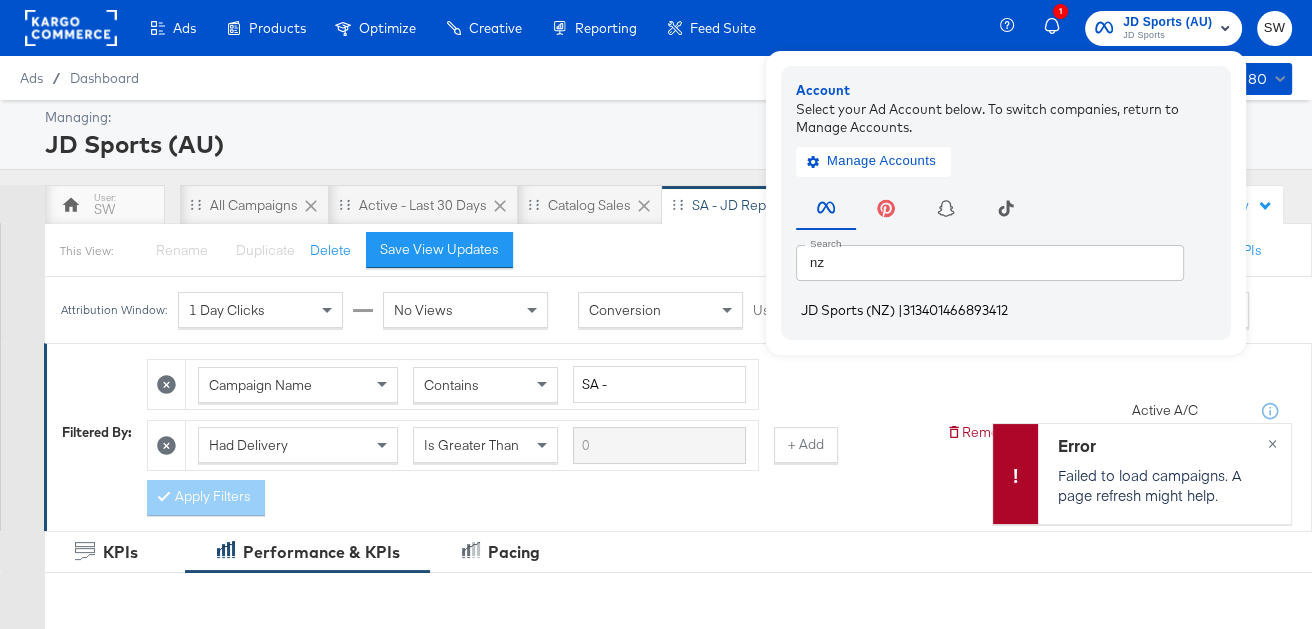 click on "313401466893412" at bounding box center [955, 310] 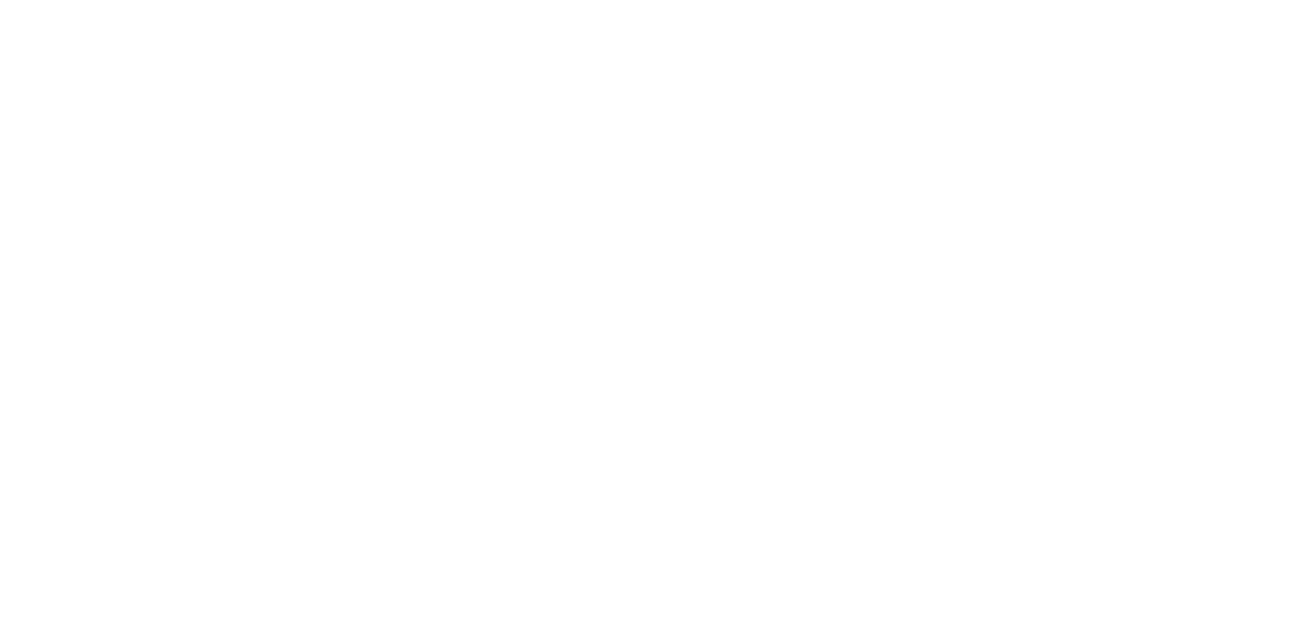 scroll, scrollTop: 0, scrollLeft: 0, axis: both 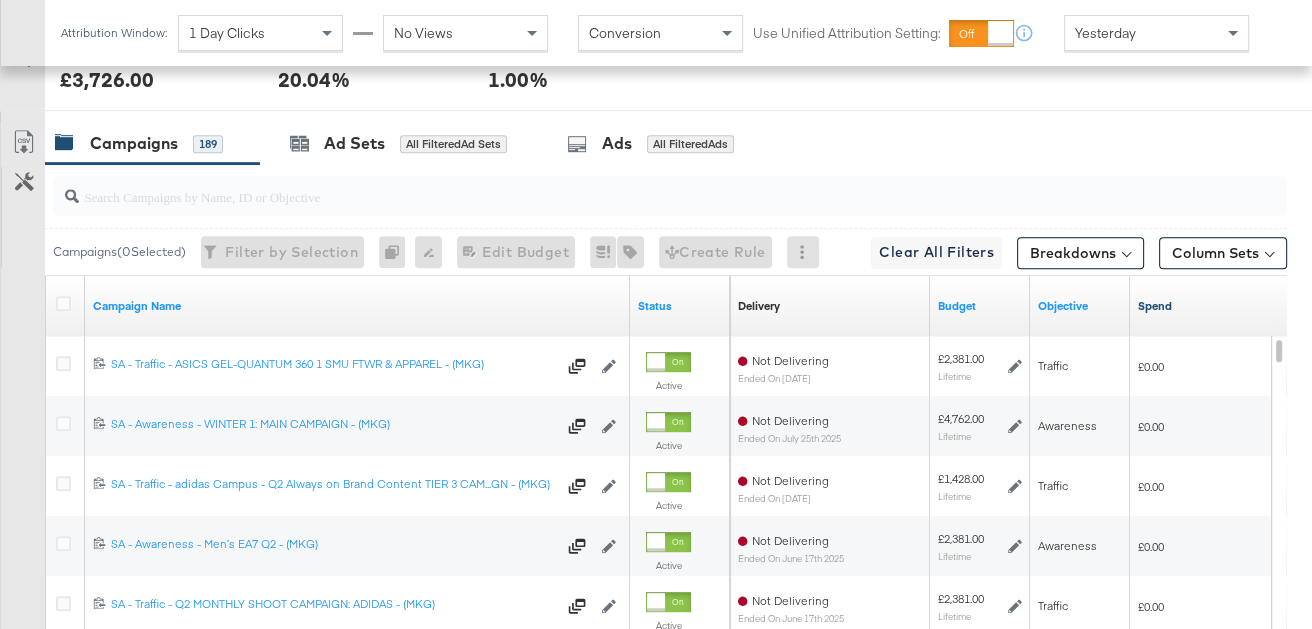 click on "Spend" at bounding box center [1226, 306] 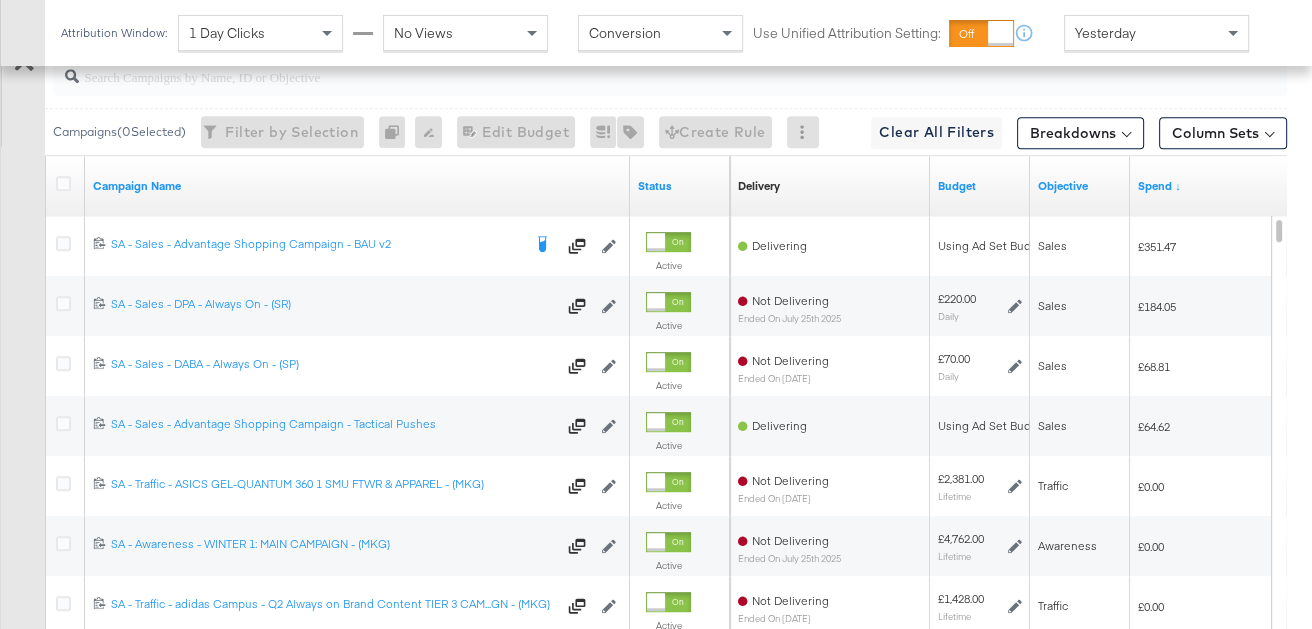 scroll, scrollTop: 1174, scrollLeft: 0, axis: vertical 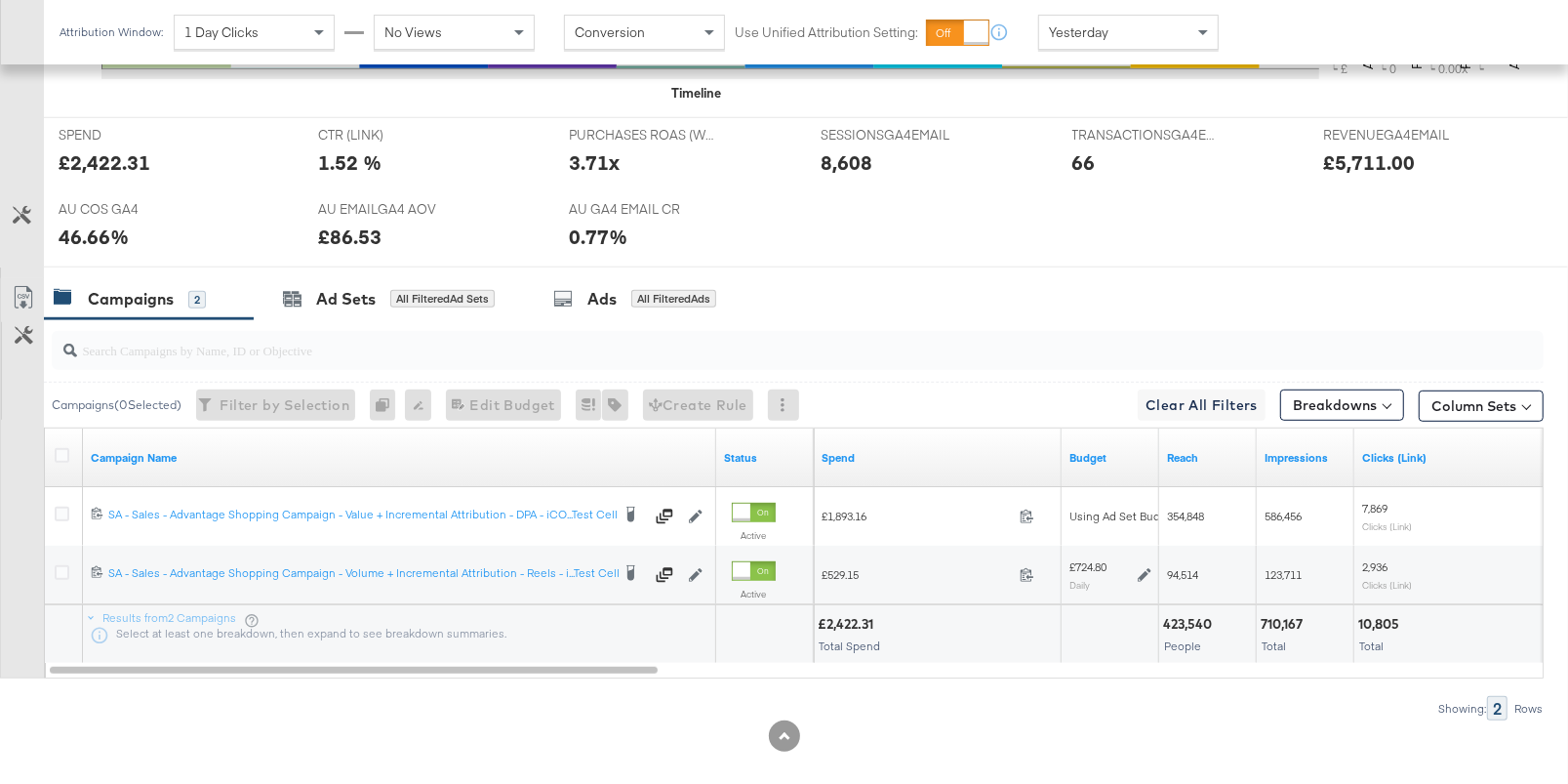 click on "Yesterday" at bounding box center [1078, 32] 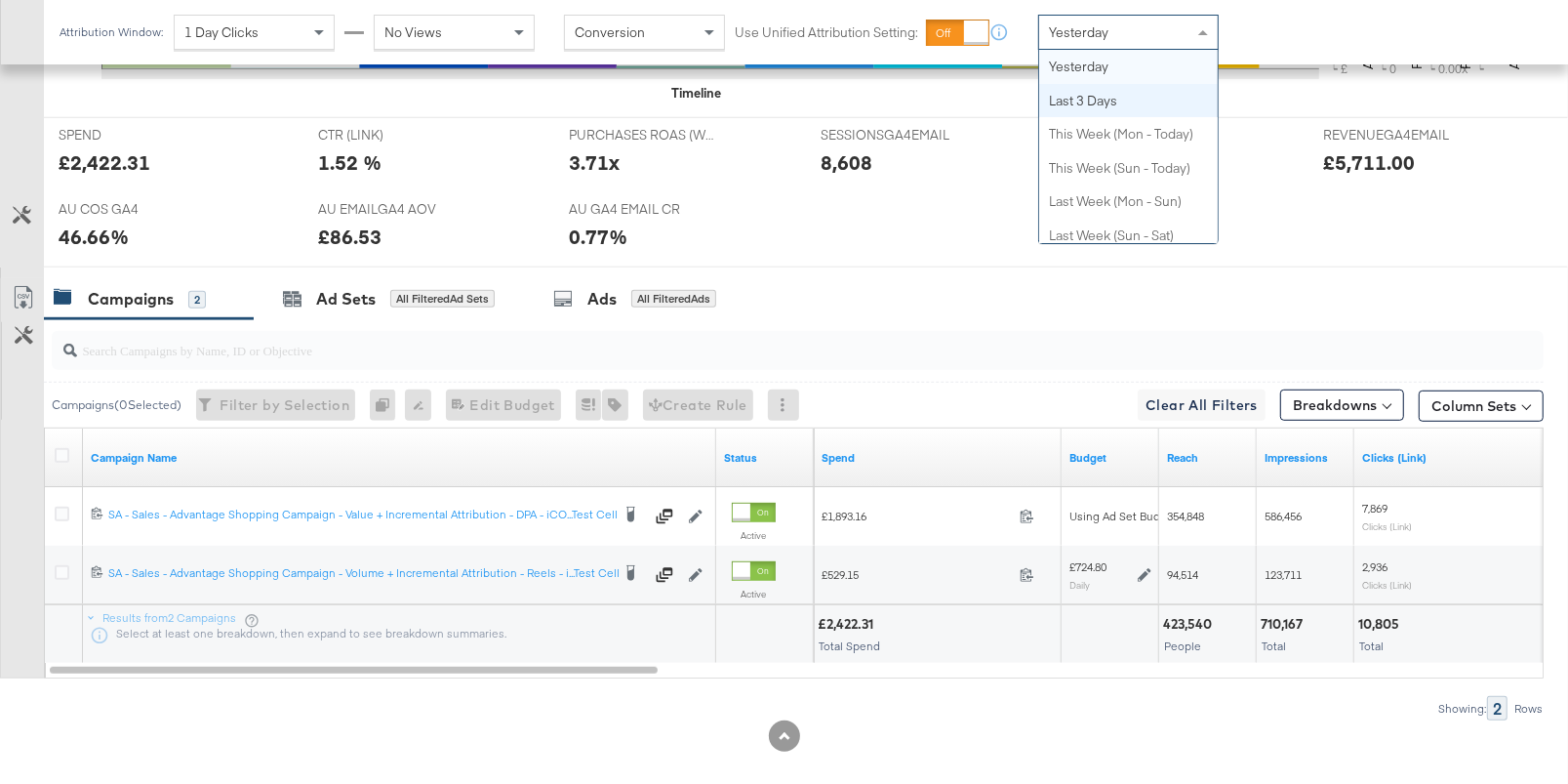 scroll, scrollTop: 0, scrollLeft: 0, axis: both 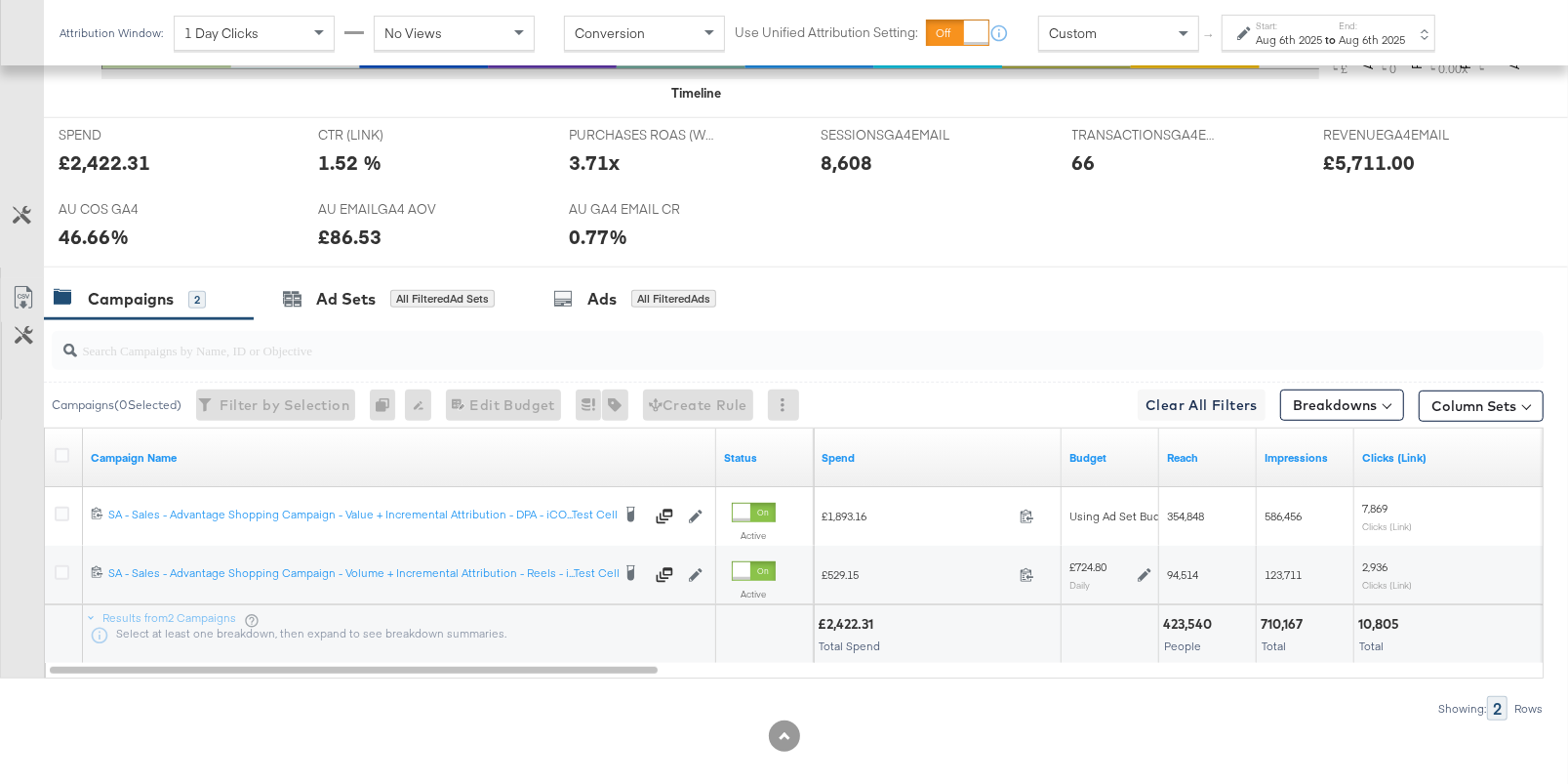 click on "Start:  Aug 6th 2025    to     End:  Aug 6th 2025" at bounding box center (1328, 32) 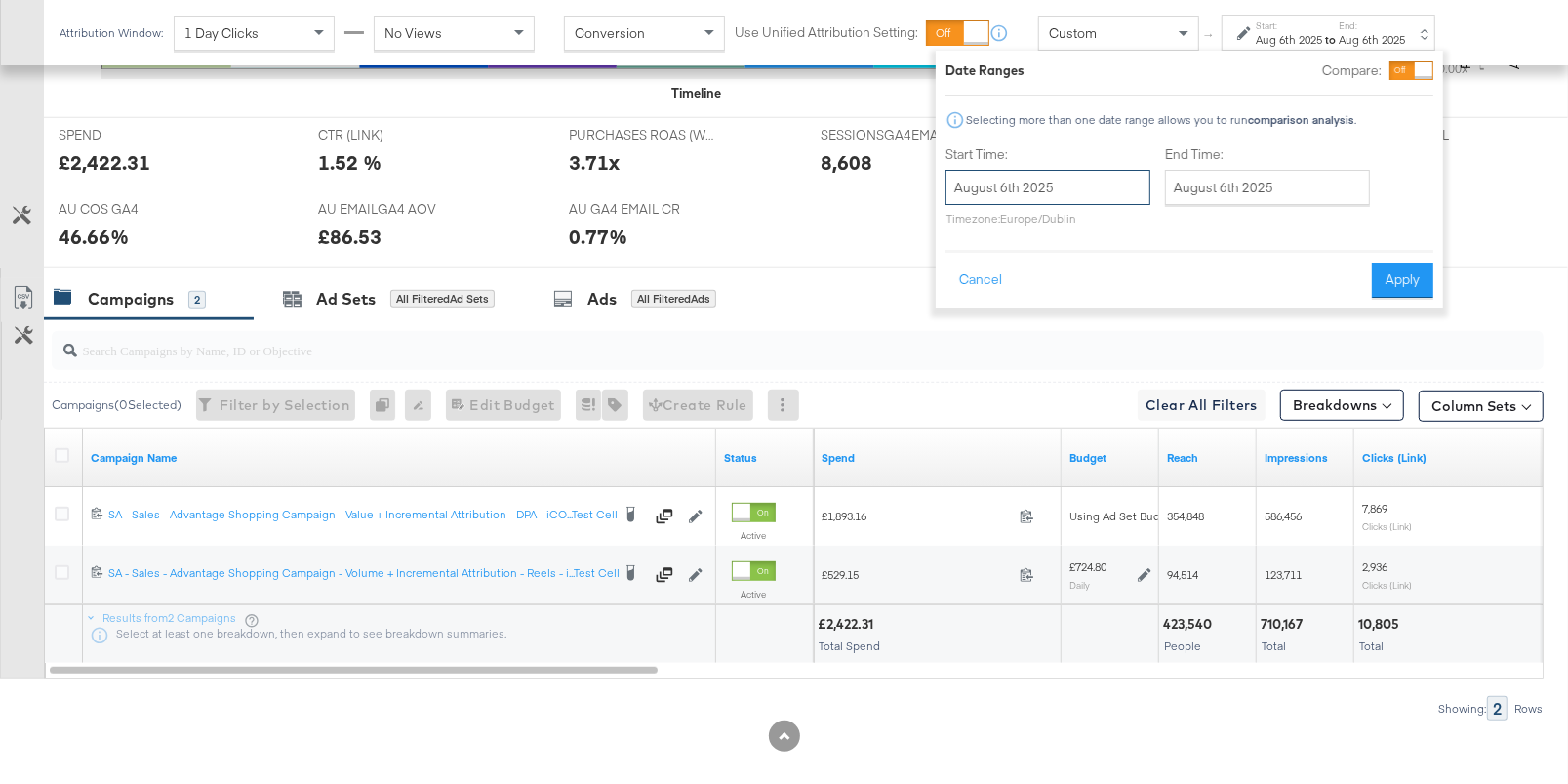 click on "August 6th 2025" at bounding box center (1048, 187) 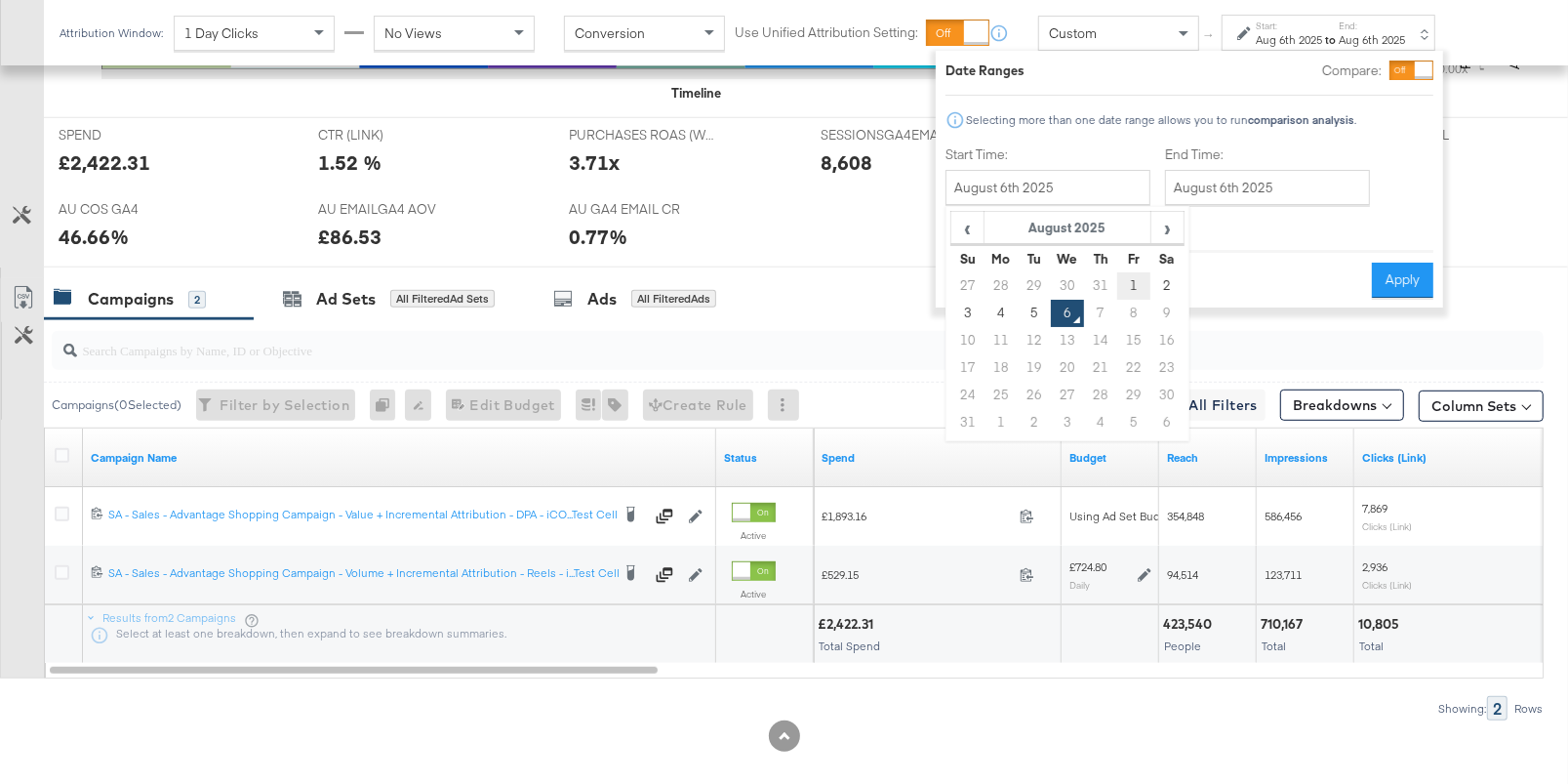 click on "1" at bounding box center (1134, 286) 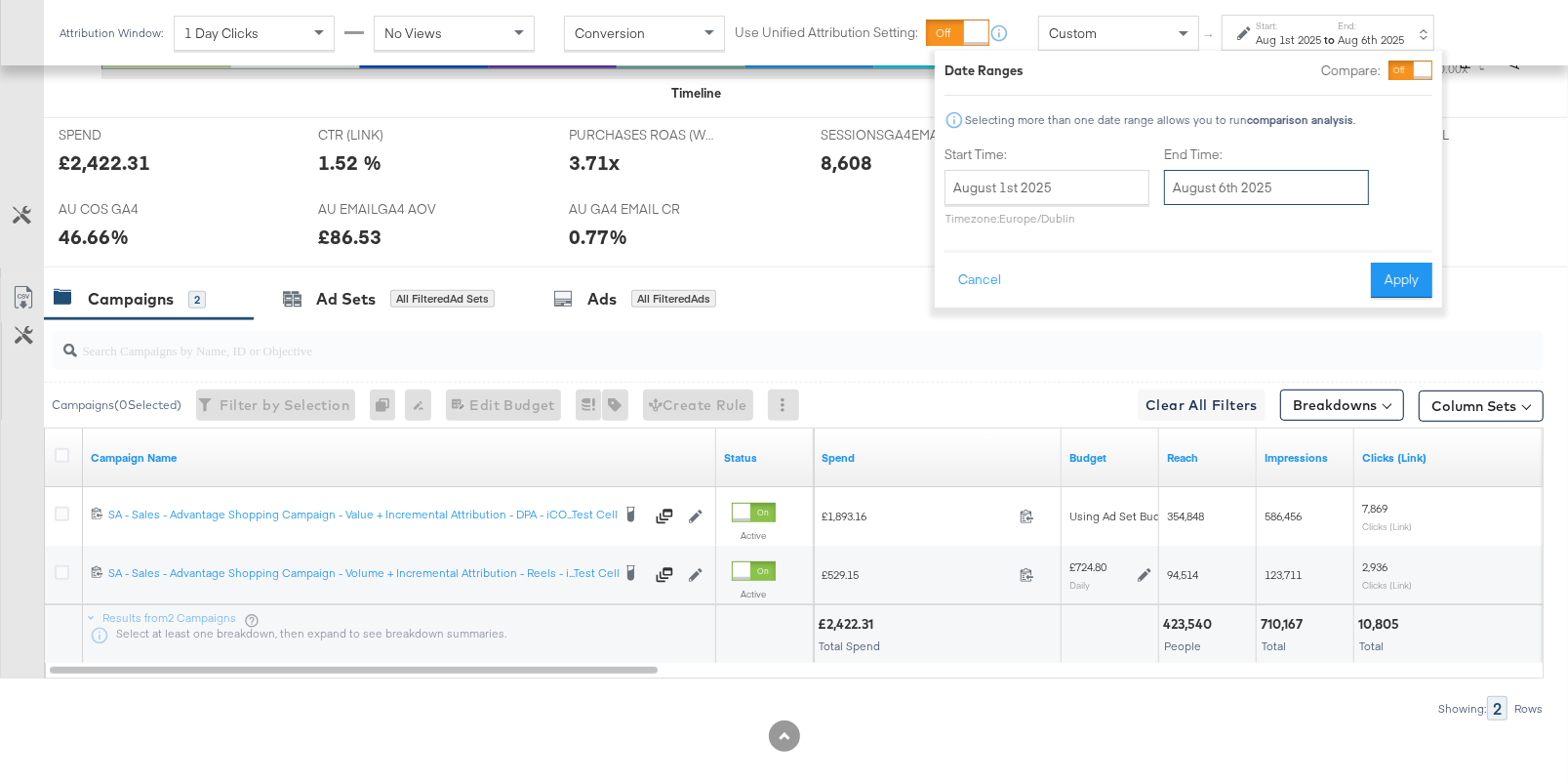 click on "August 6th 2025" at bounding box center (1266, 187) 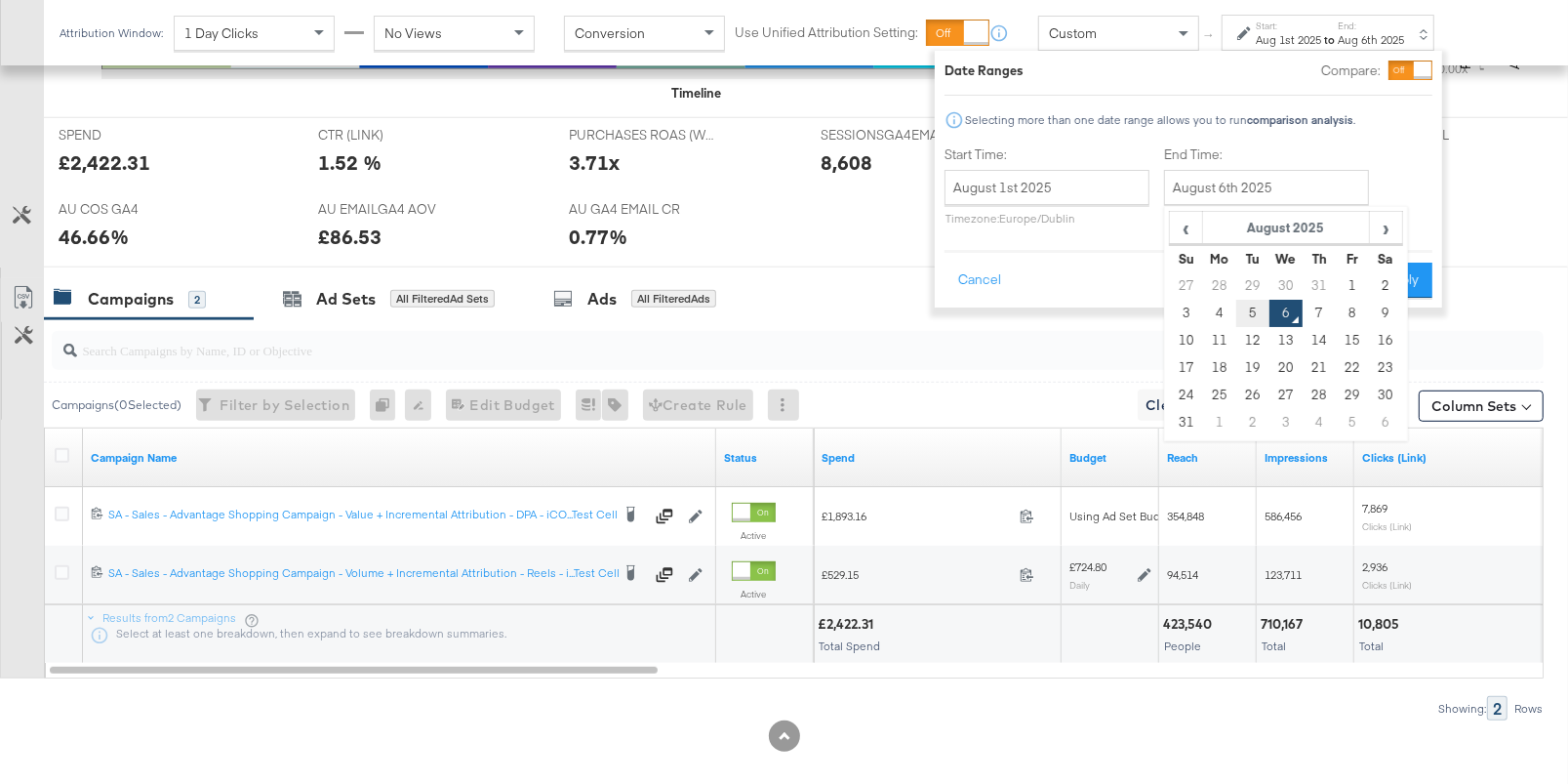 click on "5" at bounding box center [1253, 313] 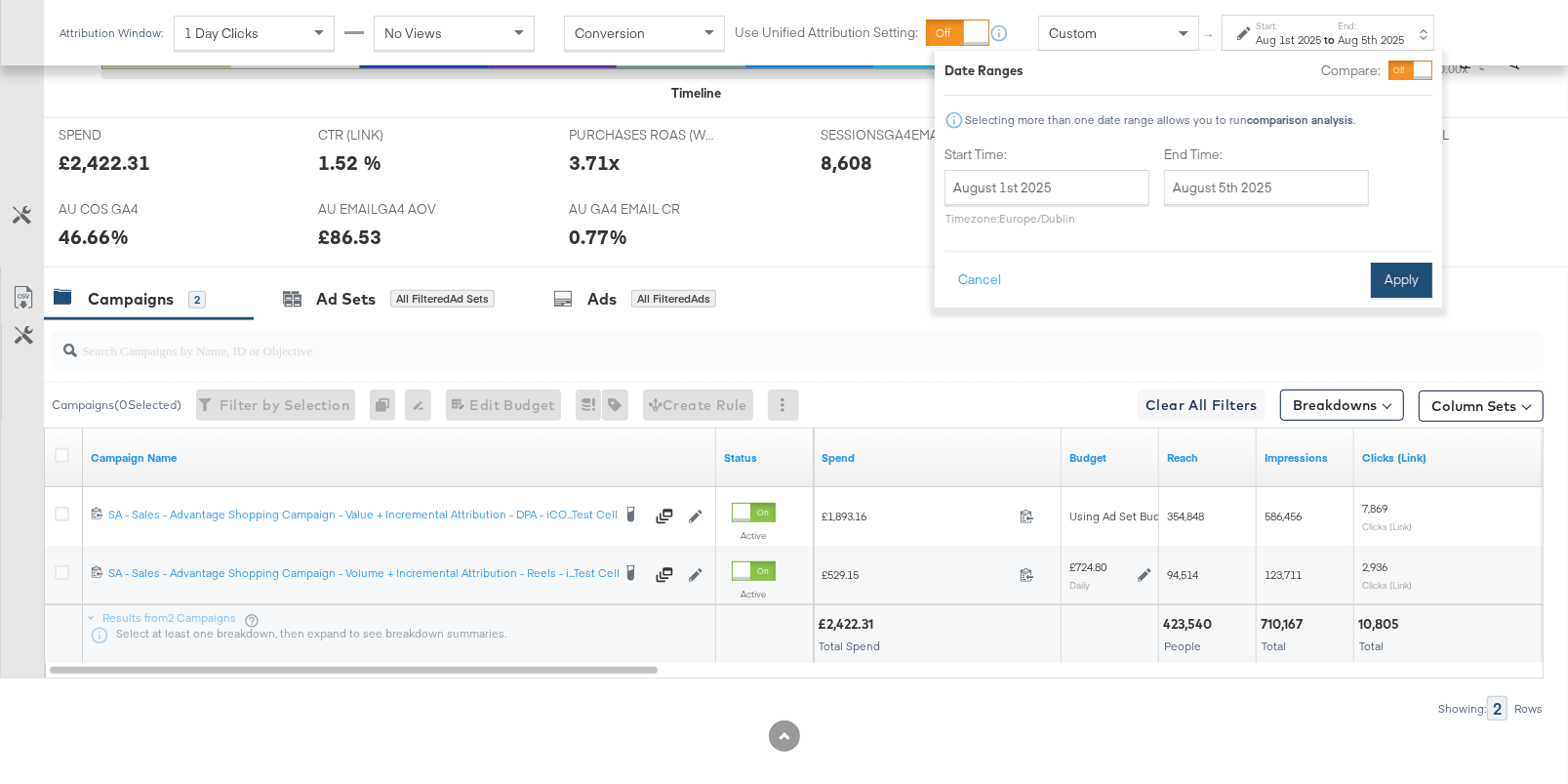 click on "Apply" at bounding box center (1401, 280) 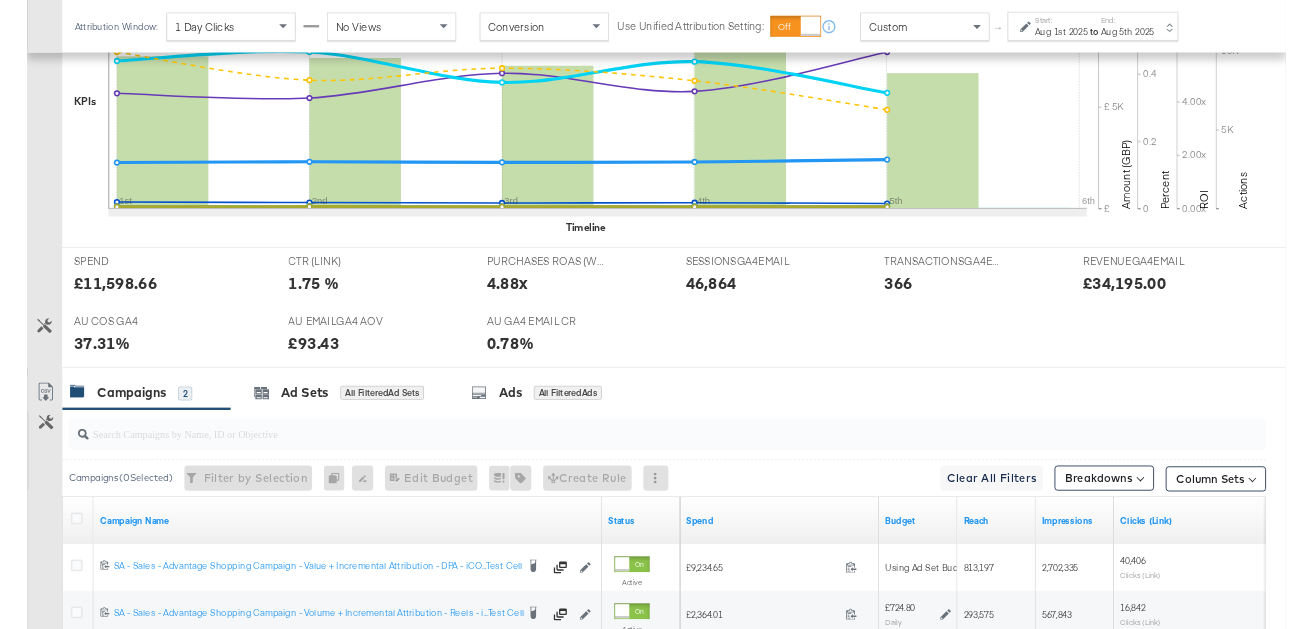 scroll, scrollTop: 839, scrollLeft: 0, axis: vertical 